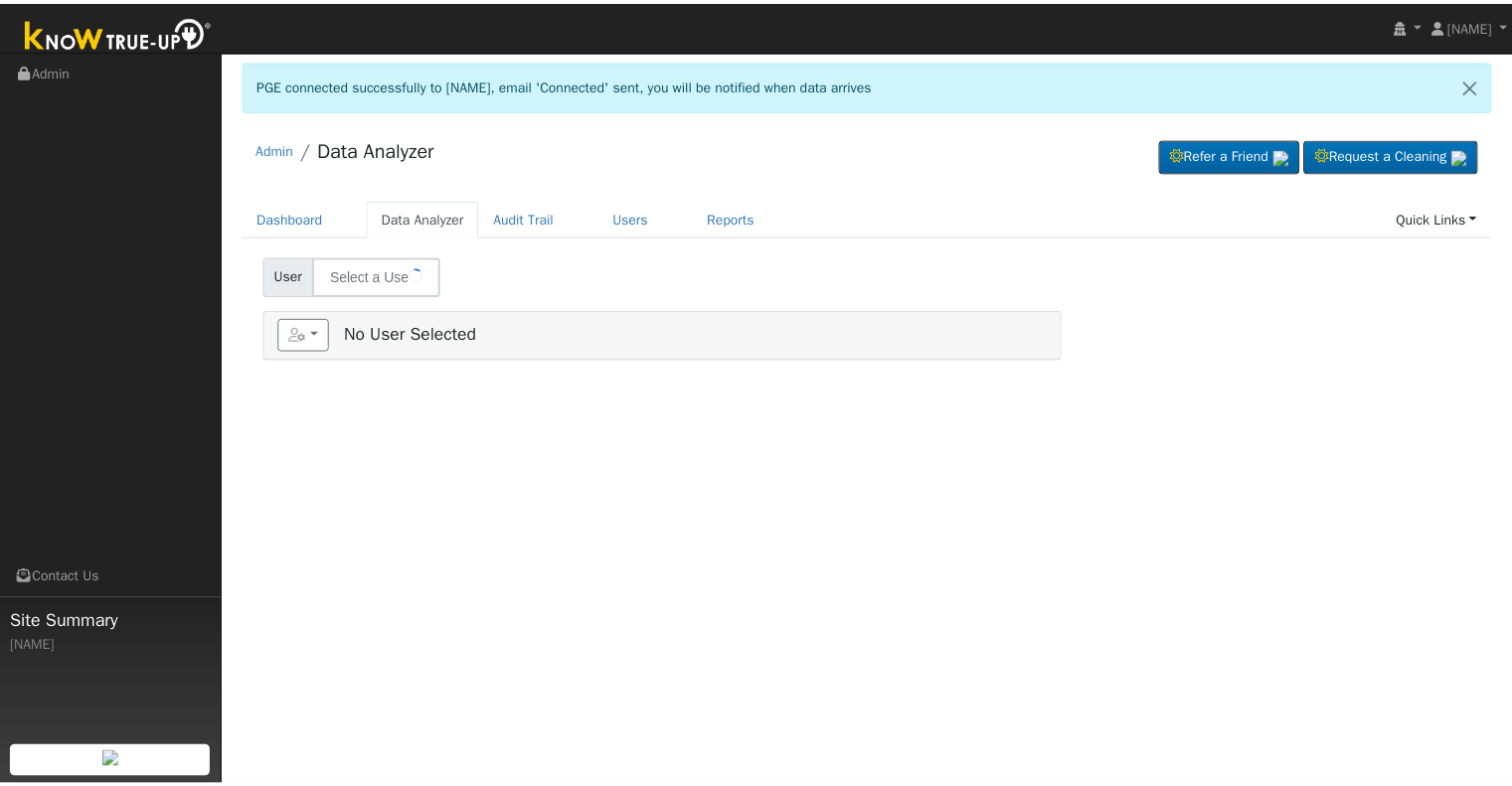 scroll, scrollTop: 0, scrollLeft: 0, axis: both 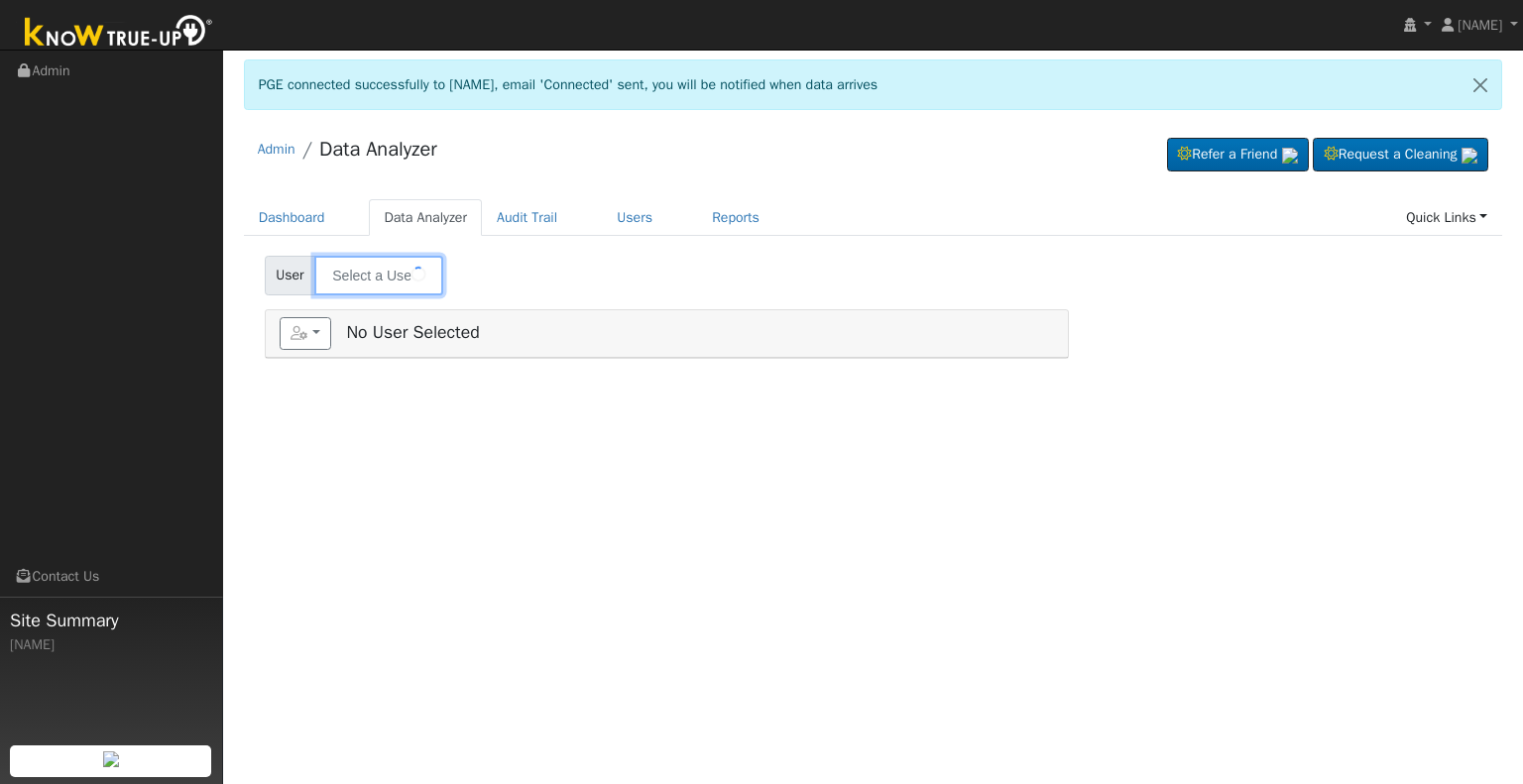 type on "[FIRST] [LAST]" 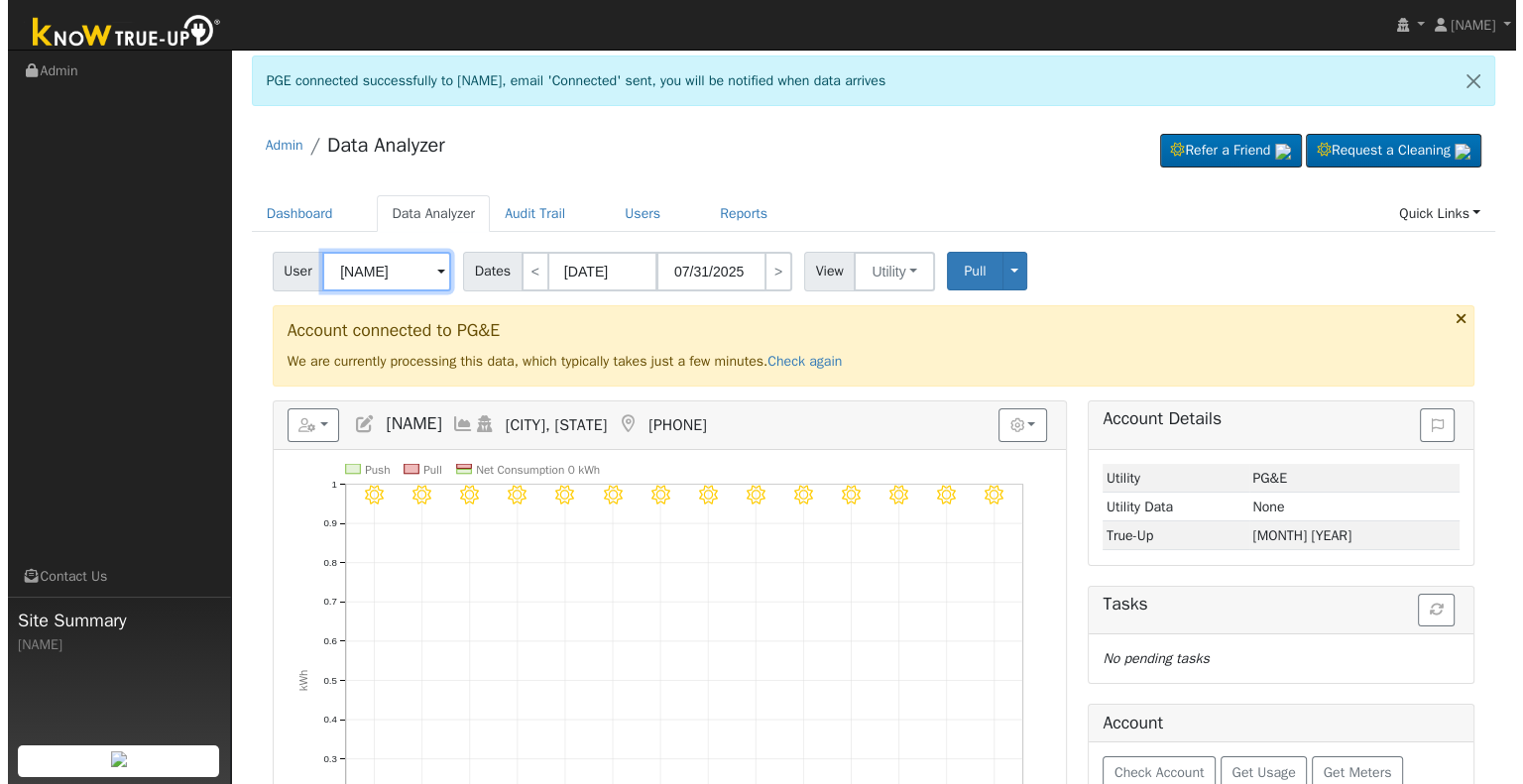 scroll, scrollTop: 0, scrollLeft: 0, axis: both 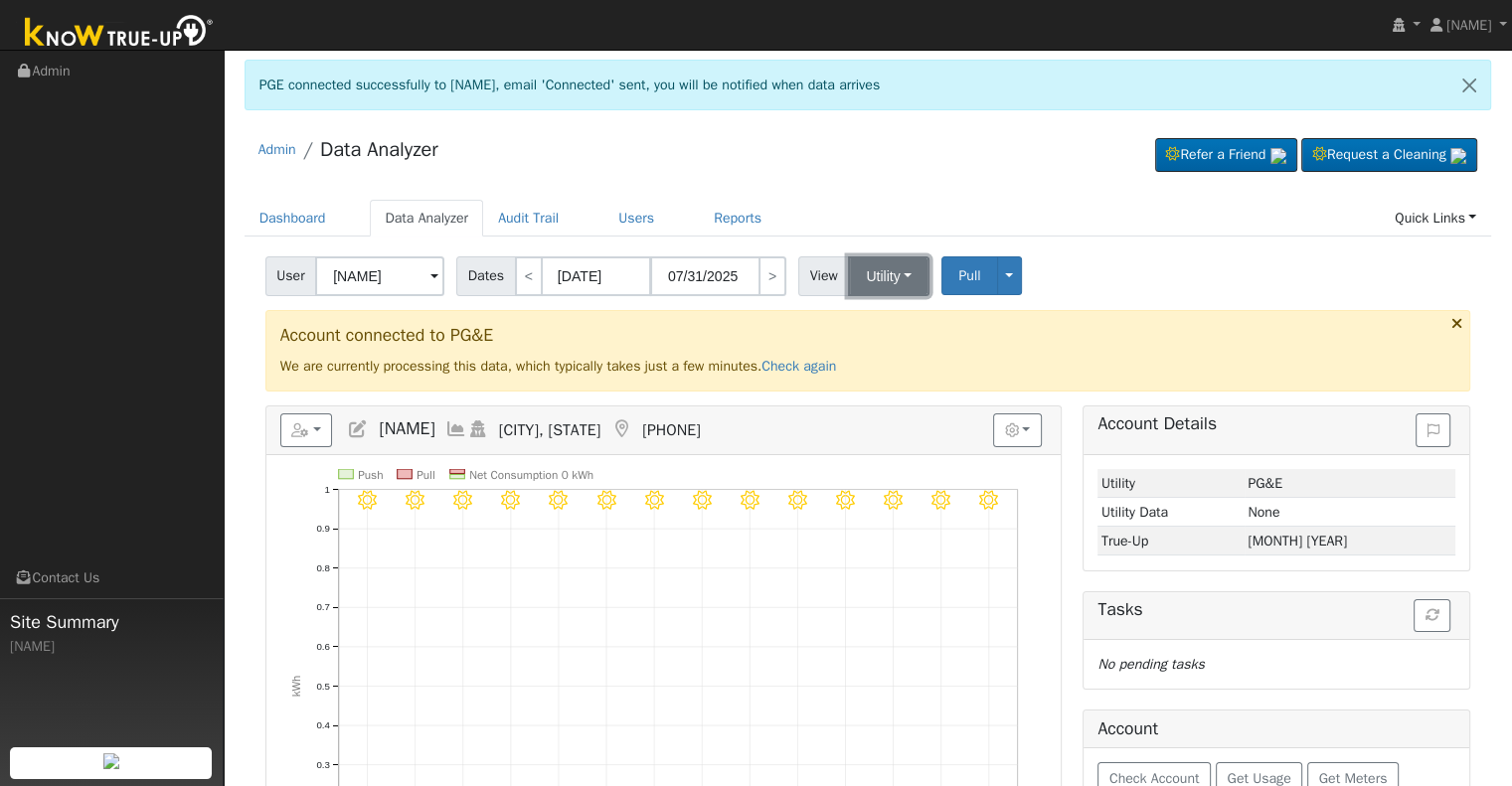 click on "Utility" at bounding box center [889, 276] 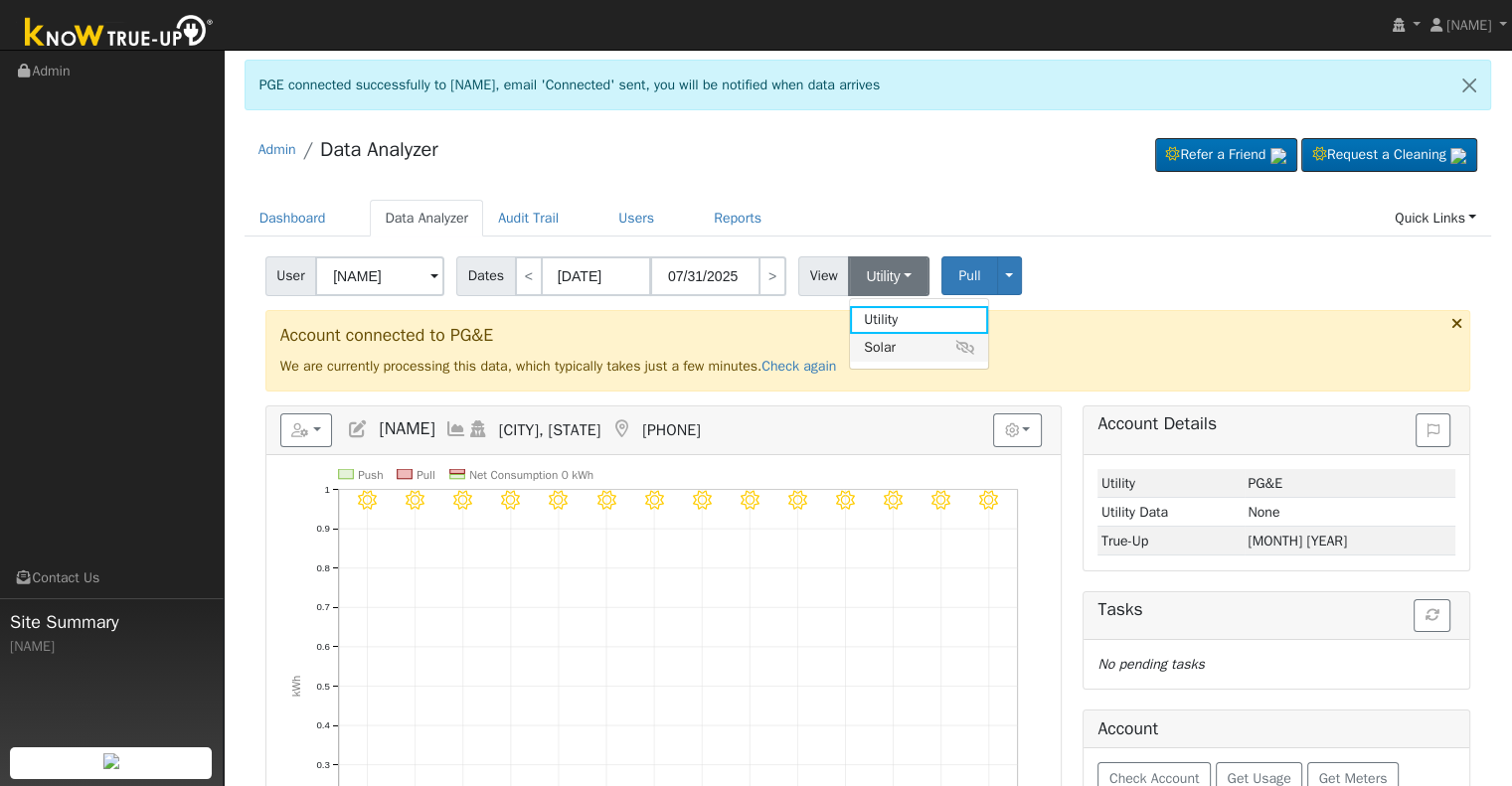 click on "Solar" at bounding box center (919, 348) 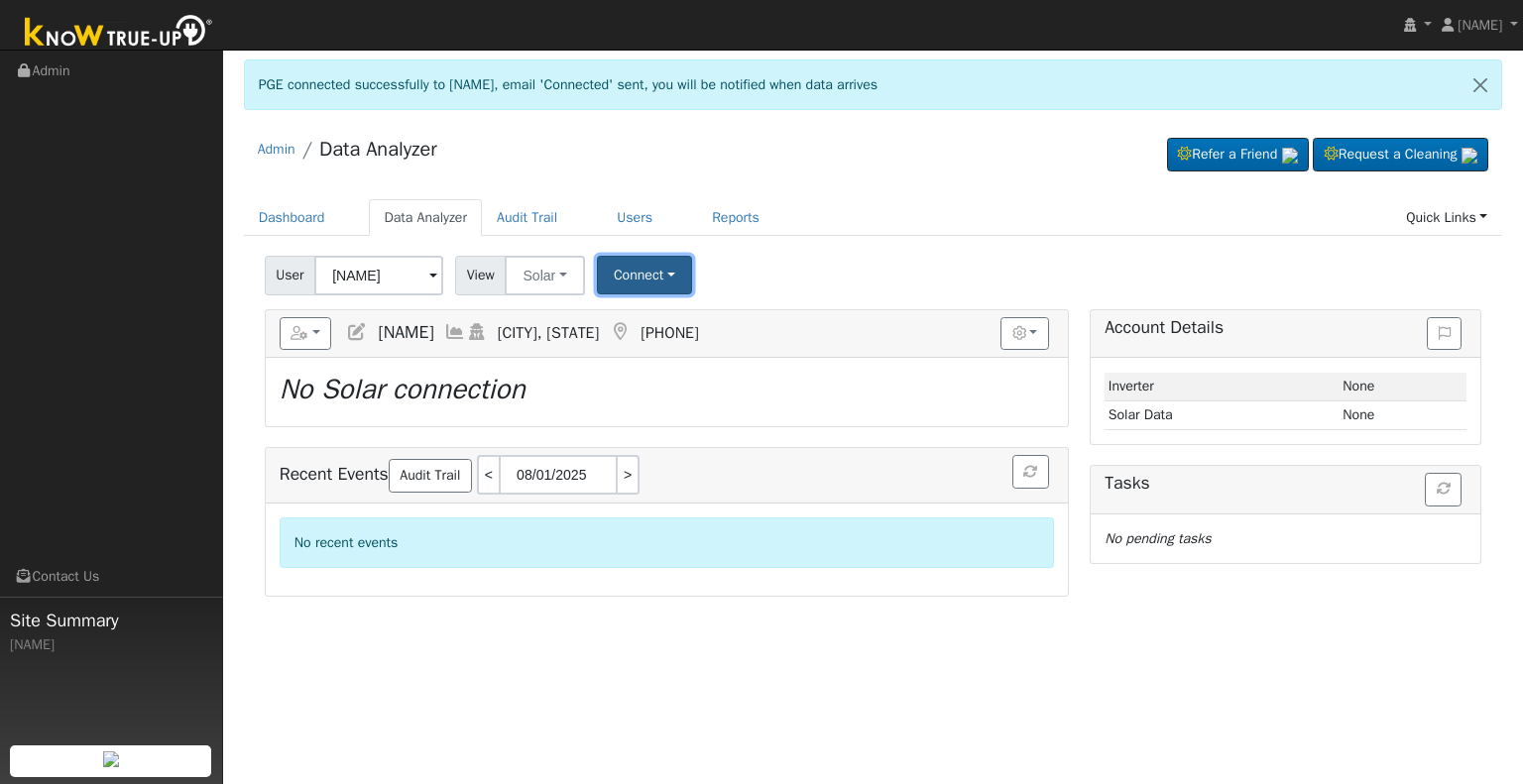 click on "Connect" at bounding box center (644, 275) 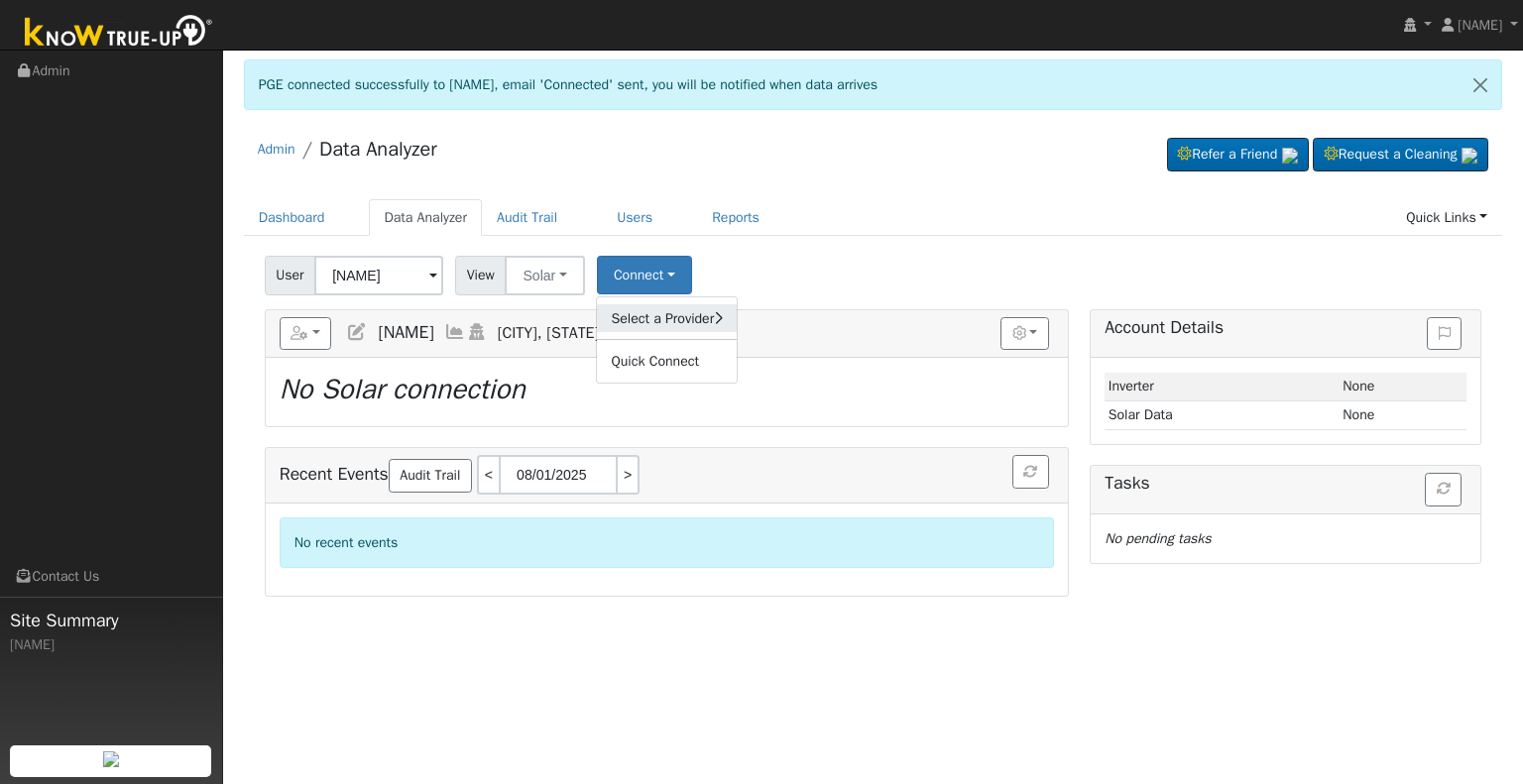 click on "Select a Provider" 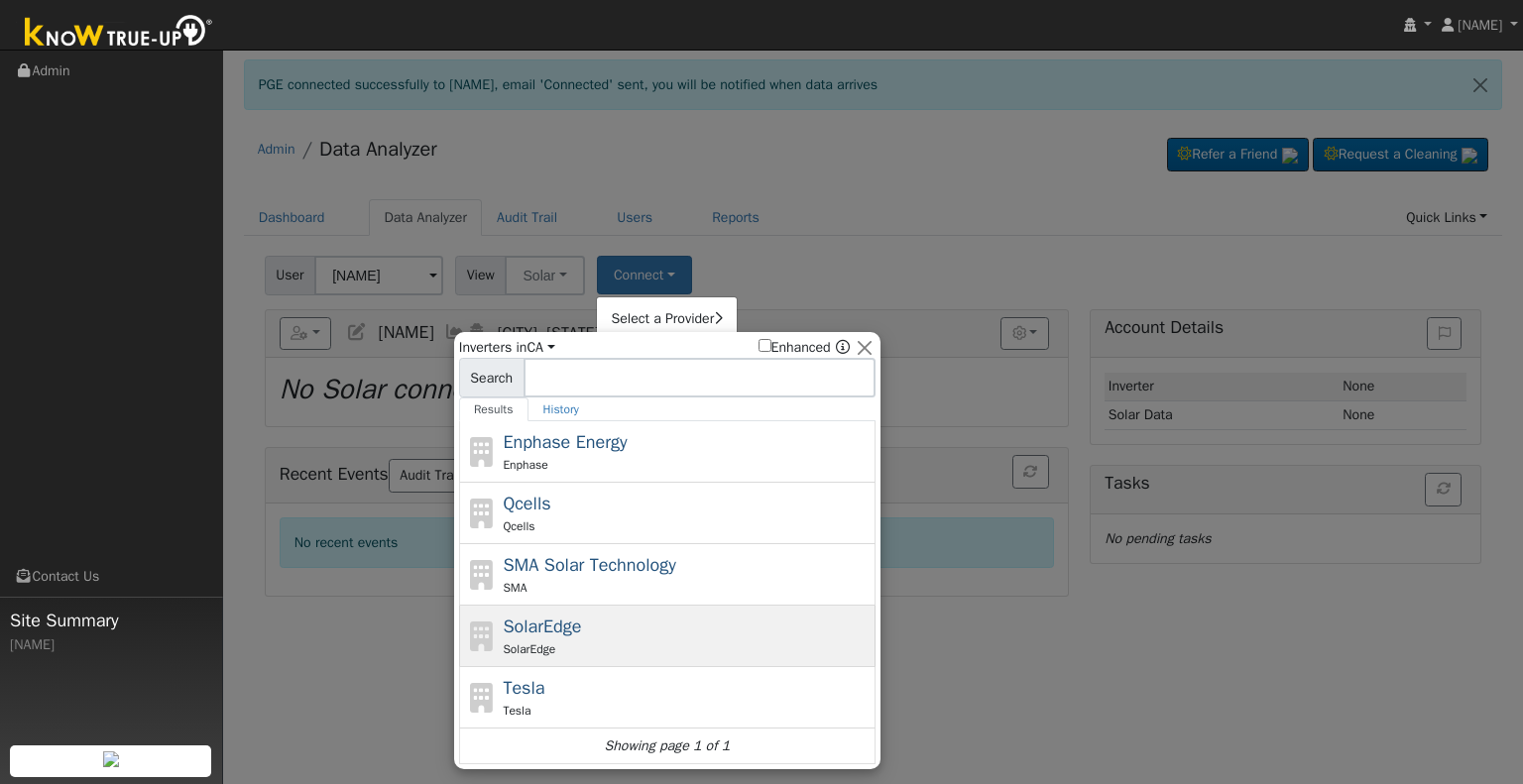 click on "SolarEdge SolarEdge" at bounding box center [686, 635] 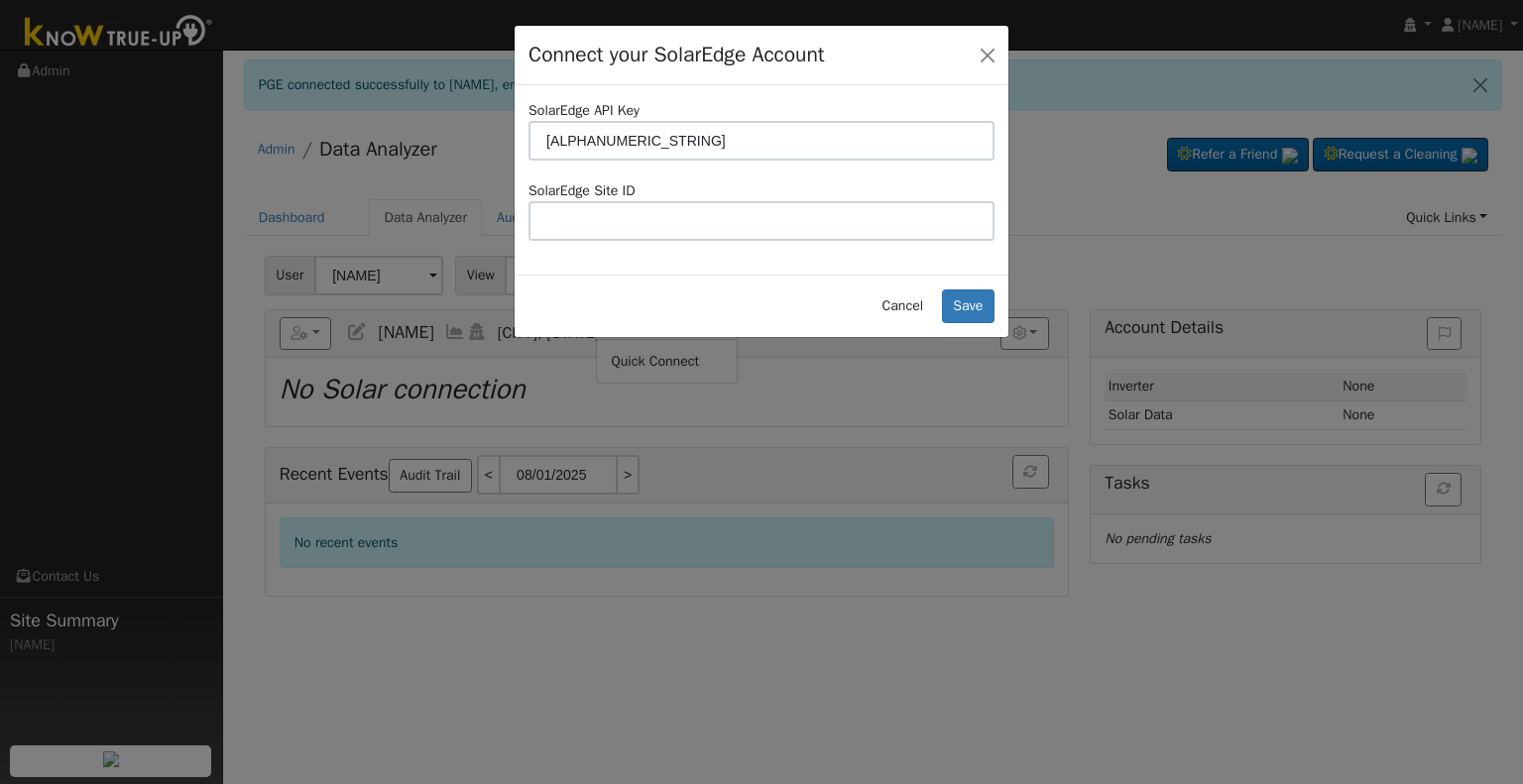 type on "QF9JPMQS1V5DOEXA9V27TBF4S19WF6ZJ" 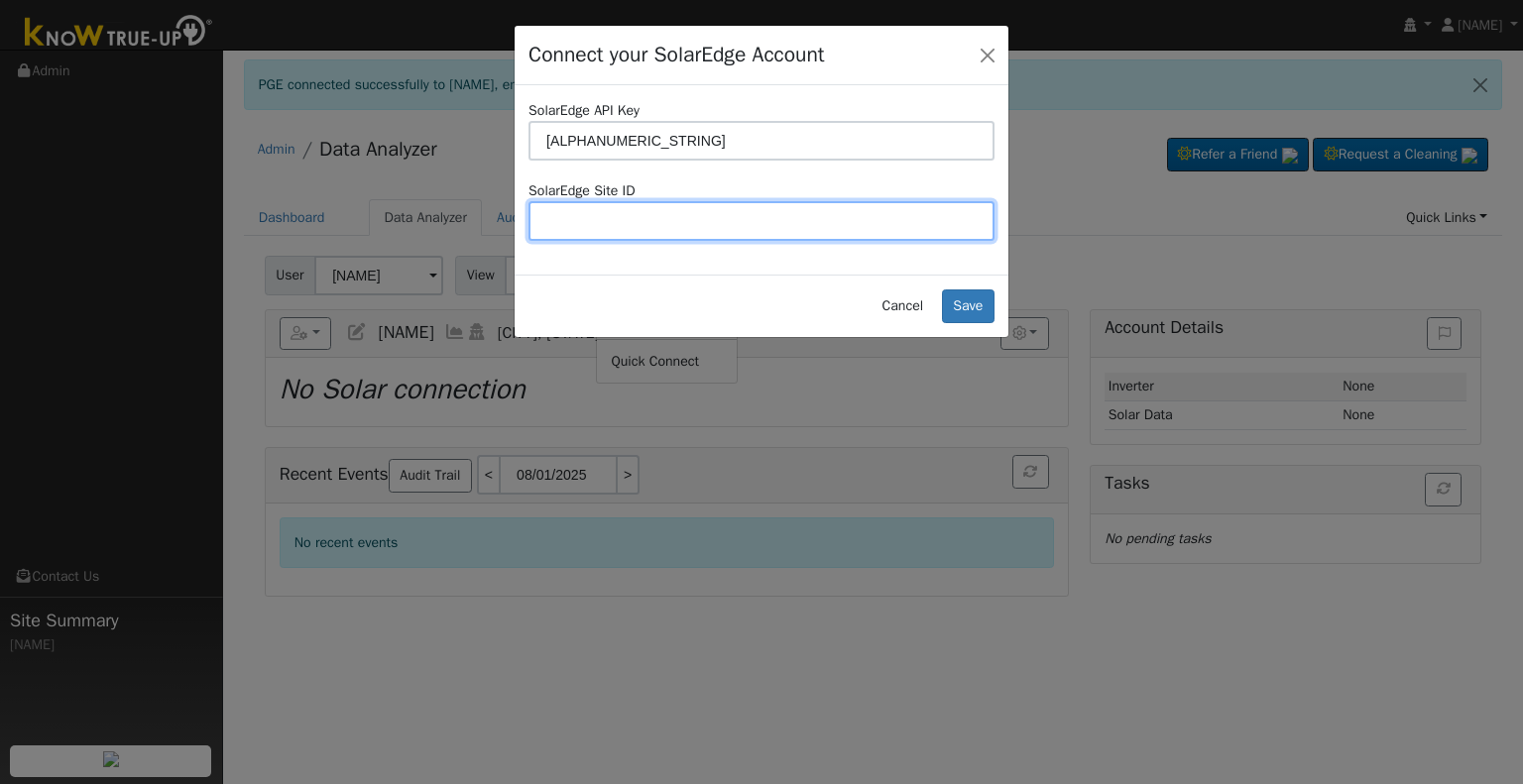 click at bounding box center [762, 221] 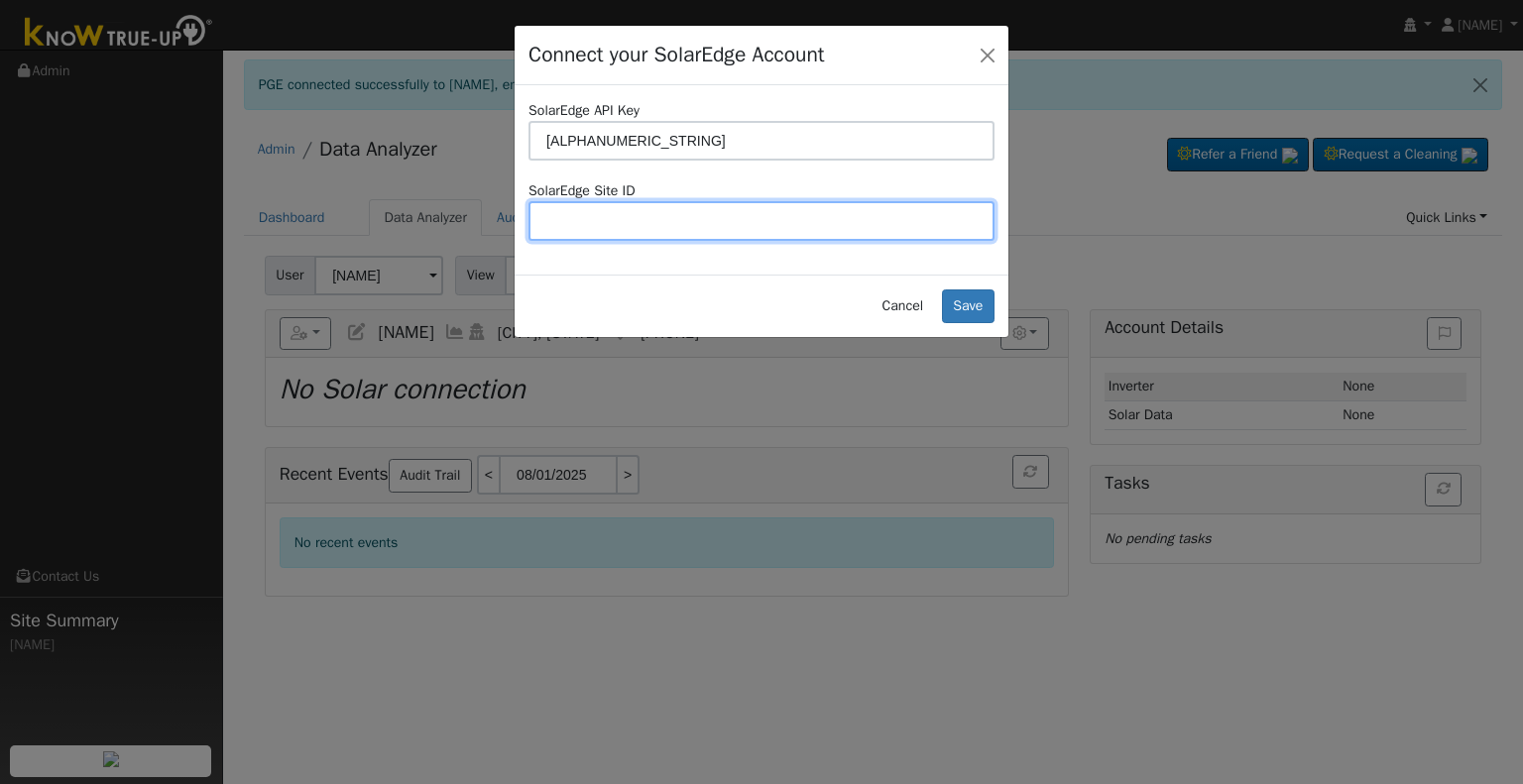 paste on "4689405" 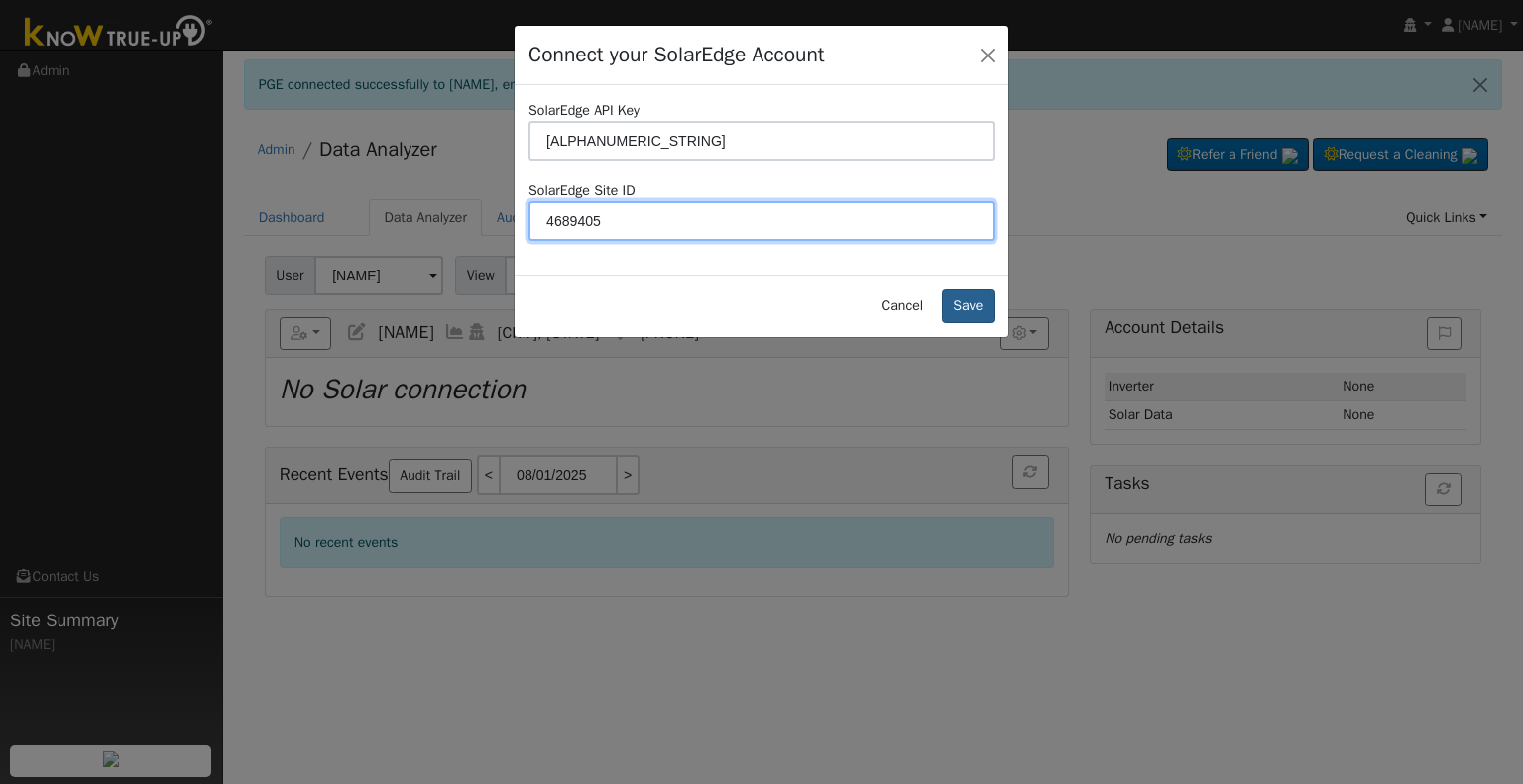 type on "4689405" 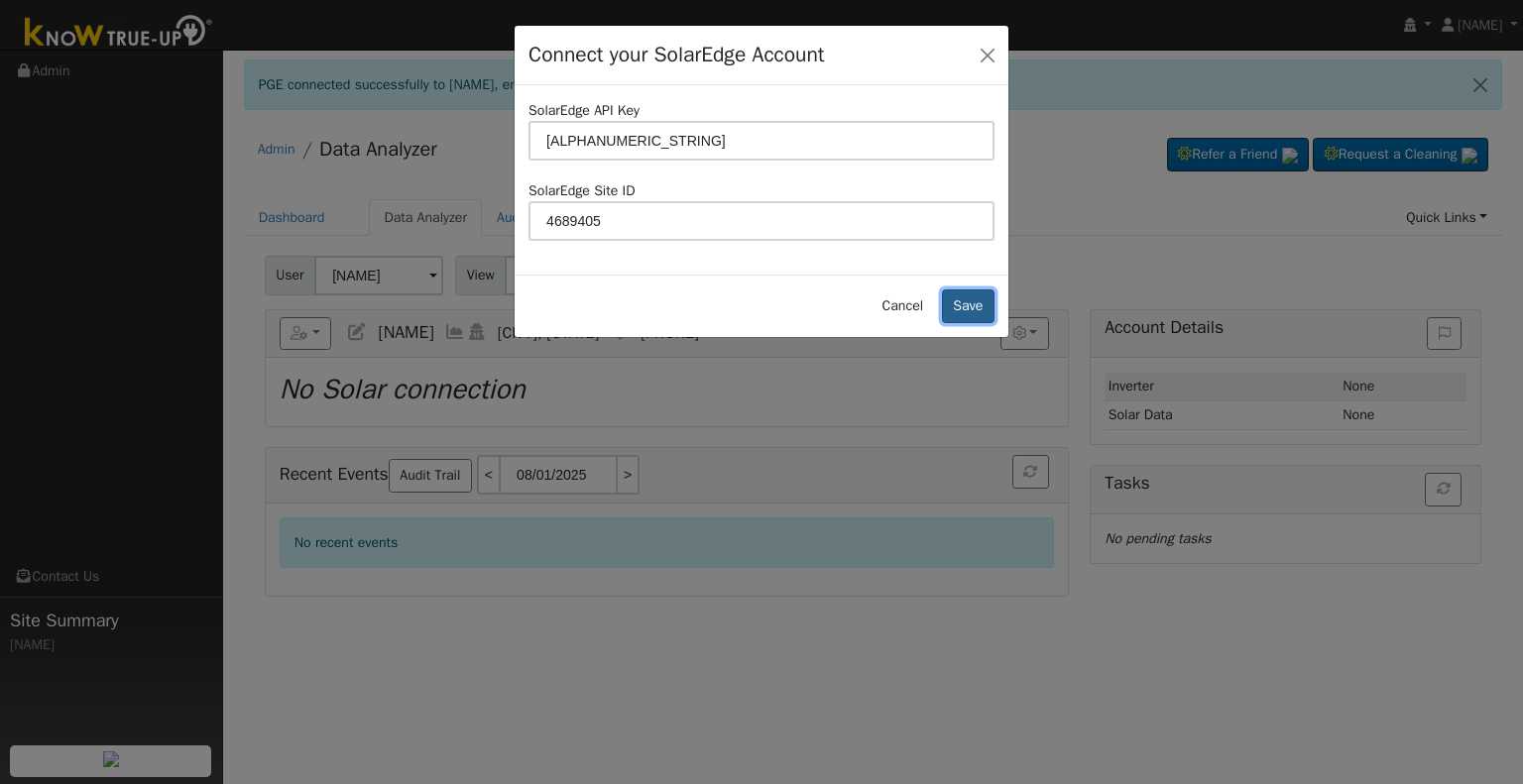 click on "Save" at bounding box center (968, 306) 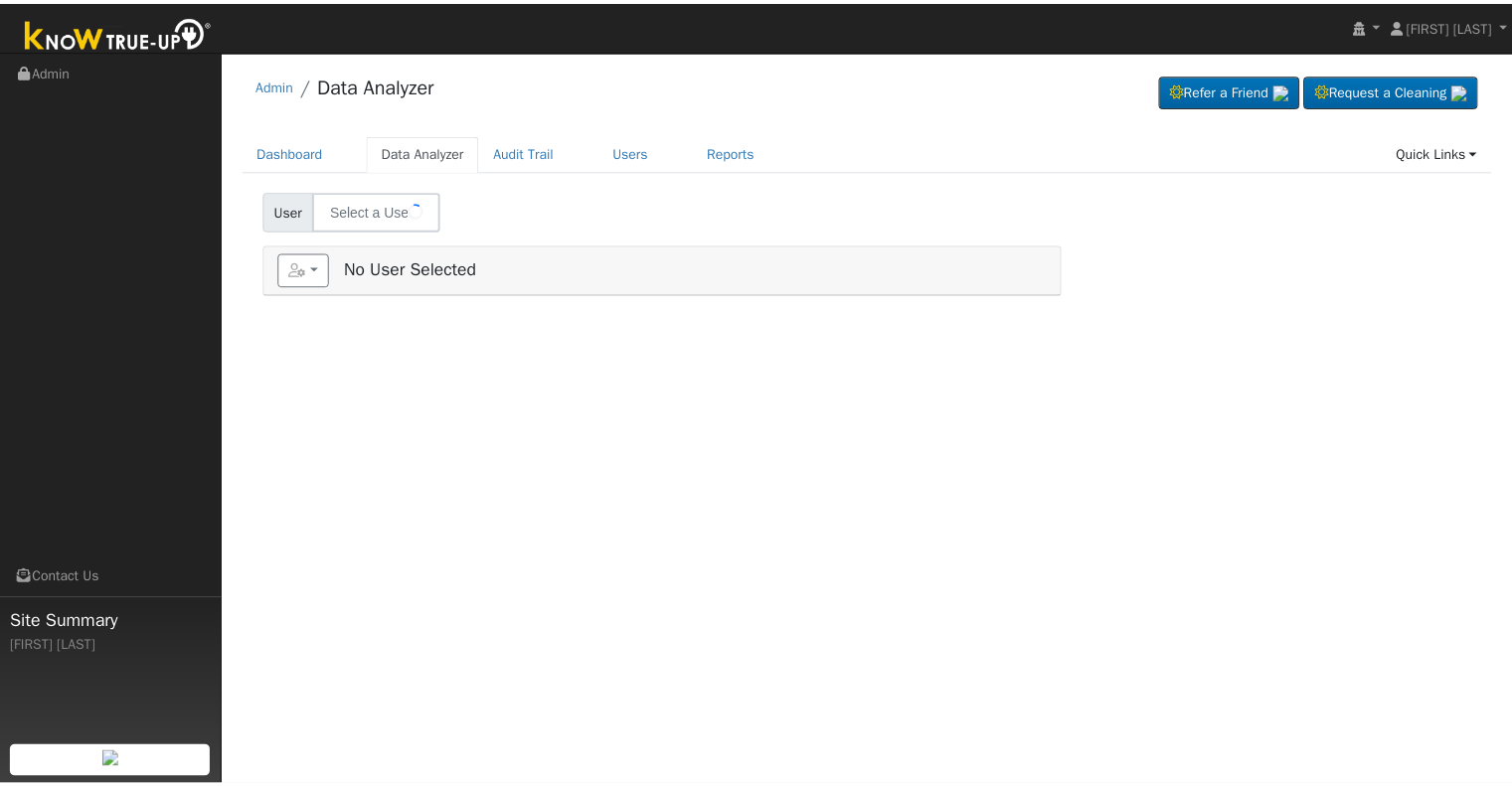 scroll, scrollTop: 0, scrollLeft: 0, axis: both 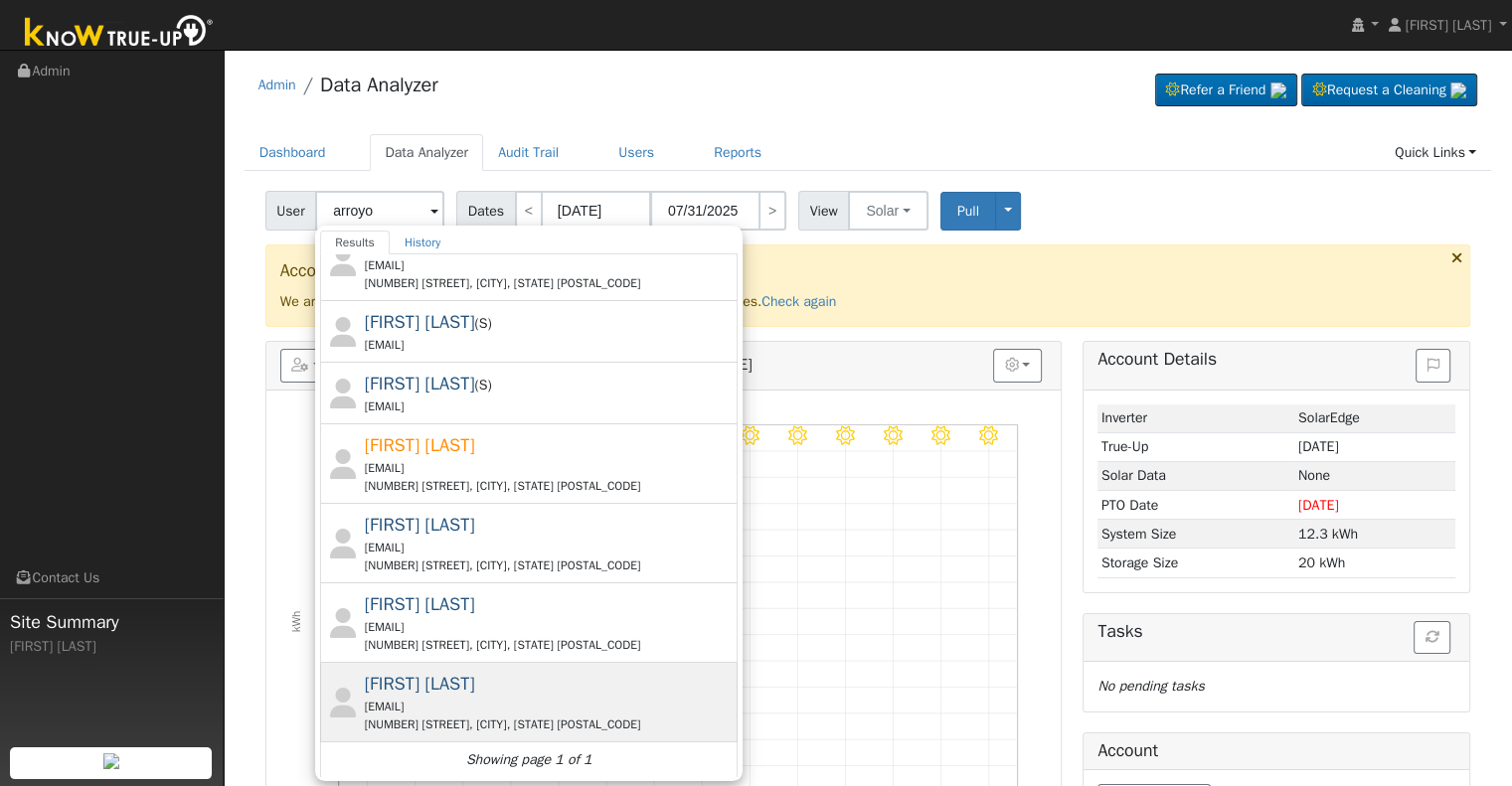 drag, startPoint x: 513, startPoint y: 624, endPoint x: 616, endPoint y: 695, distance: 125.09996 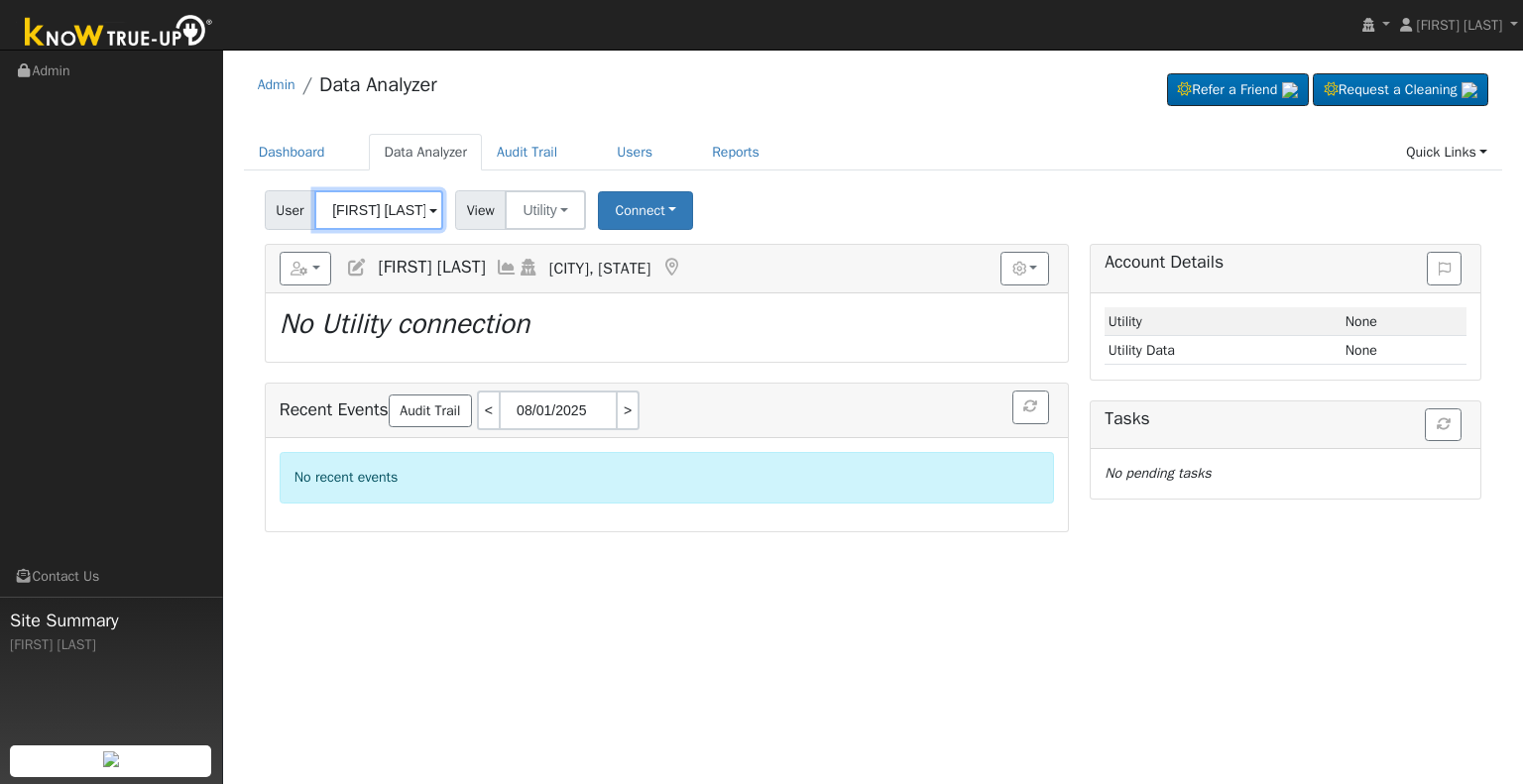 click on "Elias Arroyp" at bounding box center [379, 210] 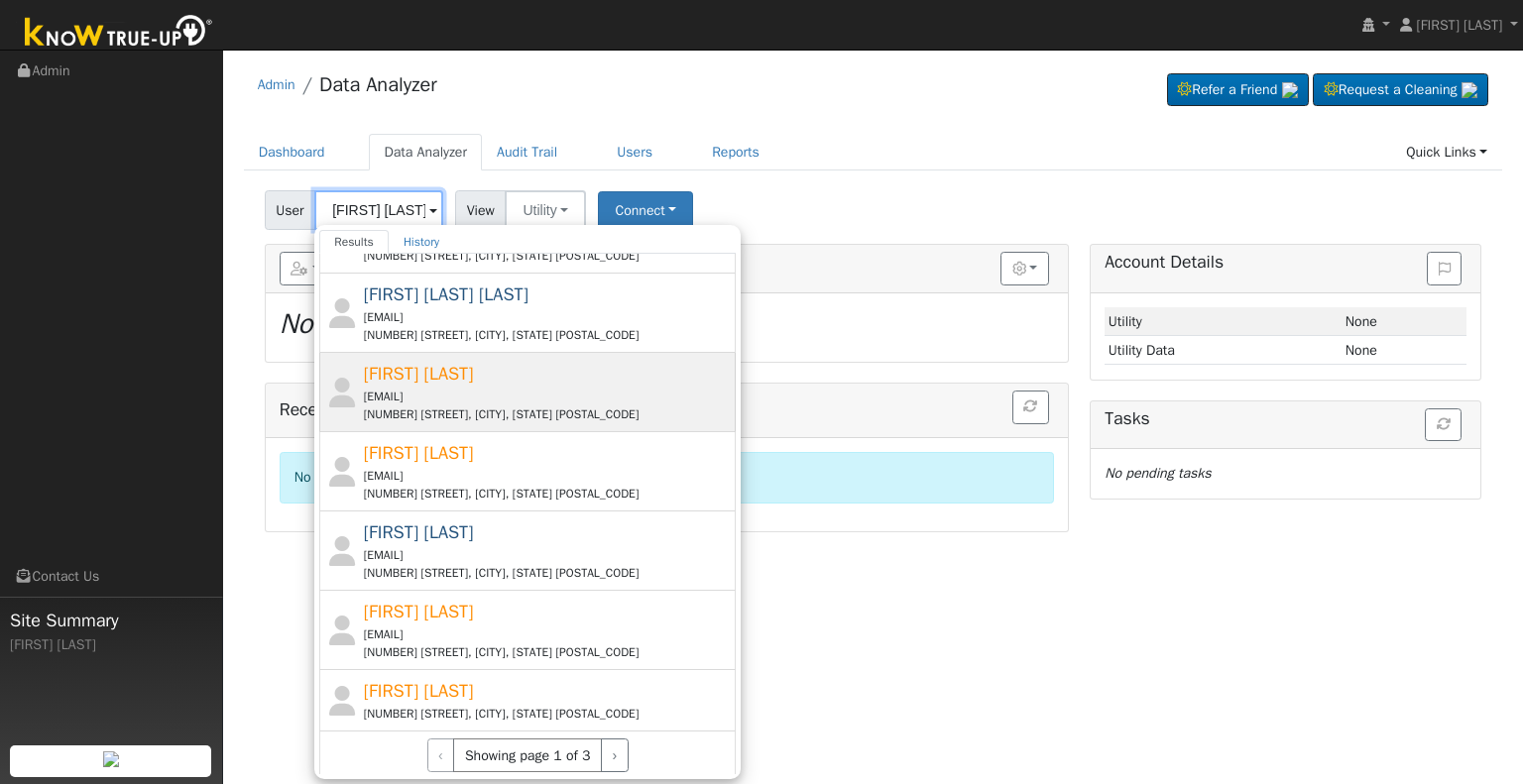 scroll, scrollTop: 696, scrollLeft: 0, axis: vertical 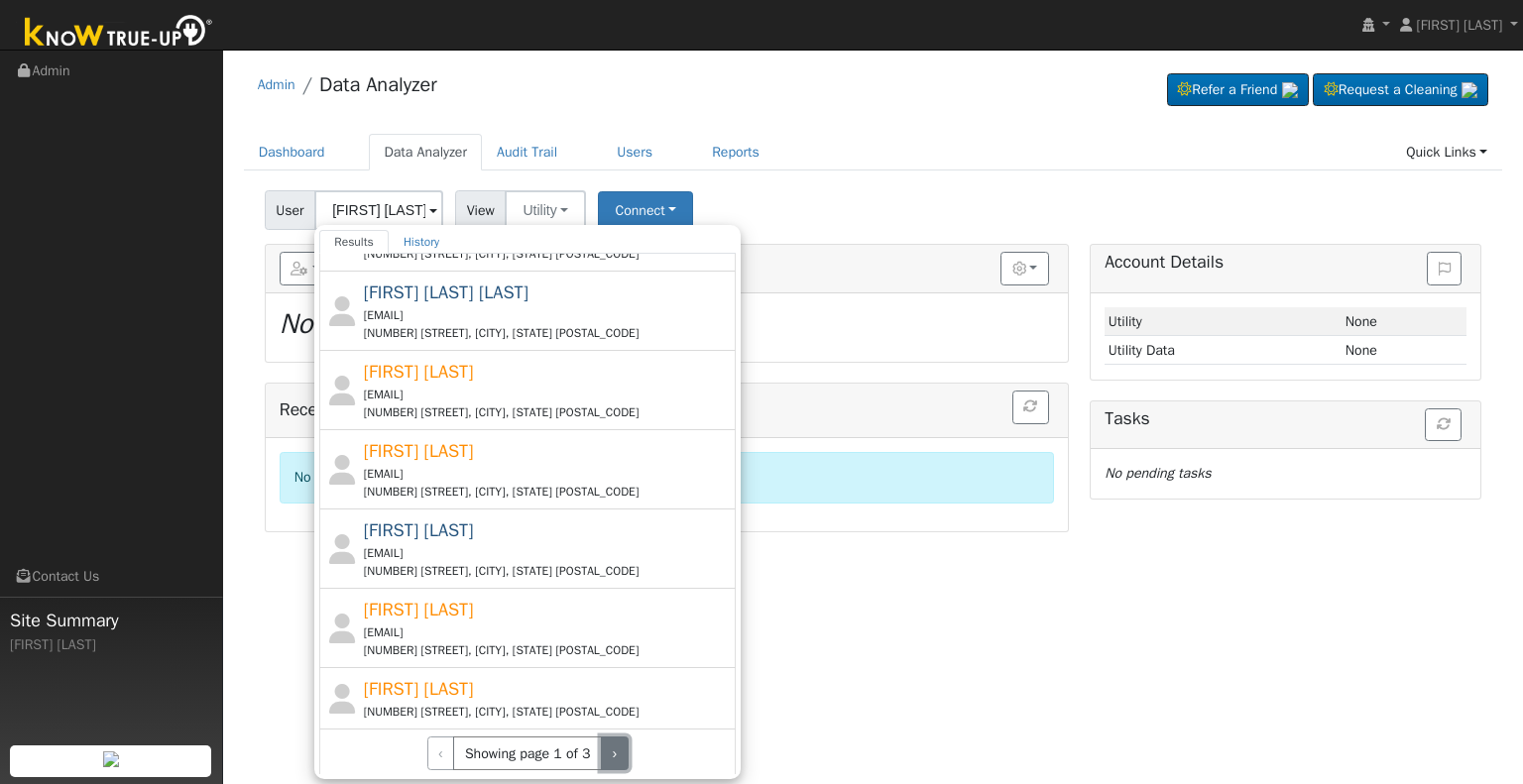 click on "›" at bounding box center (615, 753) 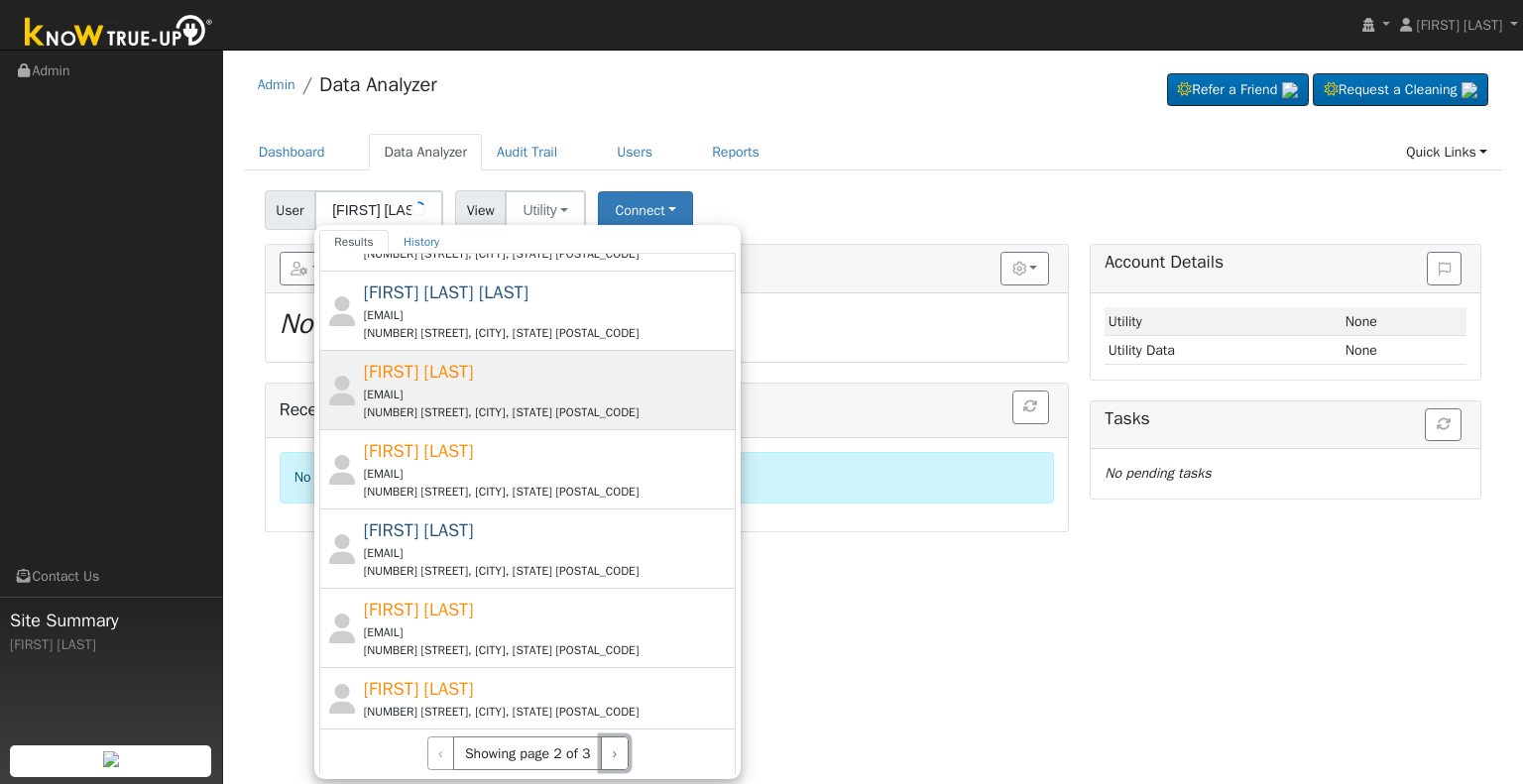 scroll, scrollTop: 660, scrollLeft: 0, axis: vertical 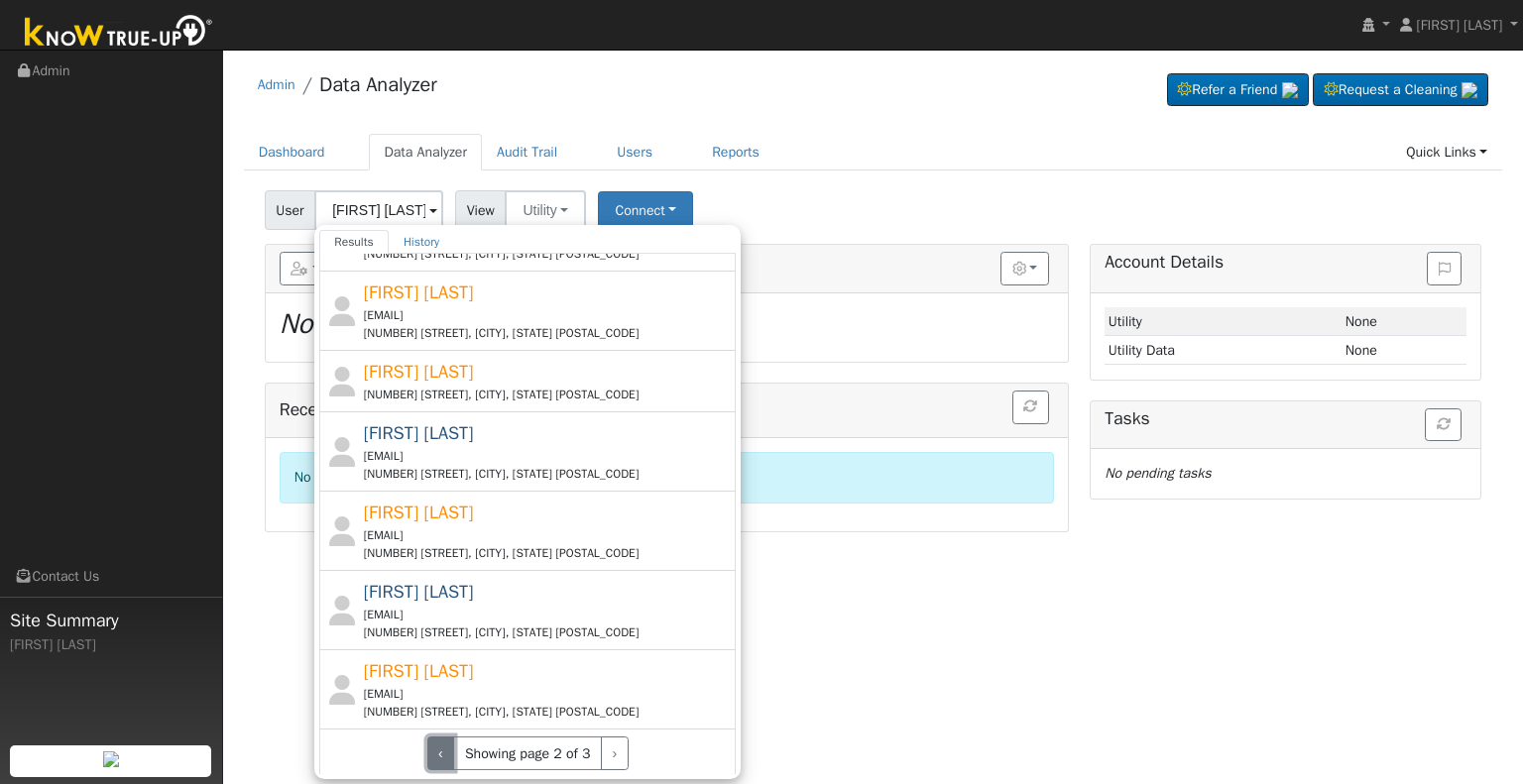 click on "‹" at bounding box center (441, 753) 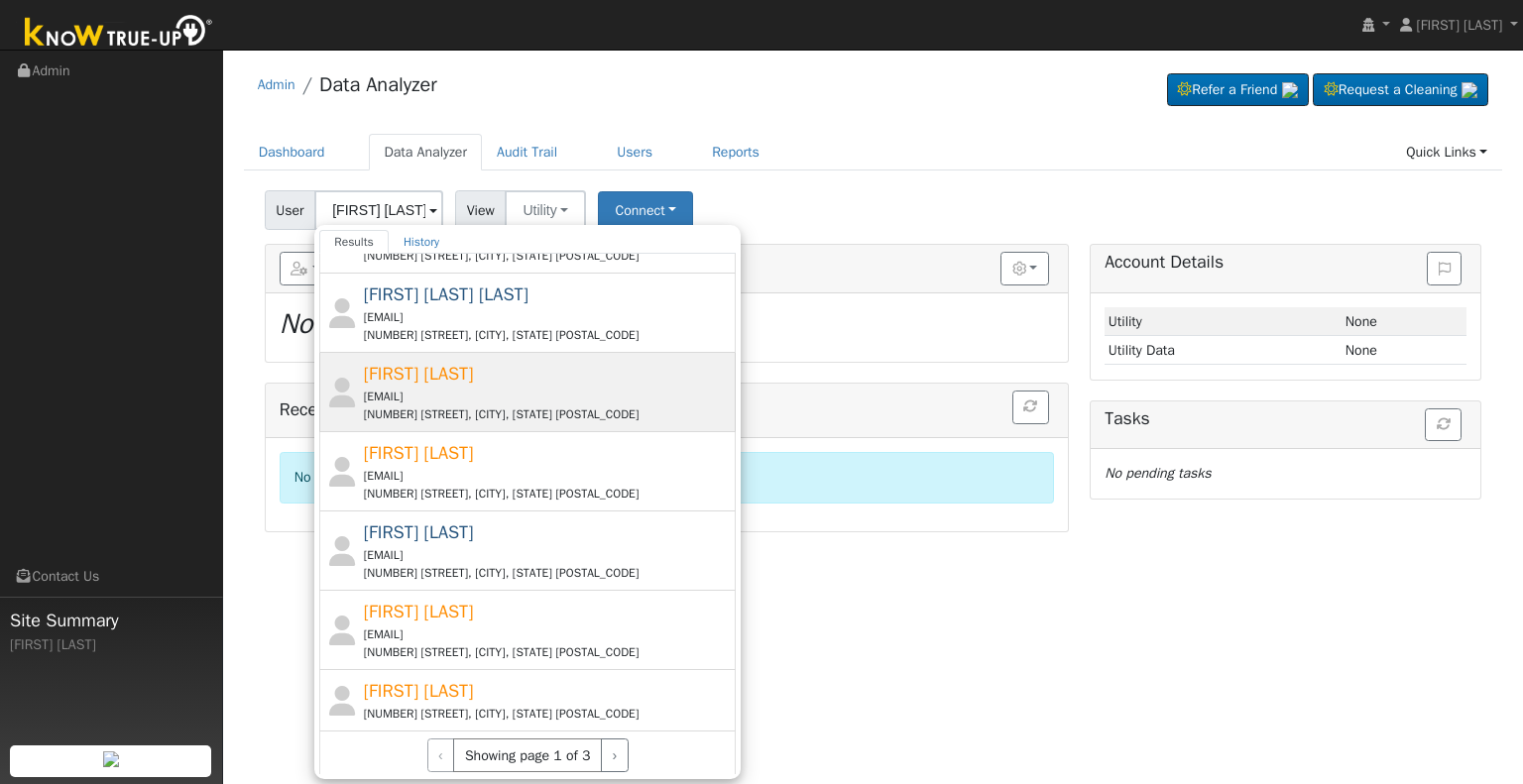 scroll, scrollTop: 696, scrollLeft: 0, axis: vertical 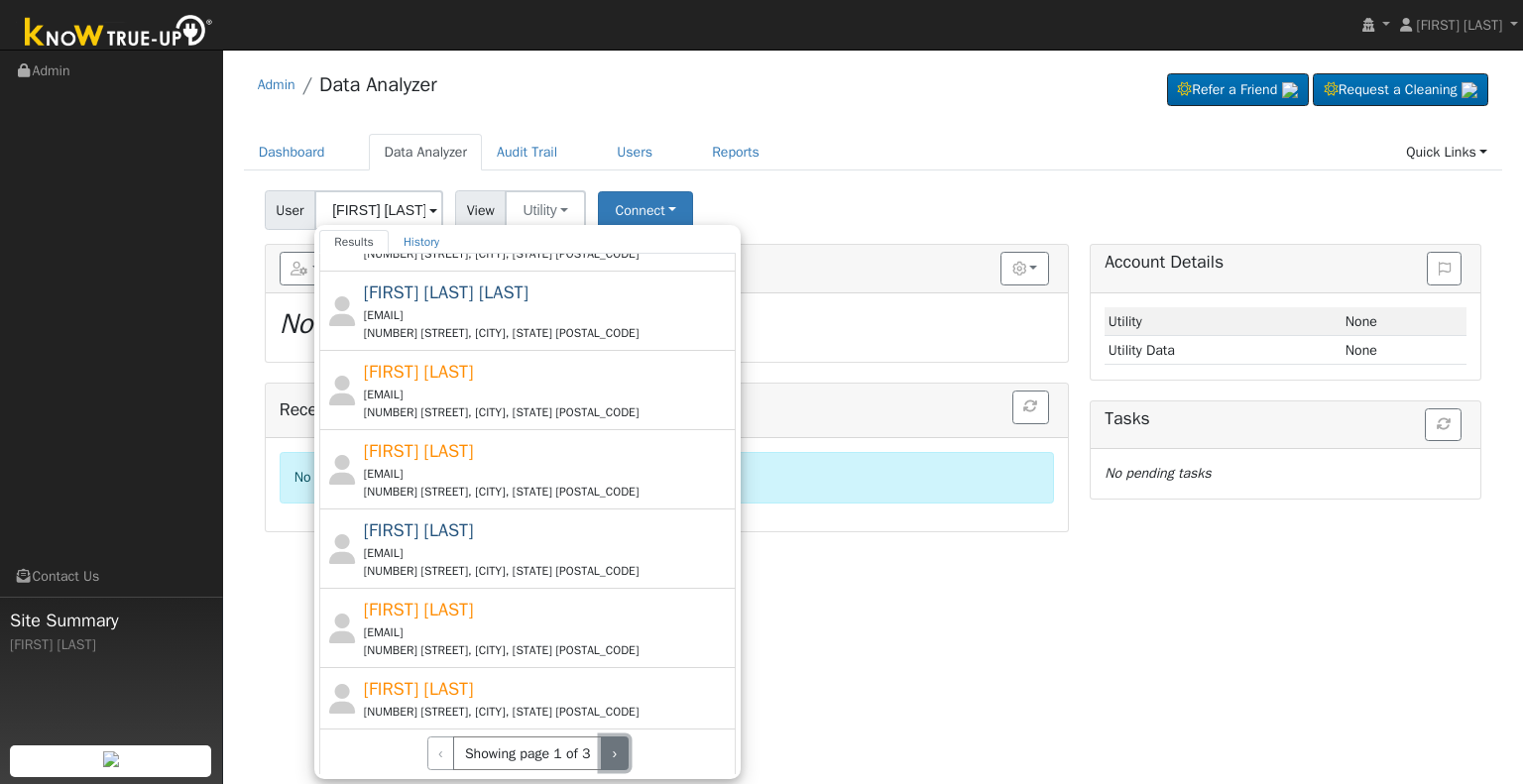 click on "›" at bounding box center (615, 753) 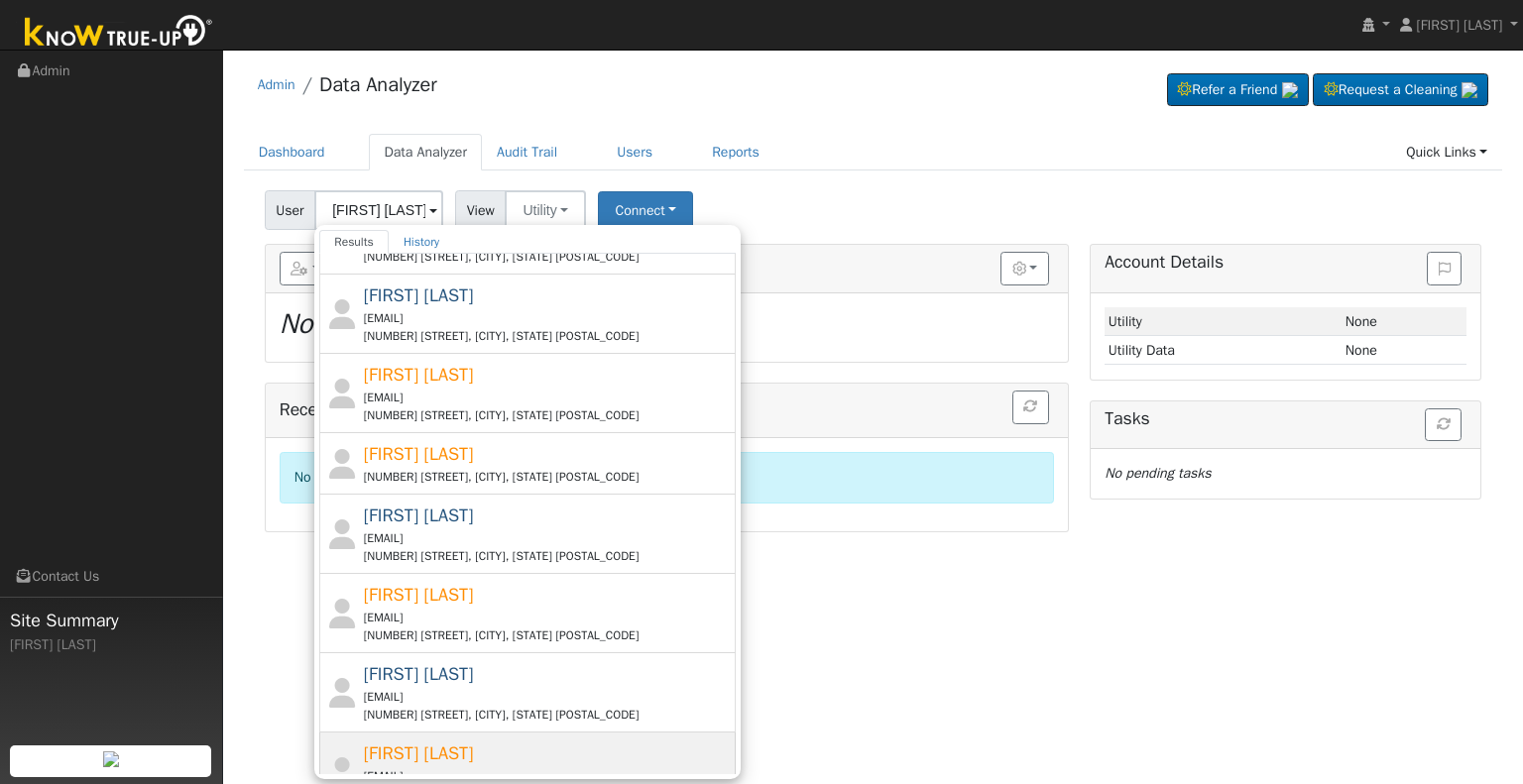 scroll, scrollTop: 660, scrollLeft: 0, axis: vertical 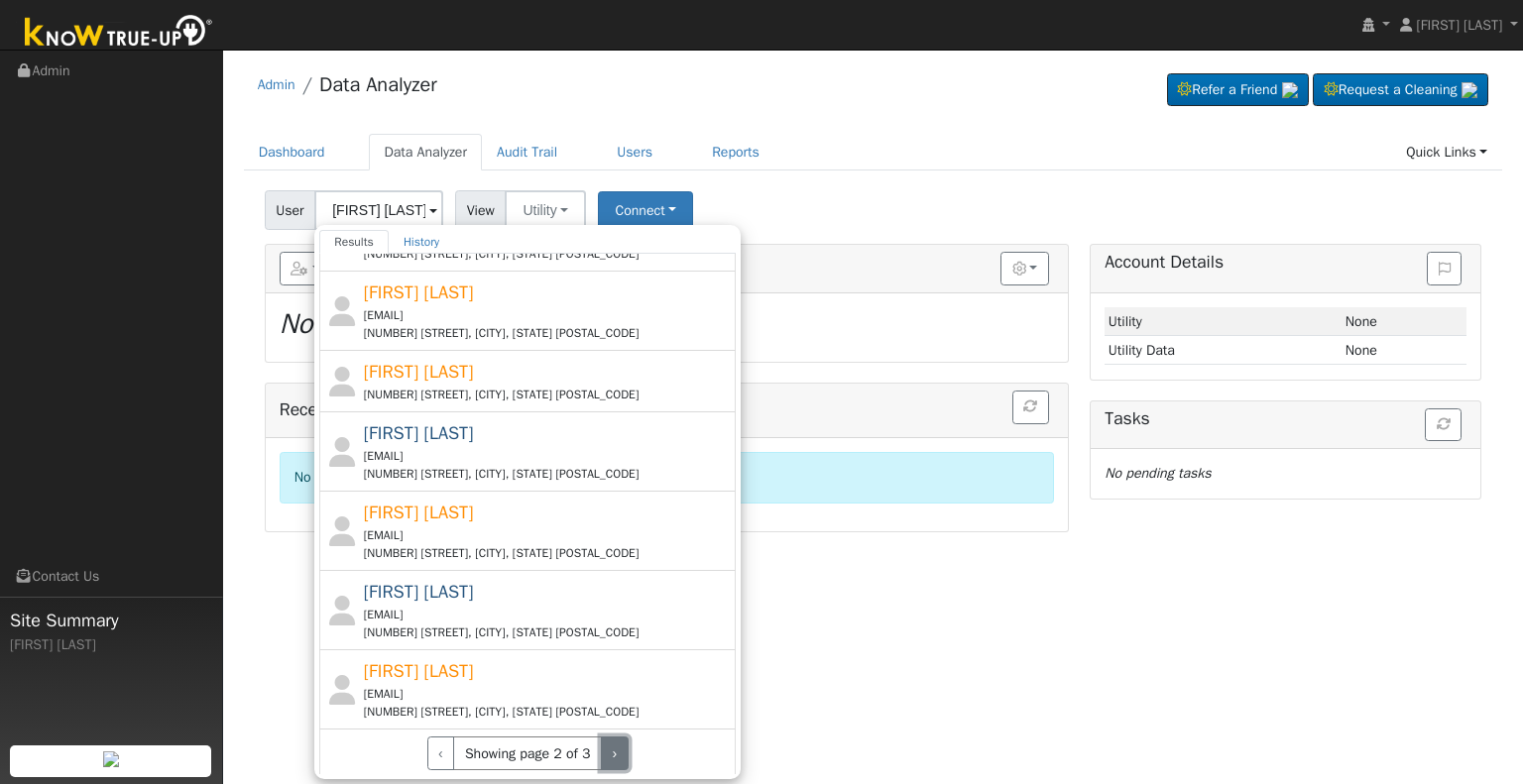 click on "›" at bounding box center (615, 753) 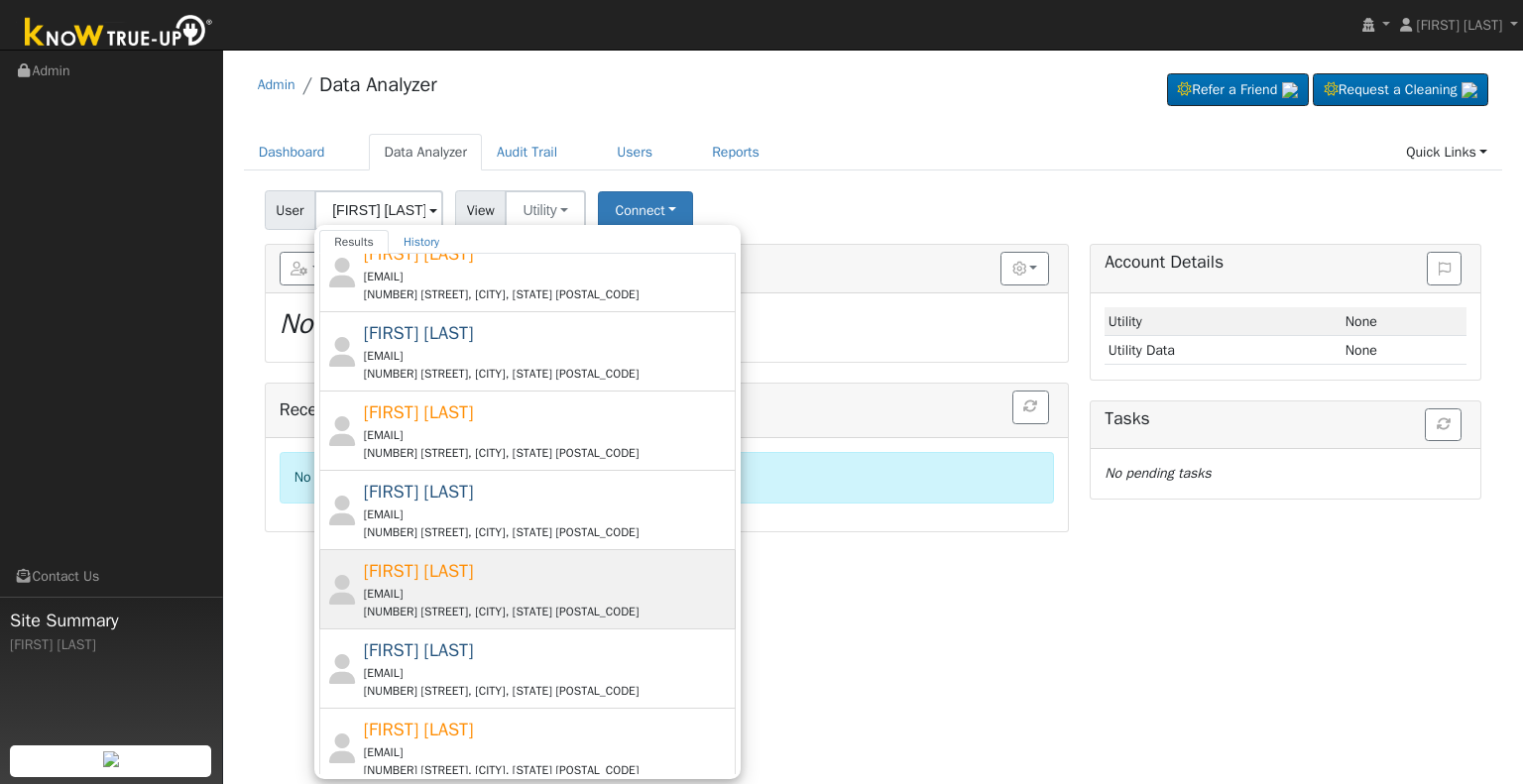scroll, scrollTop: 0, scrollLeft: 0, axis: both 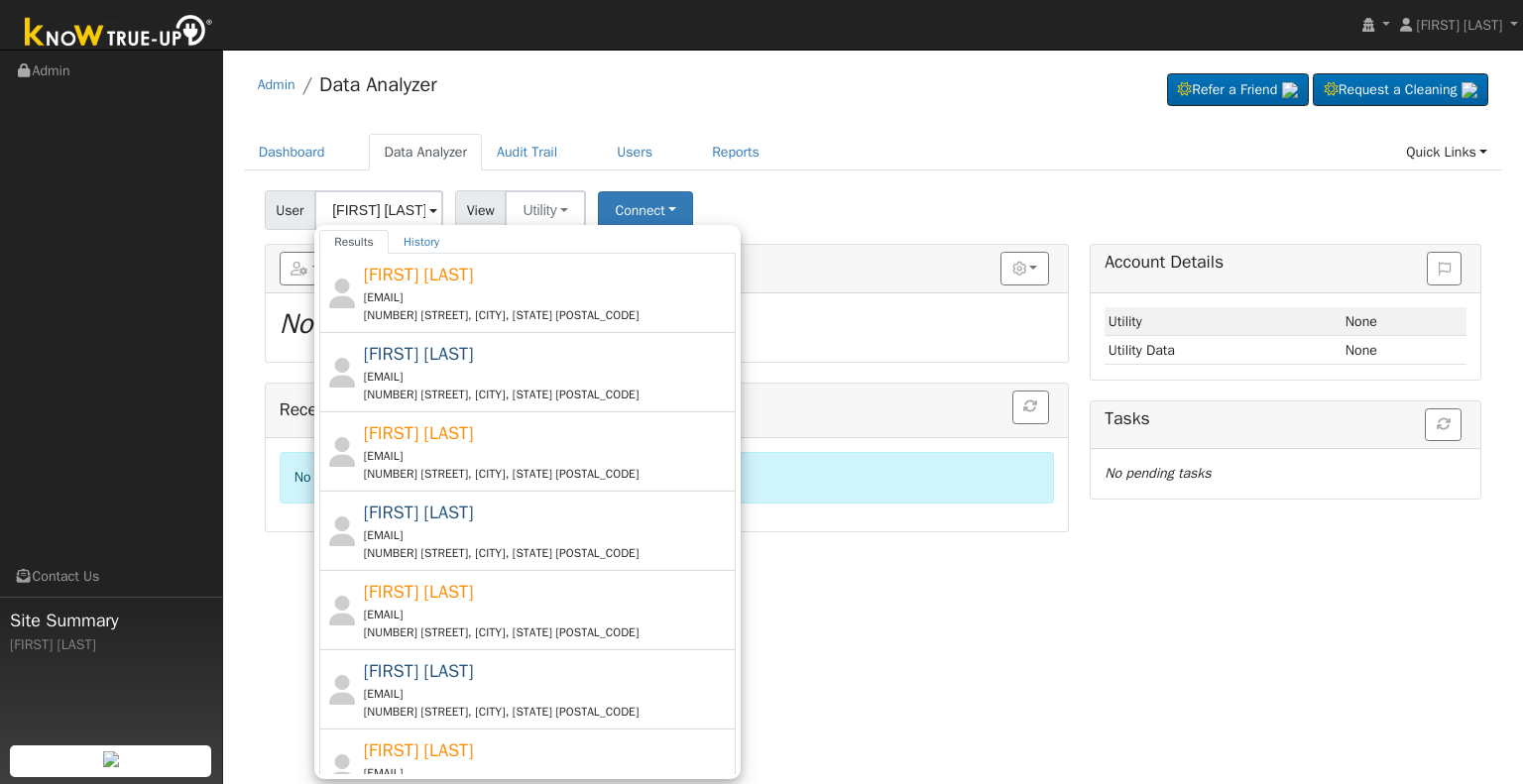 click on "User rosa a Results History Rosalinda San Pedro Maldonado nosepo@gmail.com 945 West Fairmont Avenue, Clovis, CA 93612 Rosalyn Santiago rozandboys224@gmail.com 224 San Bruno Street, Los Banos, CA 93635 ROSALINDA SANTIBANEZ aespuroj@yahoo.com 3454 East Grant Avenue, Fresno, CA 93702 Rosario Torres Hernandez rtorres@cgtorres.com 9605 Bloomsbury Court, Bakersfield, CA 93312 Rosa Trinidad WRONG2@gmail.com 2601 Westgate Drive, Madera, CA 93637 Rosalie Tristan rtristan1@hotmail.com 10881 South Pedersen Avenue, Reedley, CA 93654 Rosalie Tristan Cowboyup.tristan@gmail.com 10881 S Pedersen Ave, Reedley, CA 93654 Danny & Rosa Wade danny@trqid.com 25290 West Scaggs Avenue, Tranquillity, CA 93668 Rosa Ybarra ybarraxrc@gmail.com 1875 N Short Dr, Hanford, CA 93230 Rosa Zarate Rios carlosjr01.cn@gmail.com 8701 Shannon Drive, Bakersfield, CA 93307 ‹ Showing page 3 of 3 ›  Enter text to search  History Elias Arroyp 08/01/2025 12:12 PM History Randy Oakleaf 08/01/2025 11:53 AM History Joseph Annon 08/01/2025 11:13 AM    <" at bounding box center [873, 206] 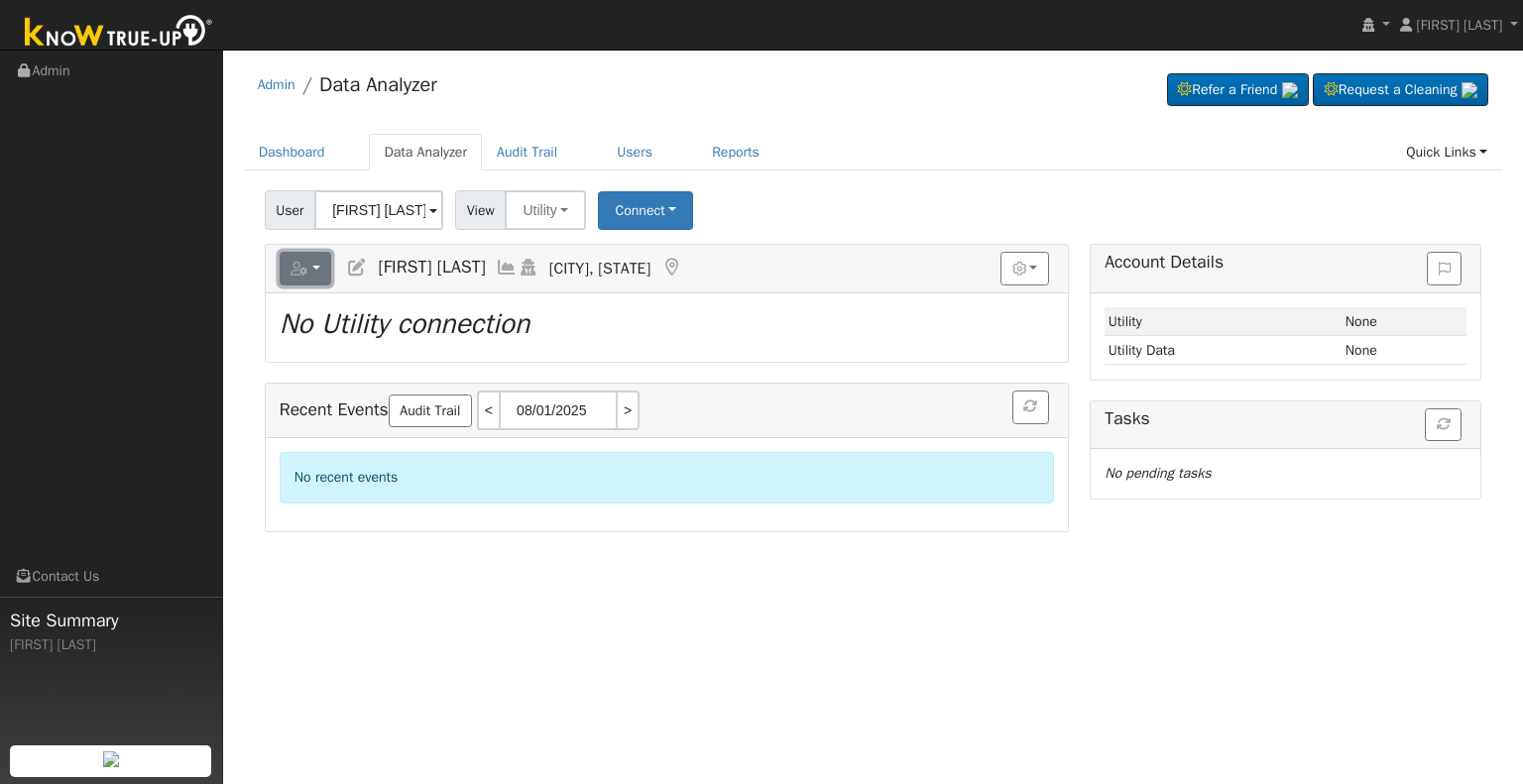 click at bounding box center [299, 269] 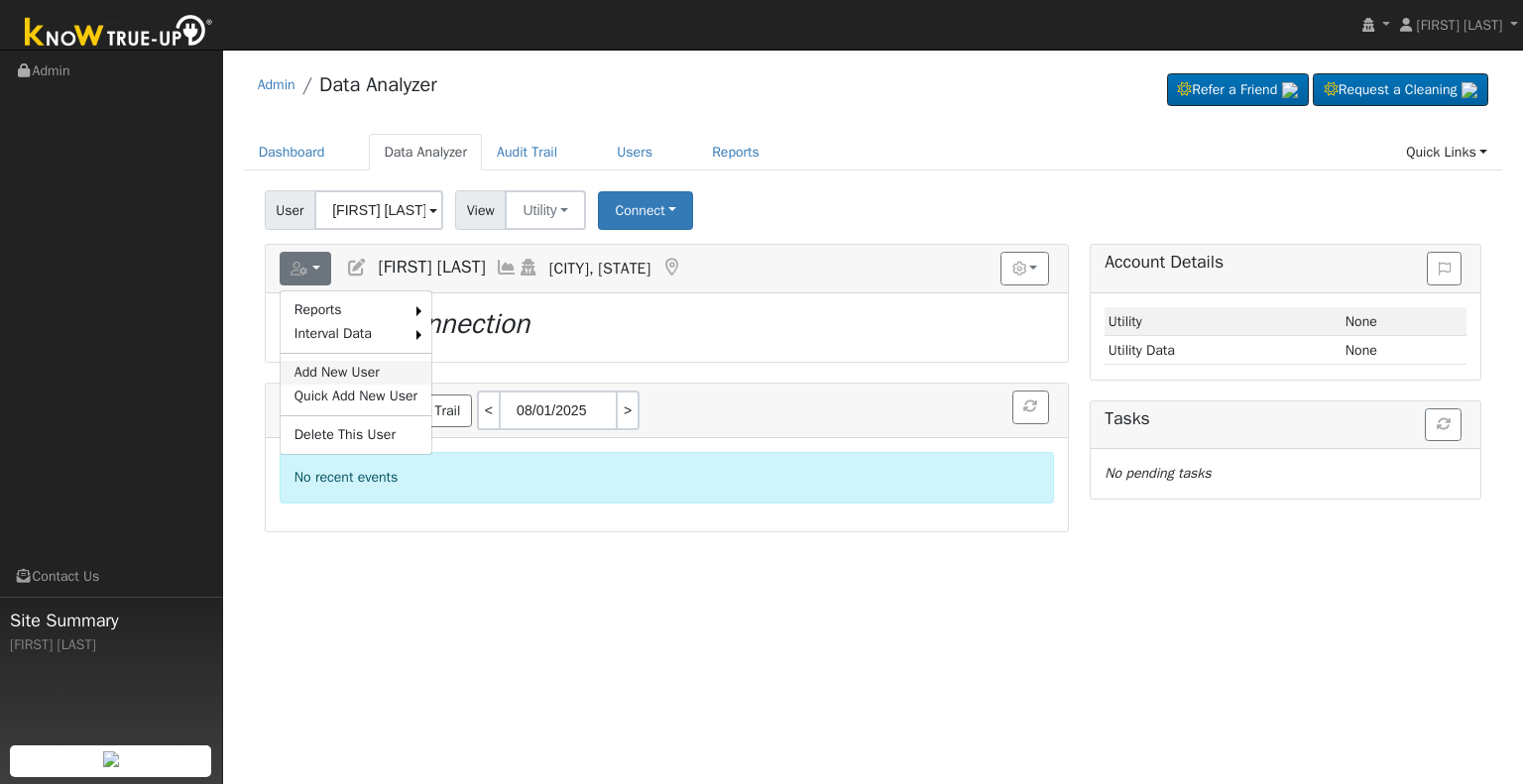 click on "Add New User" at bounding box center [356, 373] 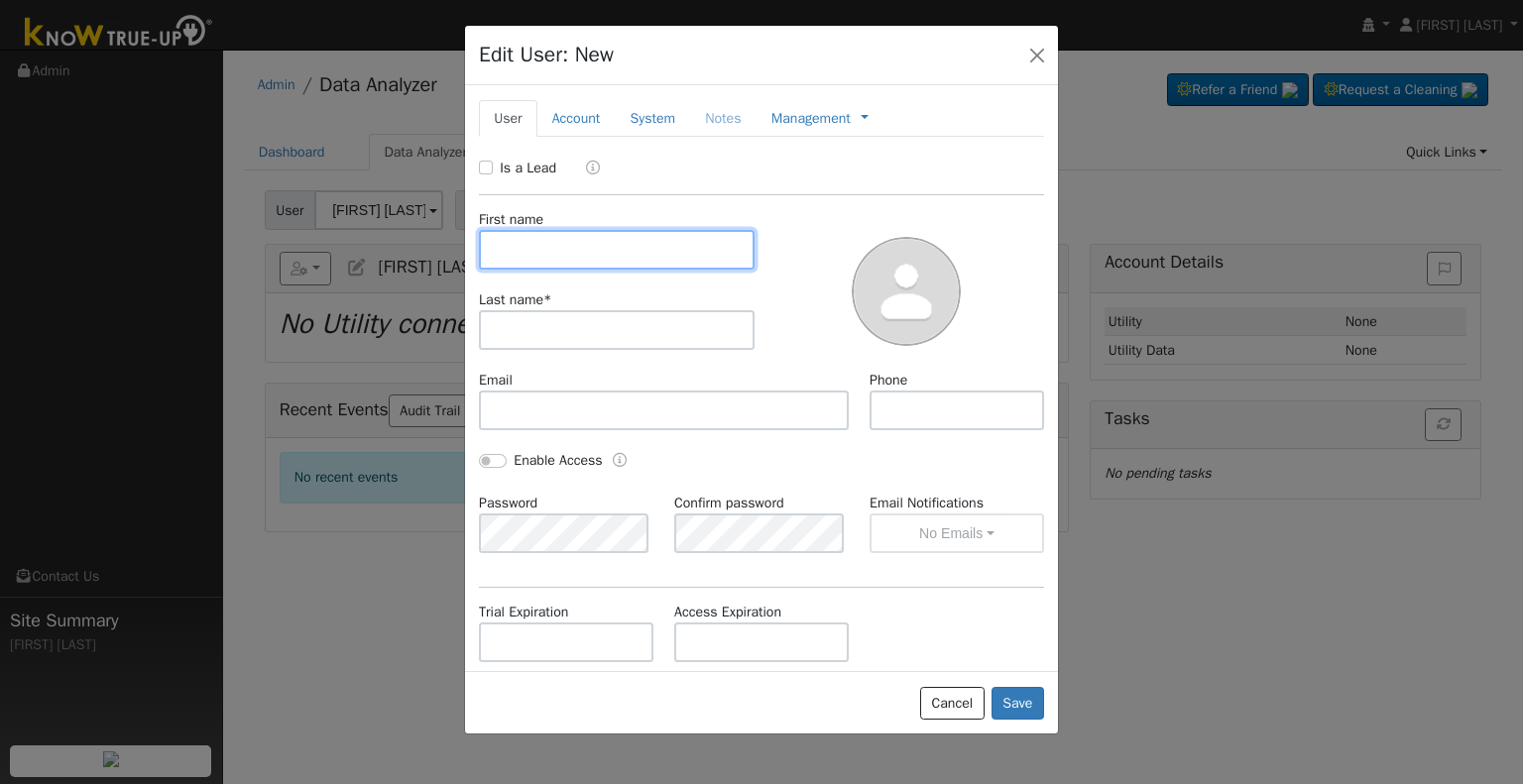 click at bounding box center (617, 250) 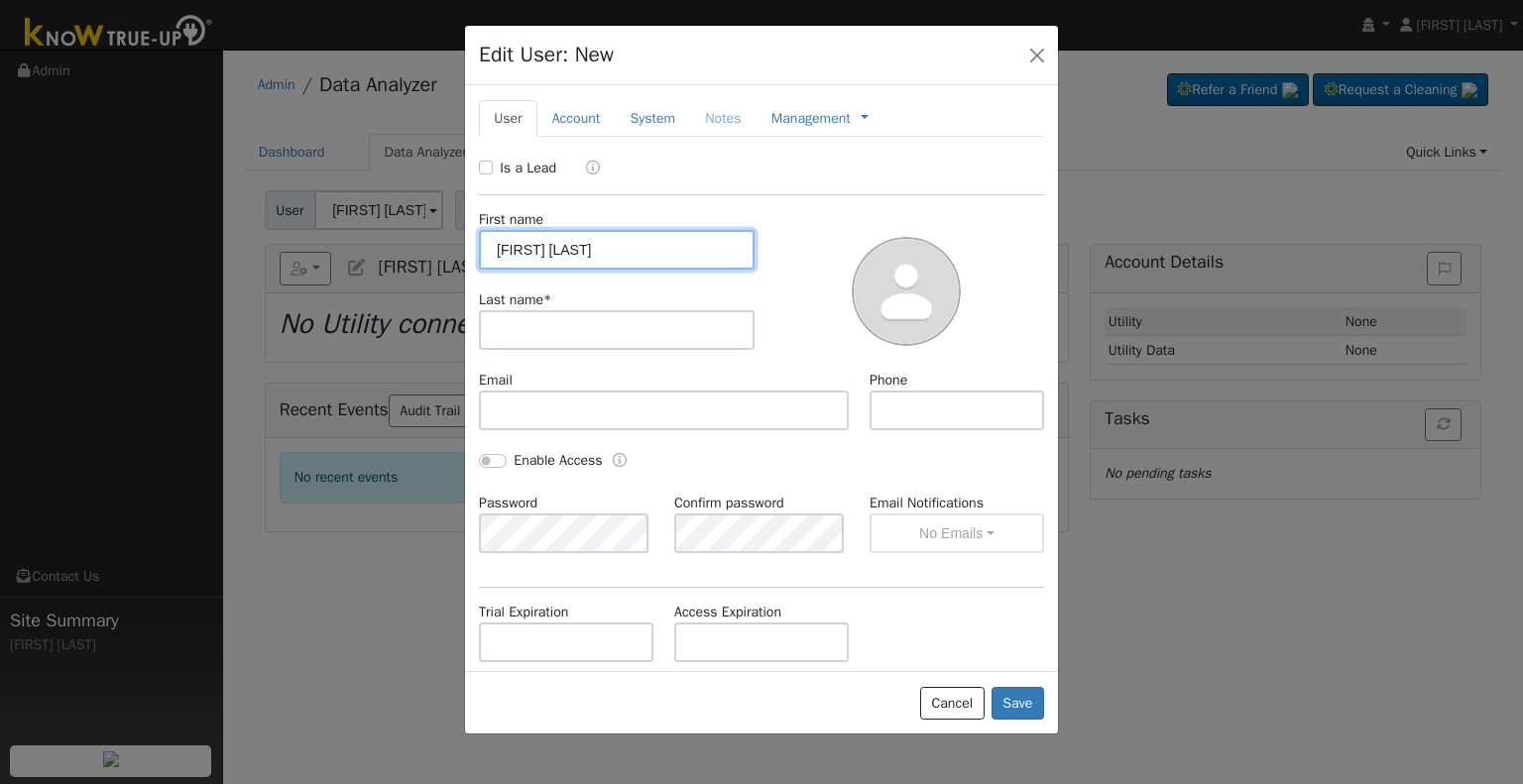 click on "[FIRST] [LAST]" at bounding box center (617, 250) 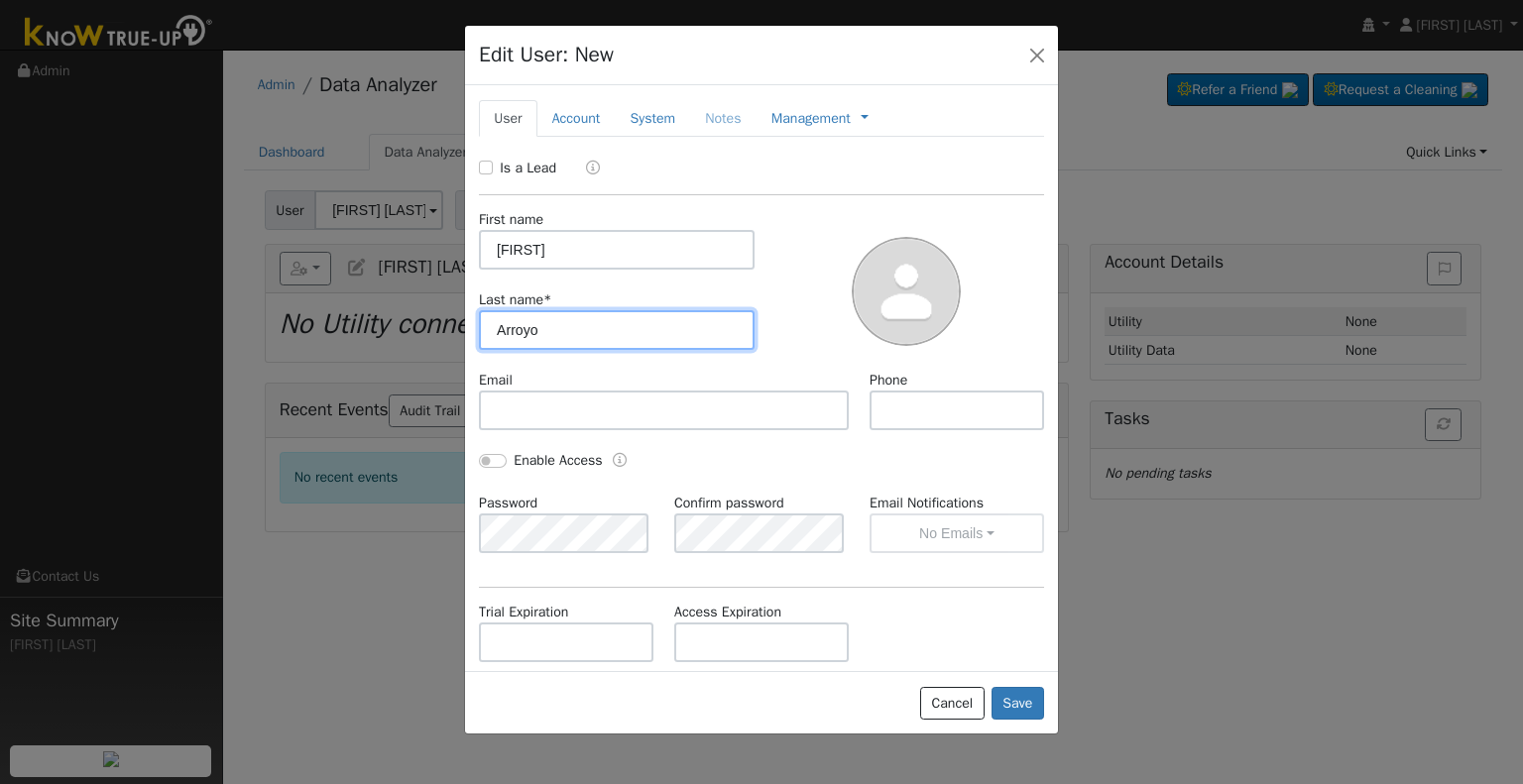 type on "Arroyo" 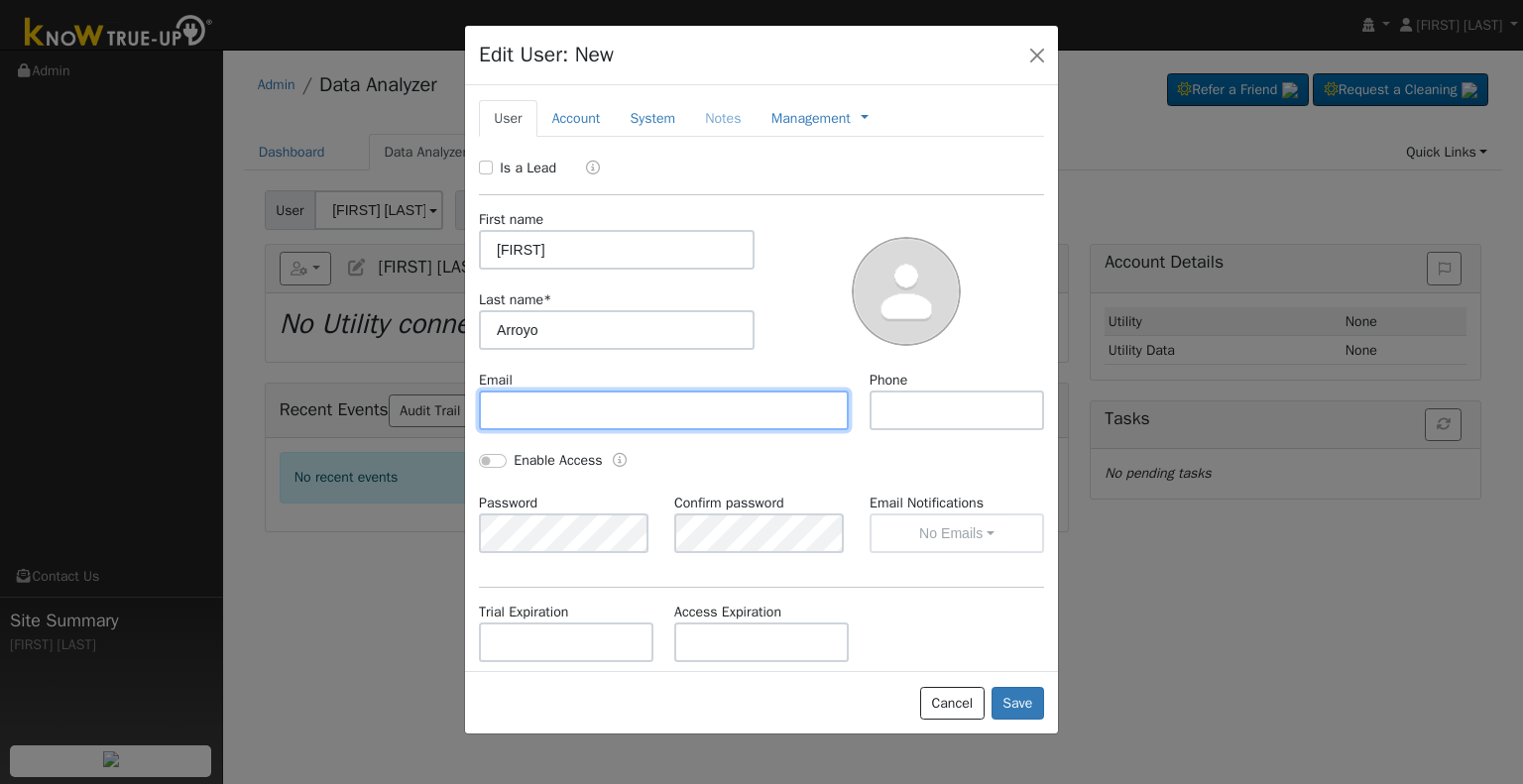 click at bounding box center [663, 410] 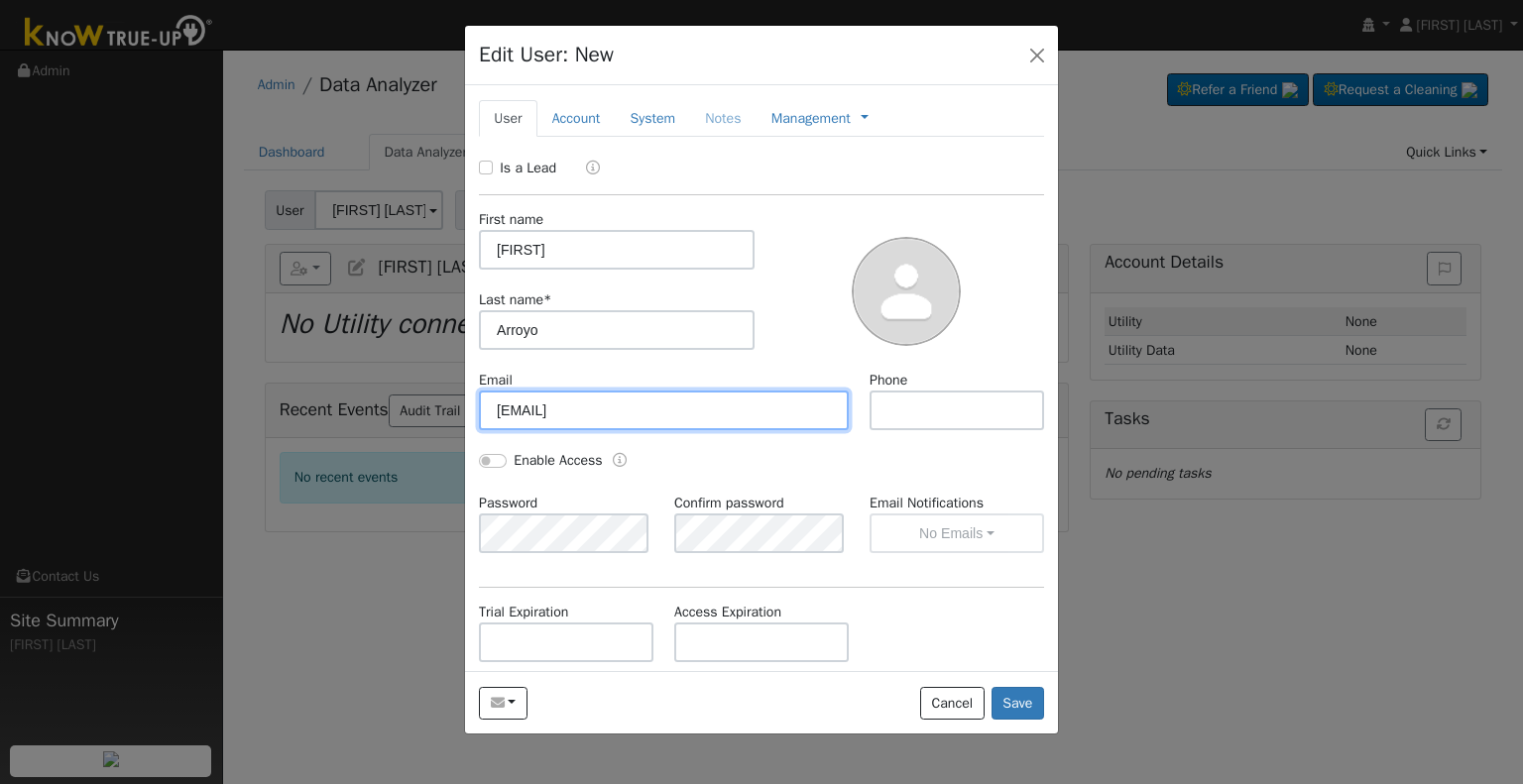type on "rosaarroyo5503@gmail.com" 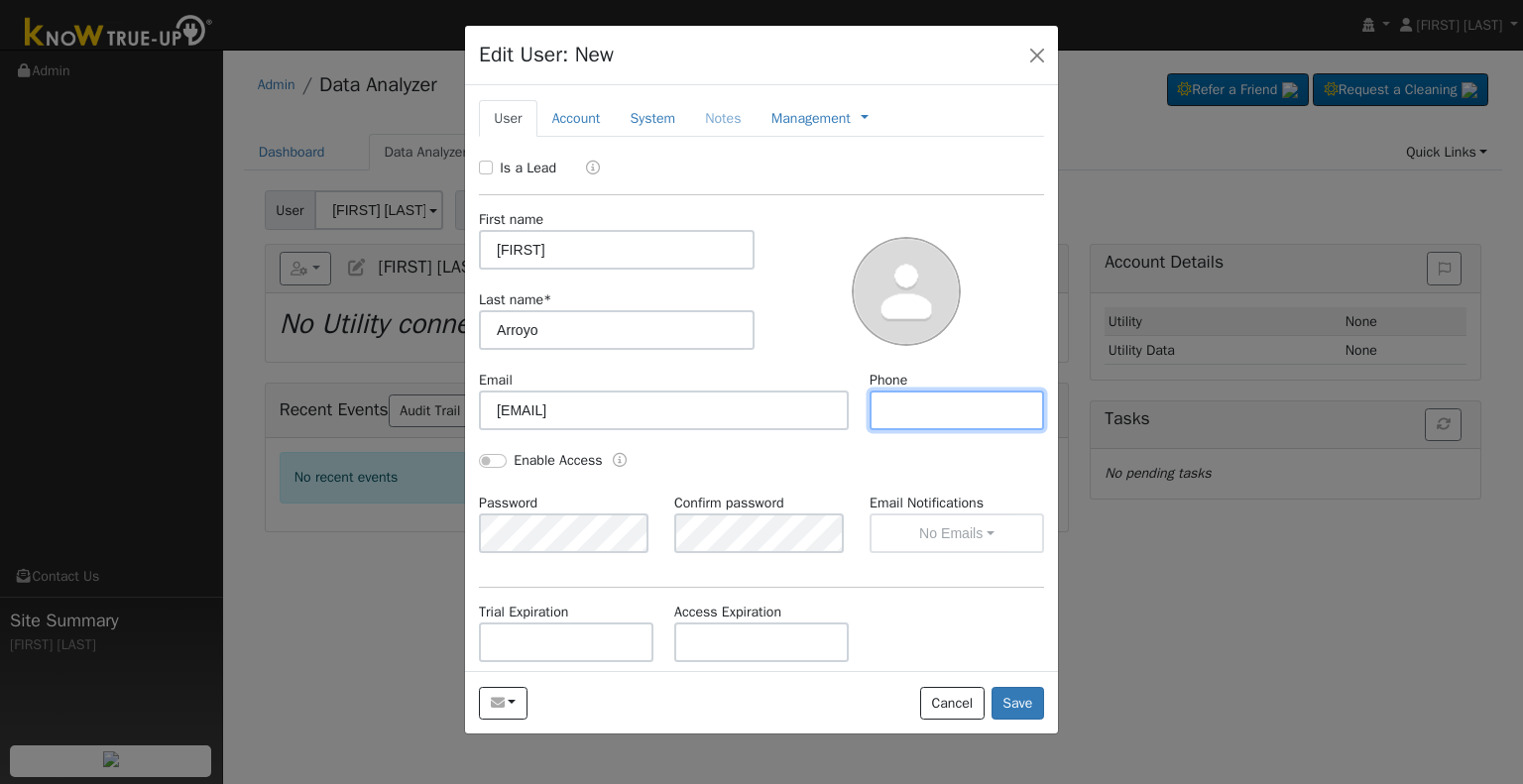 click at bounding box center [957, 410] 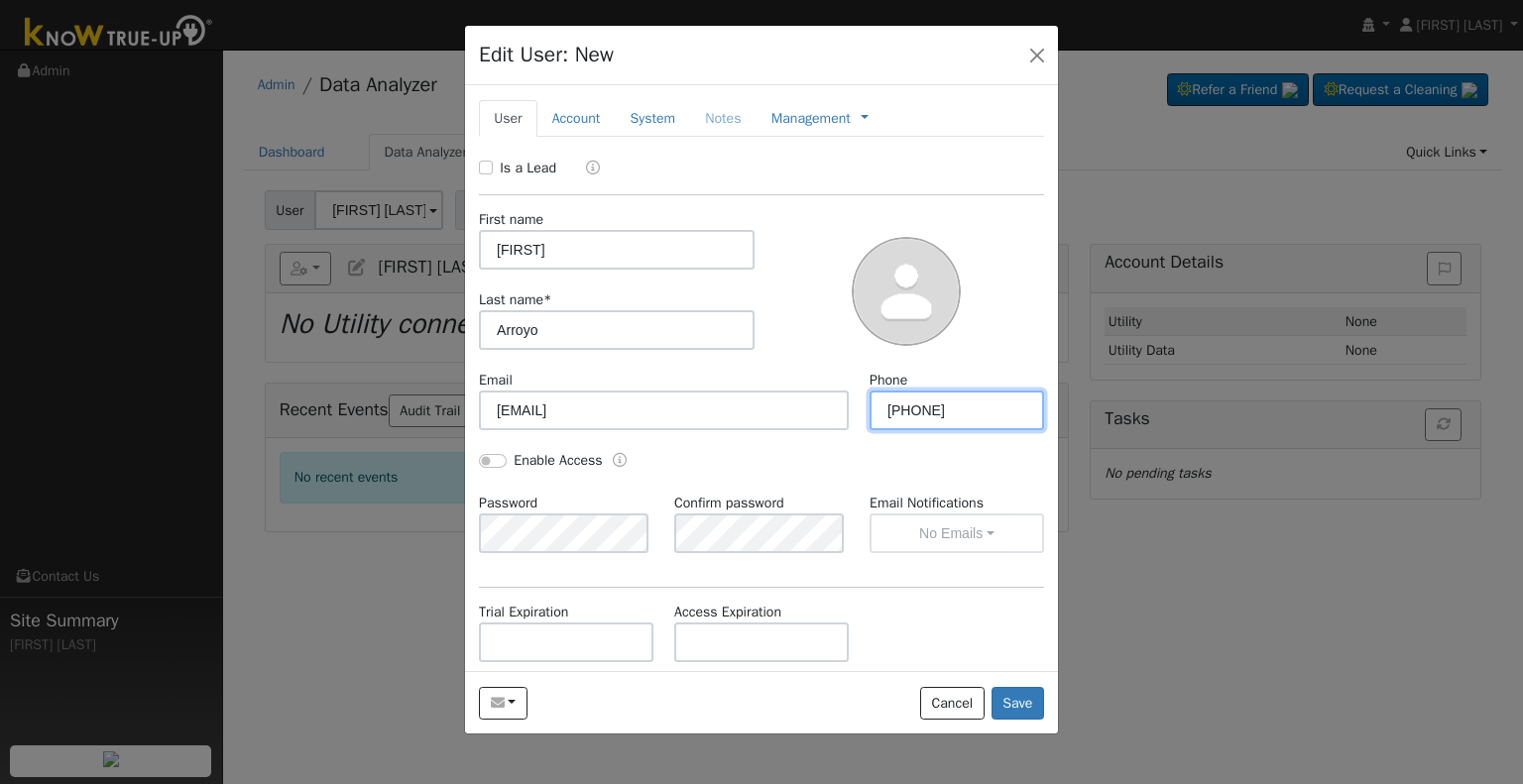 type on "(209) 618-7271" 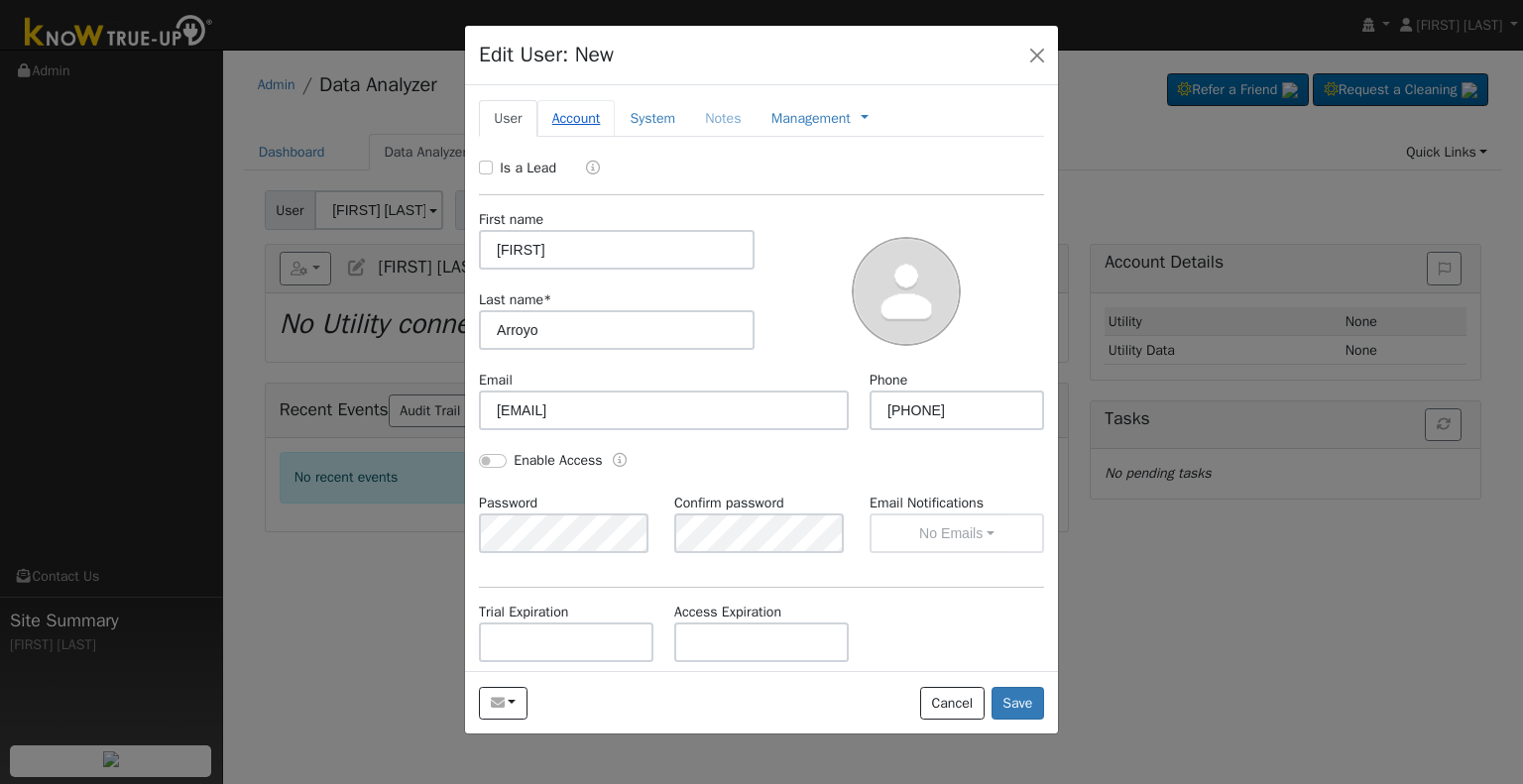 click on "Account" at bounding box center (576, 118) 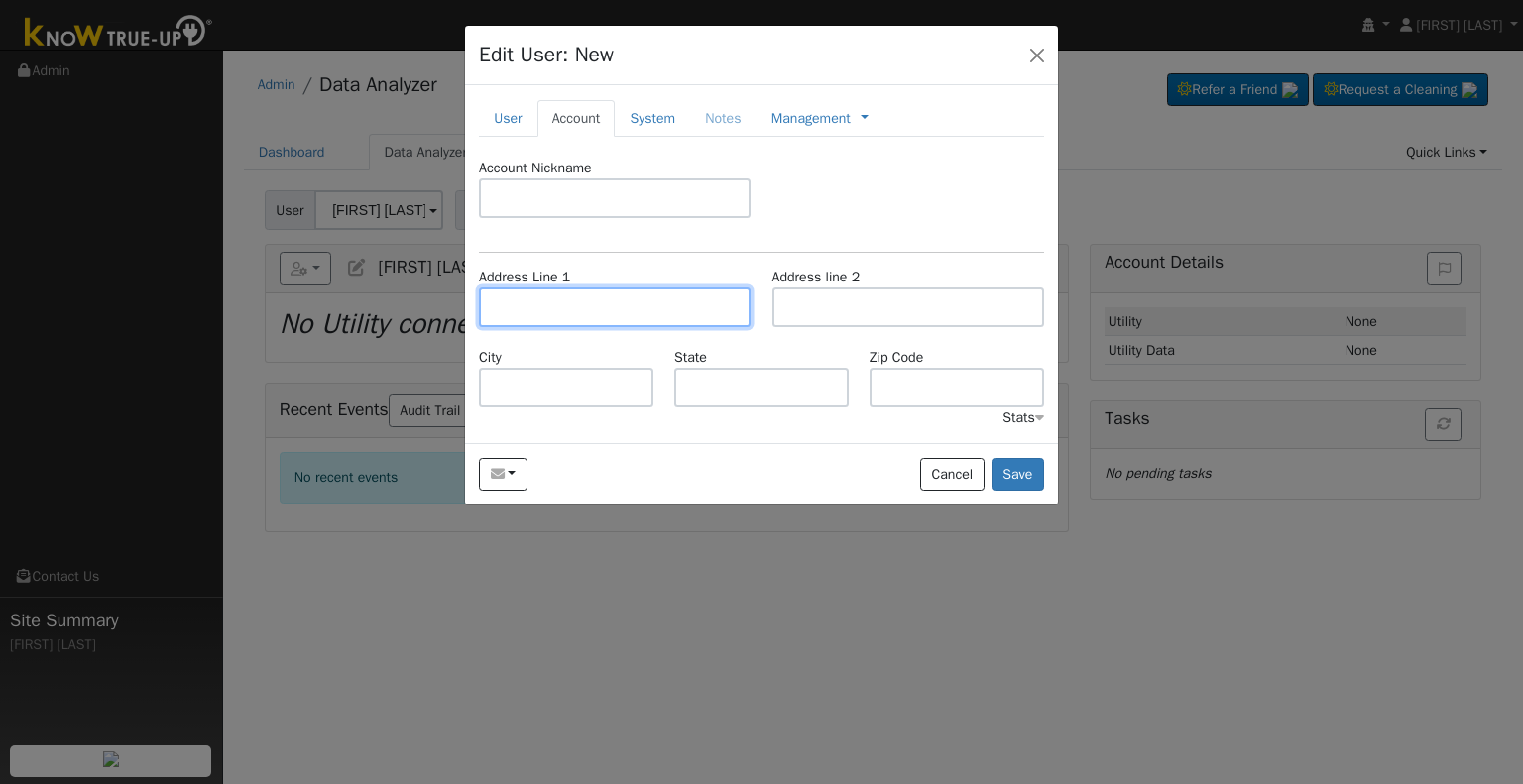 click at bounding box center [615, 307] 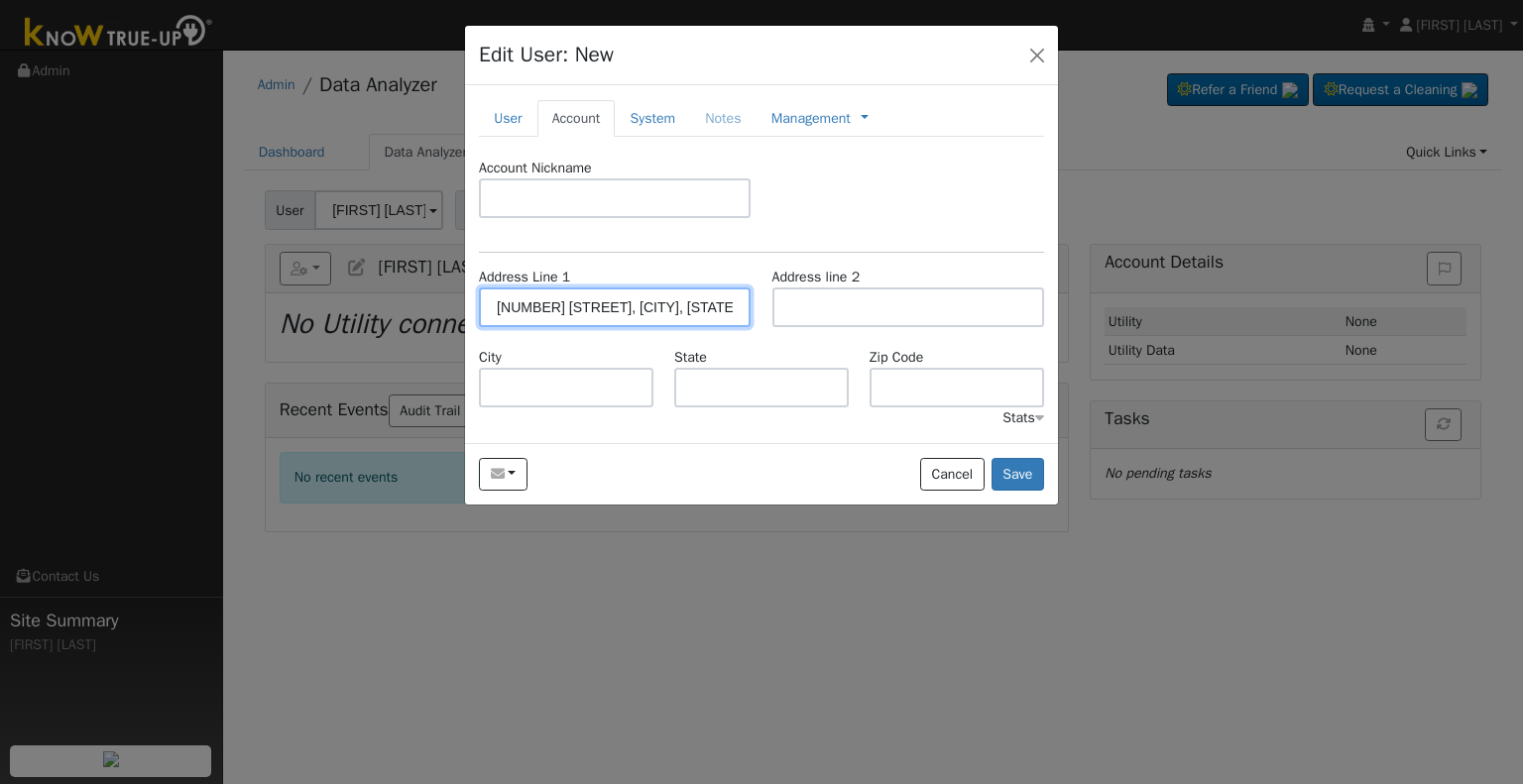 type on "[NUMBER] [STREET]" 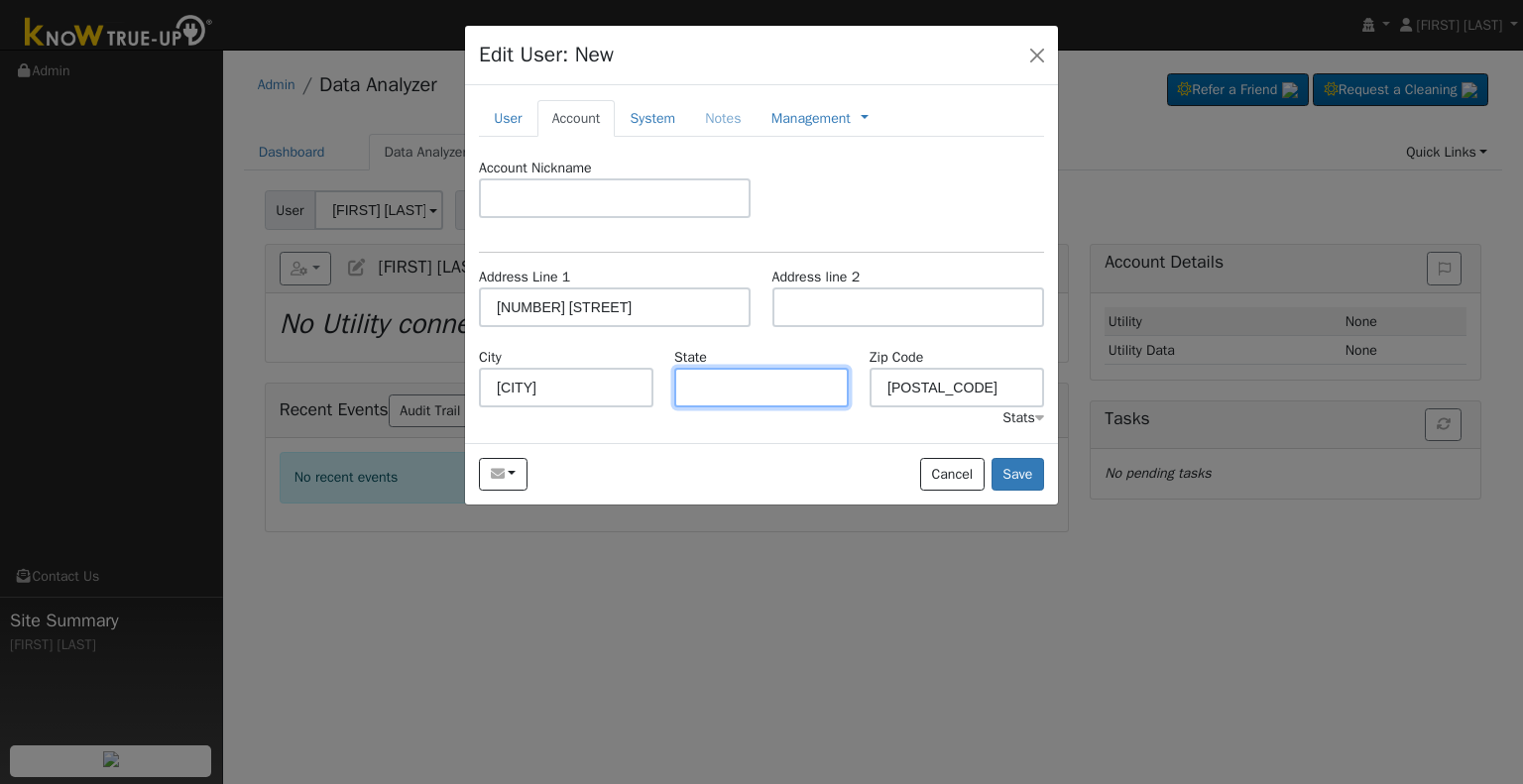 click at bounding box center (762, 388) 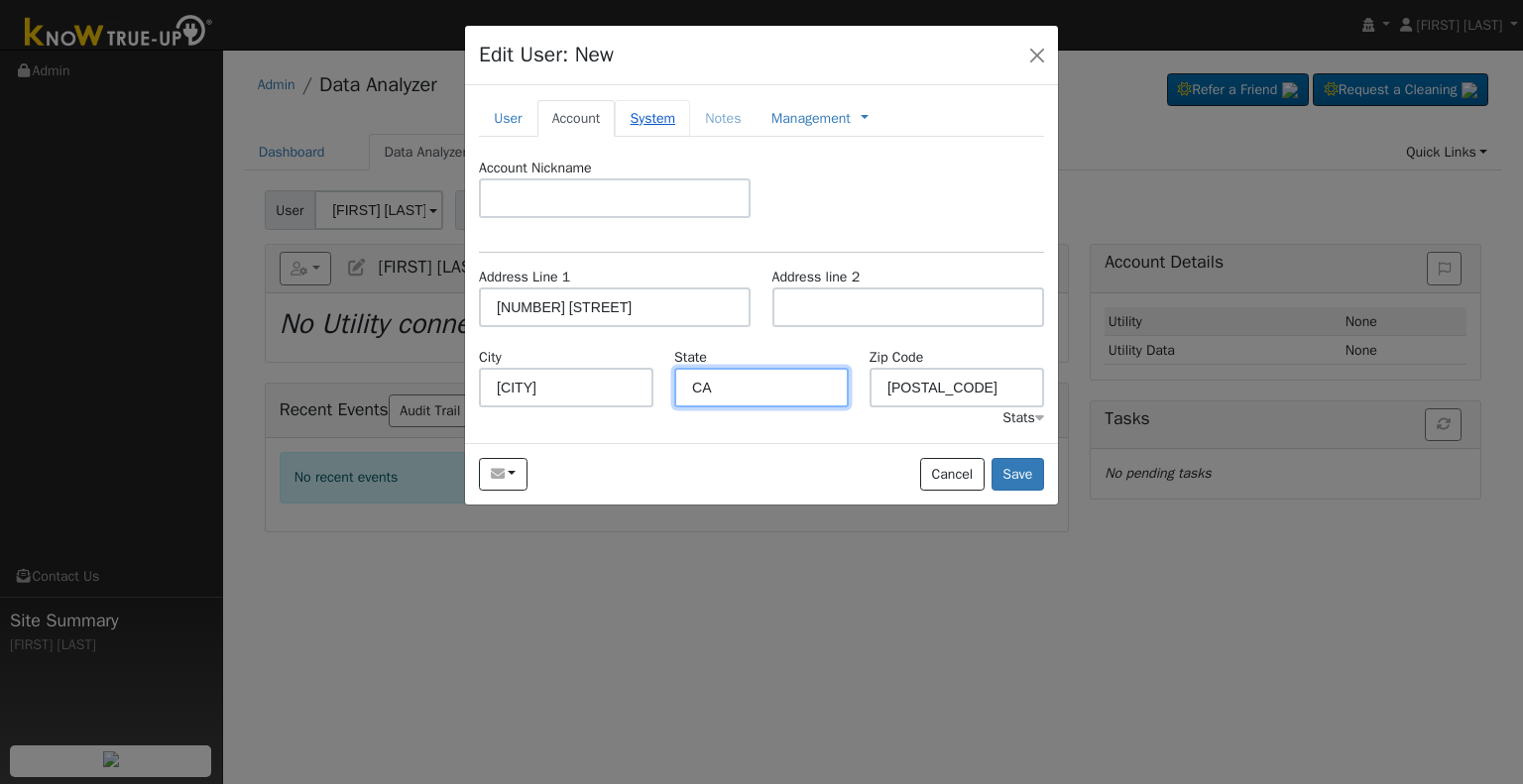 type on "CA" 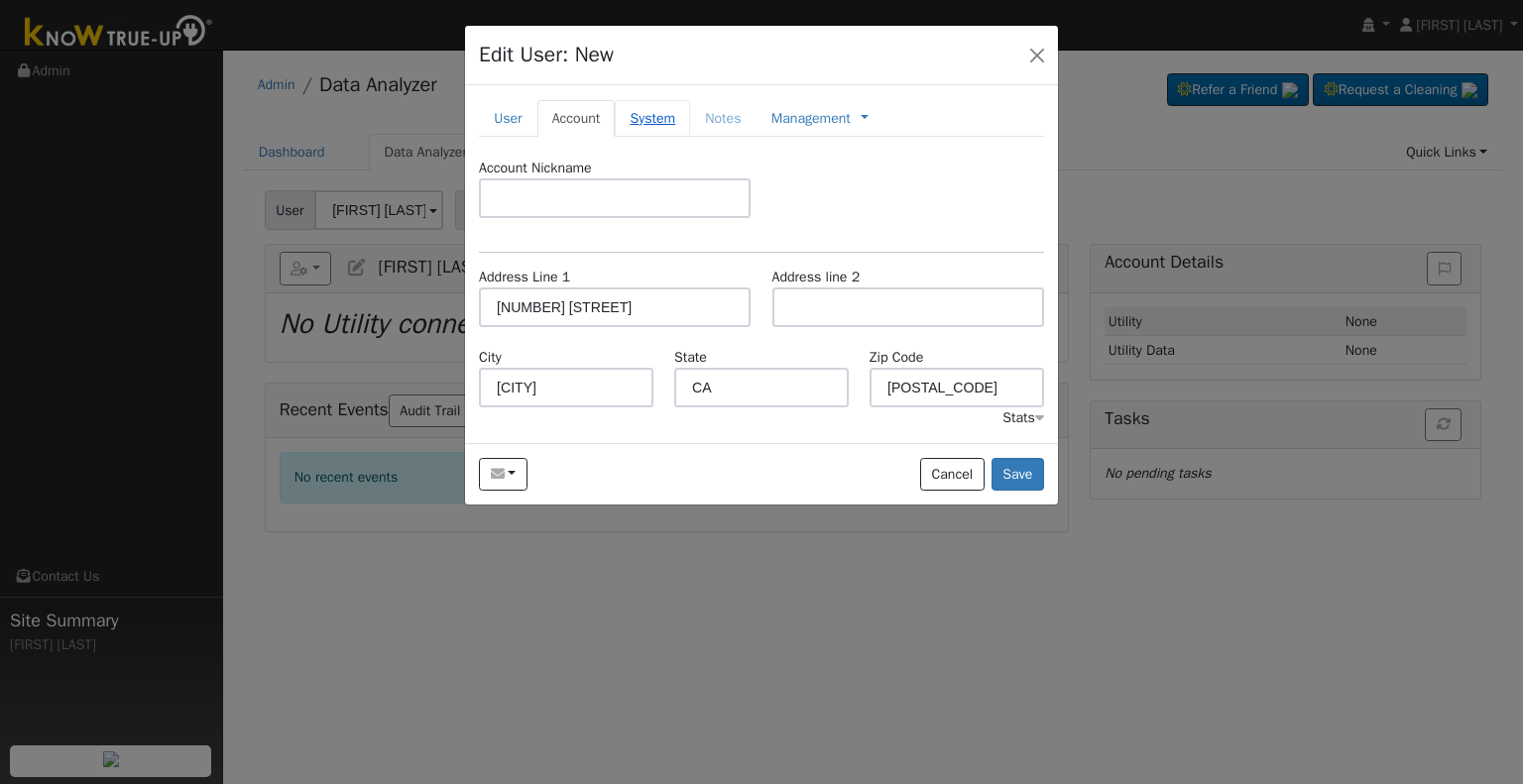 click on "System" at bounding box center (652, 118) 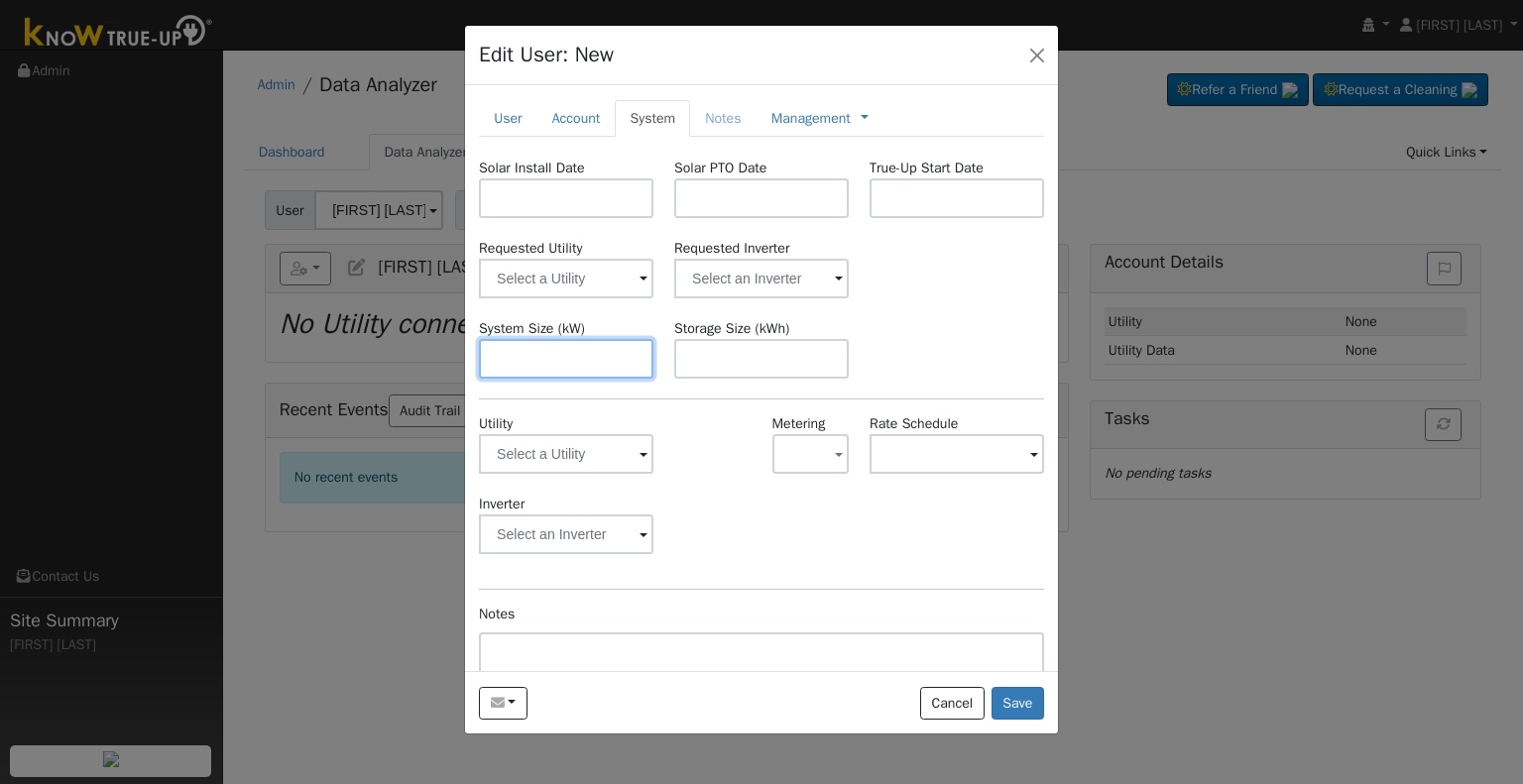 click at bounding box center [566, 359] 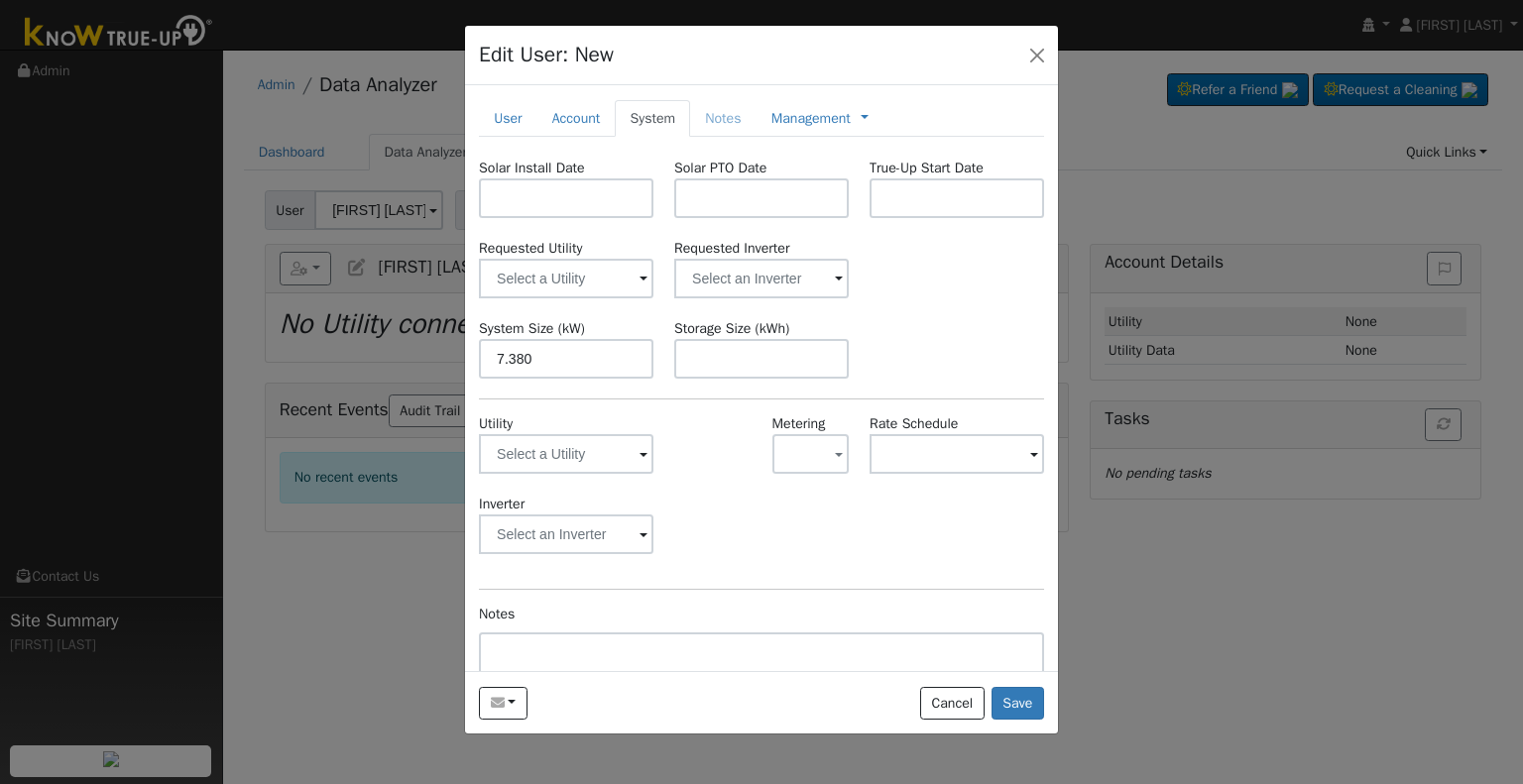 type on "7.4" 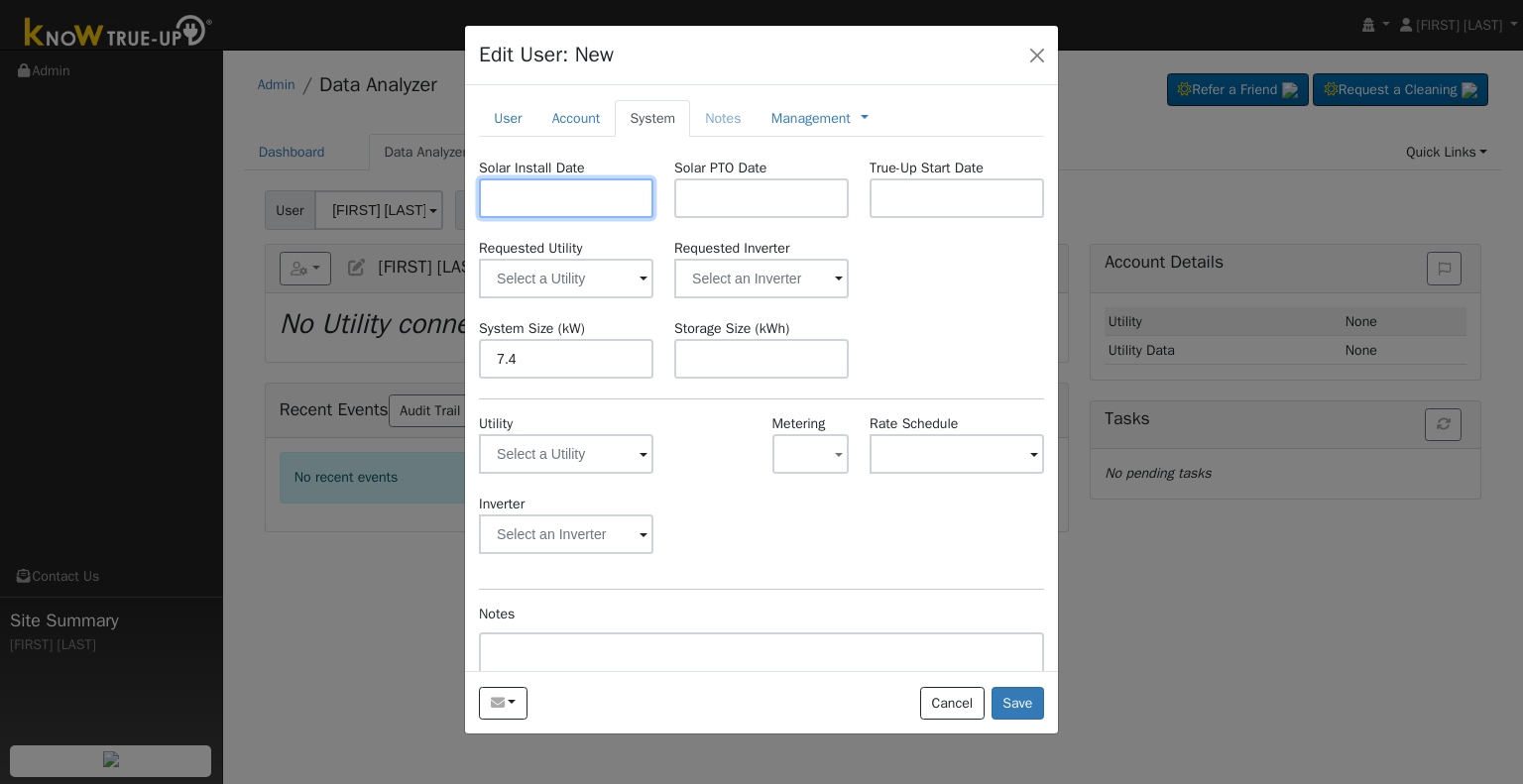 click at bounding box center (566, 198) 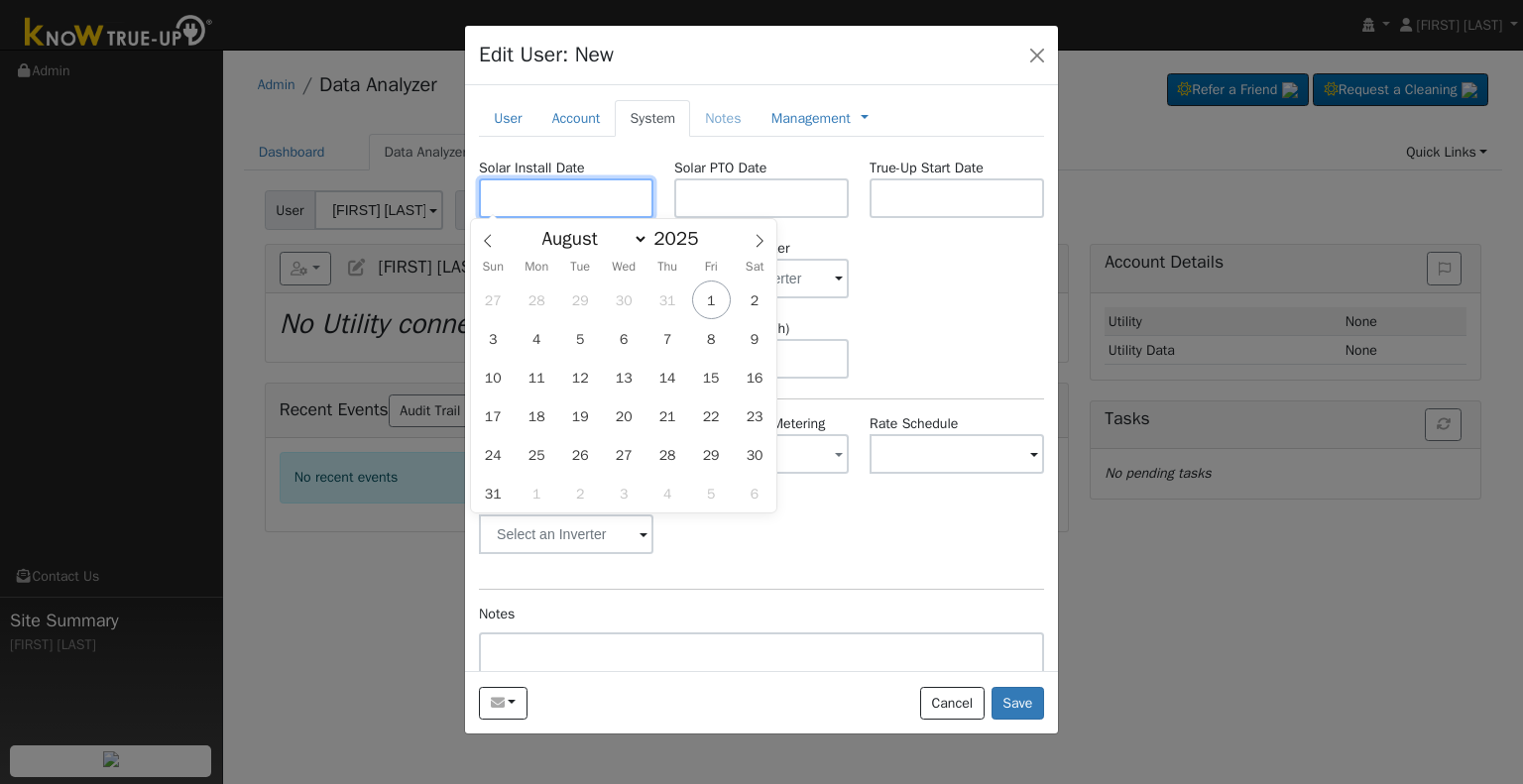 paste on "7/7/2025" 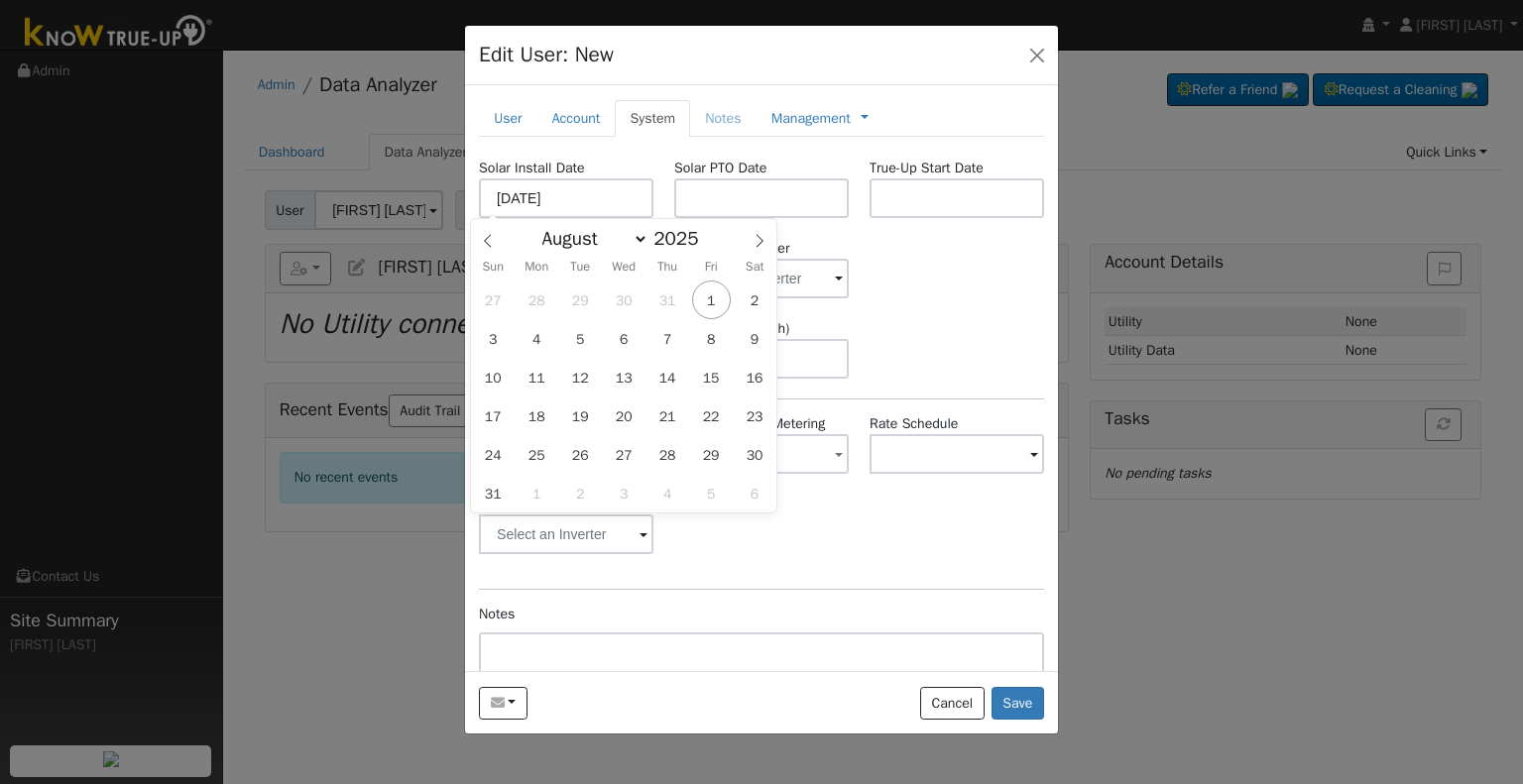 type on "07/07/2025" 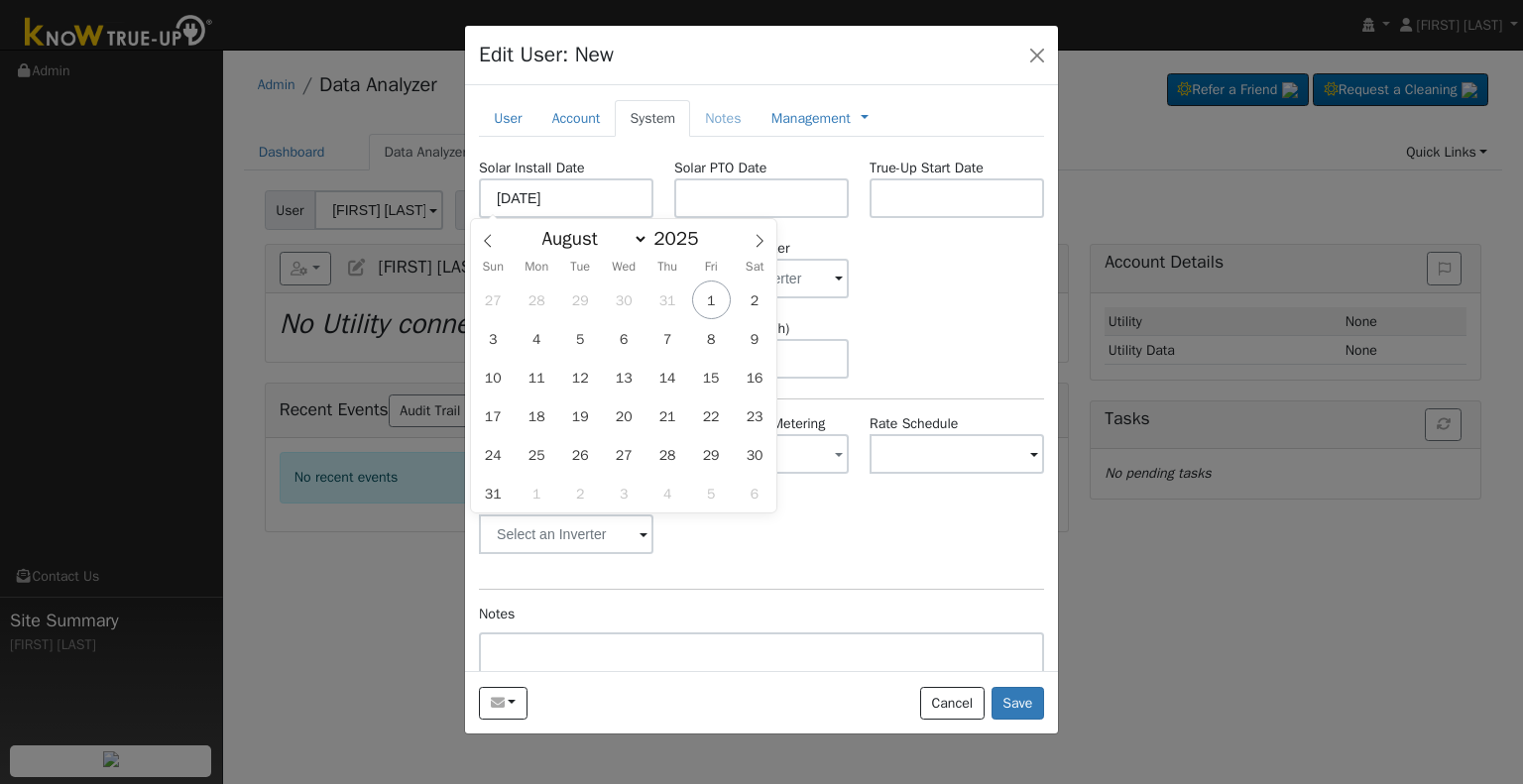 select on "6" 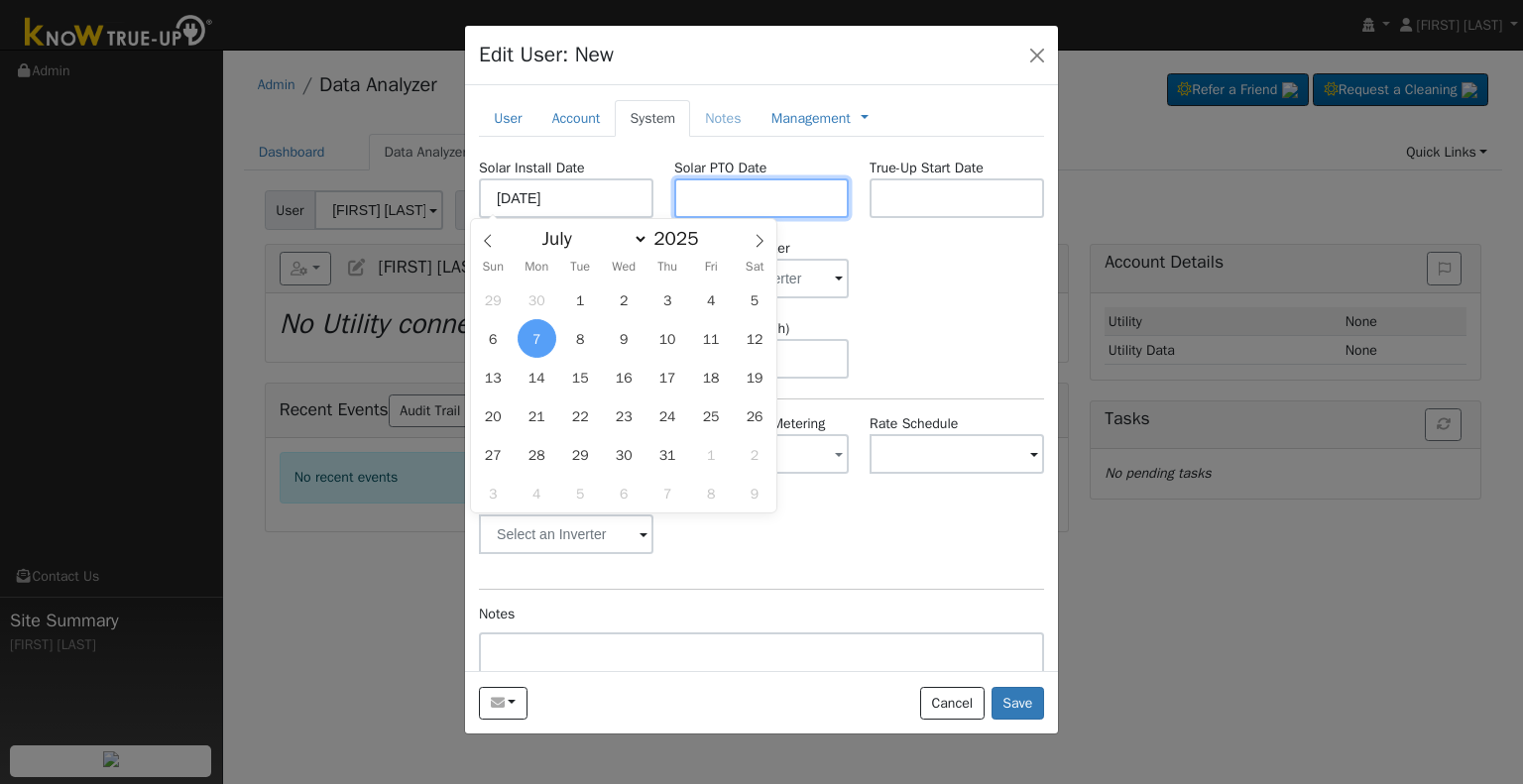 click at bounding box center (762, 198) 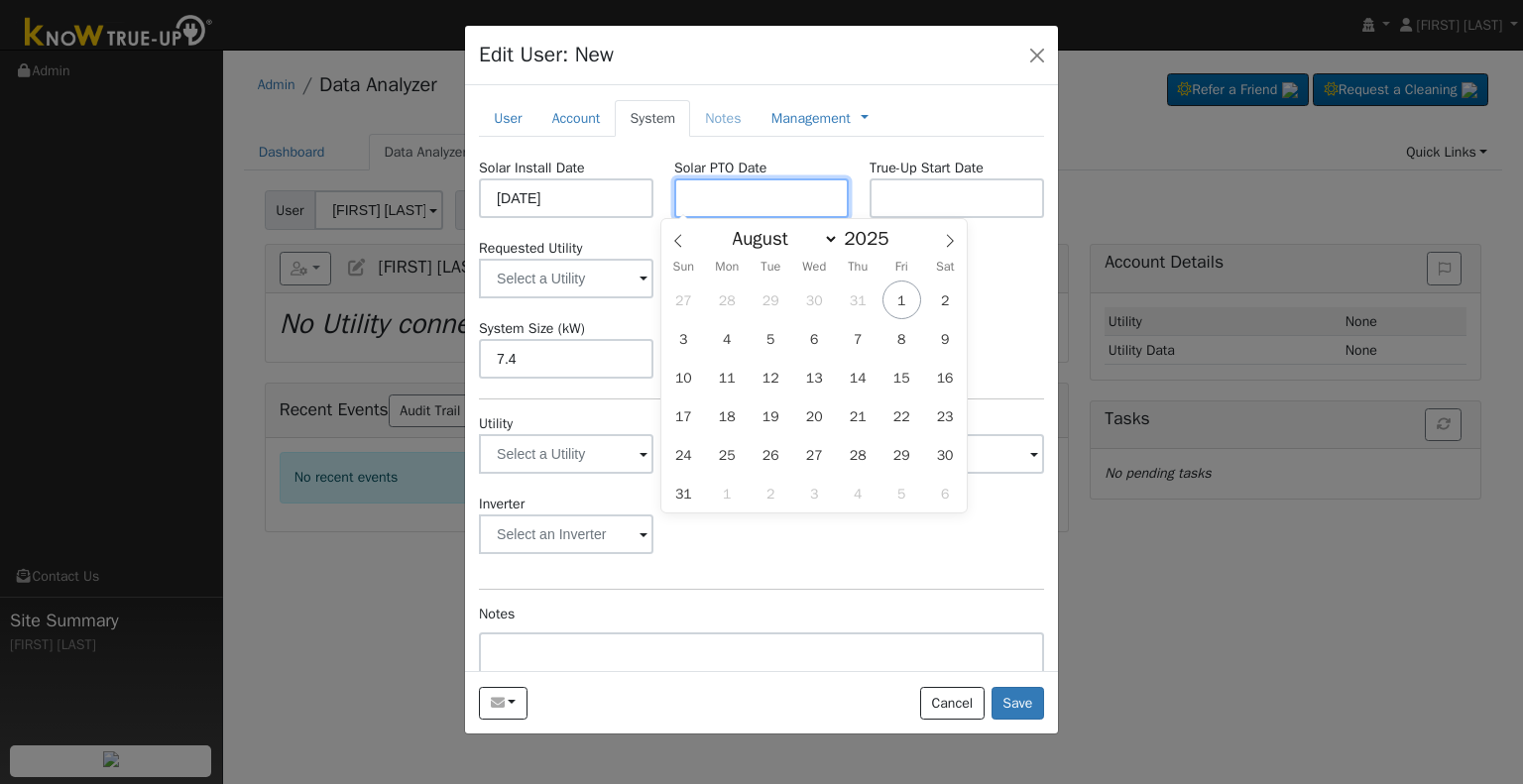 paste on "8/1/2025" 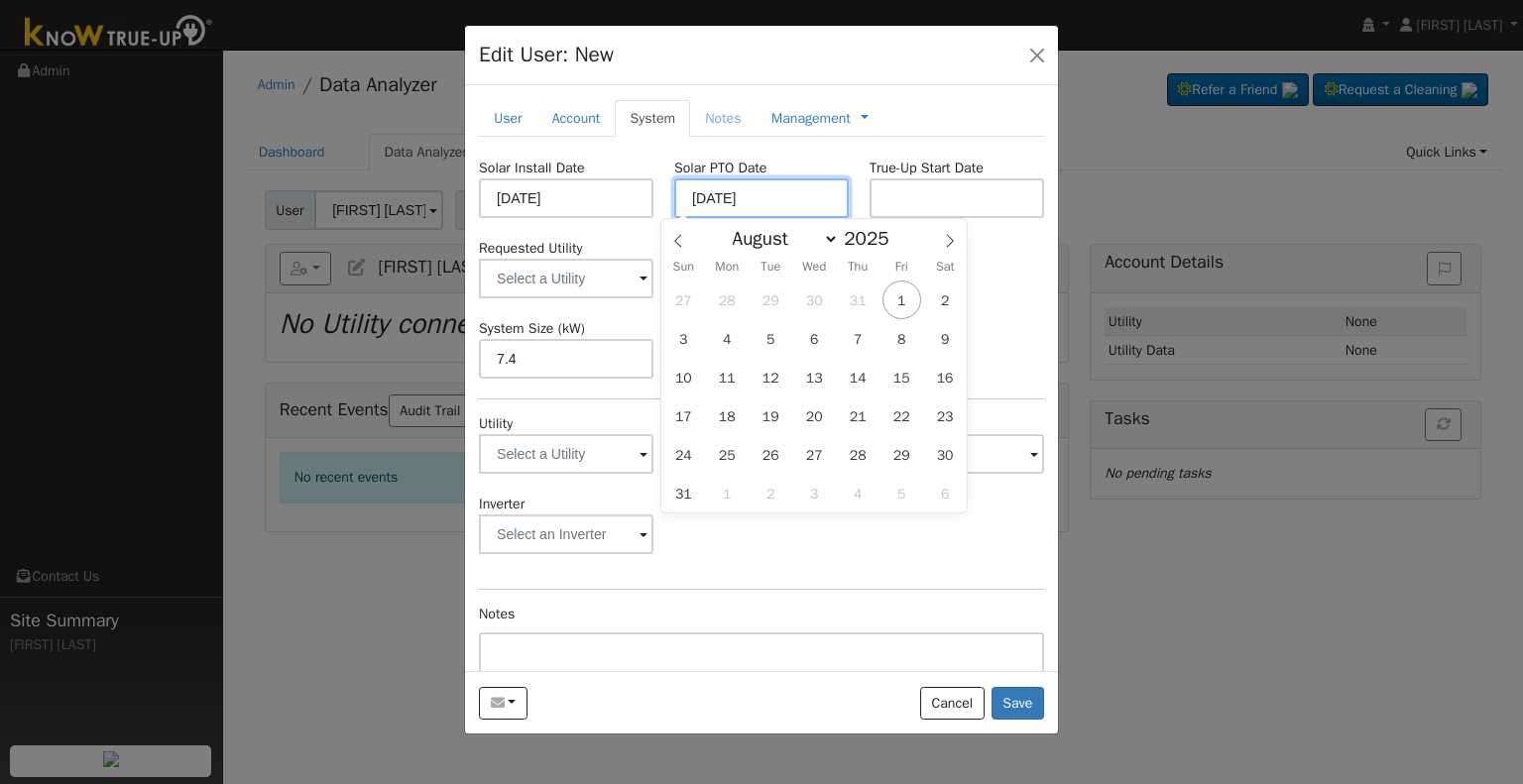 type on "08/01/2025" 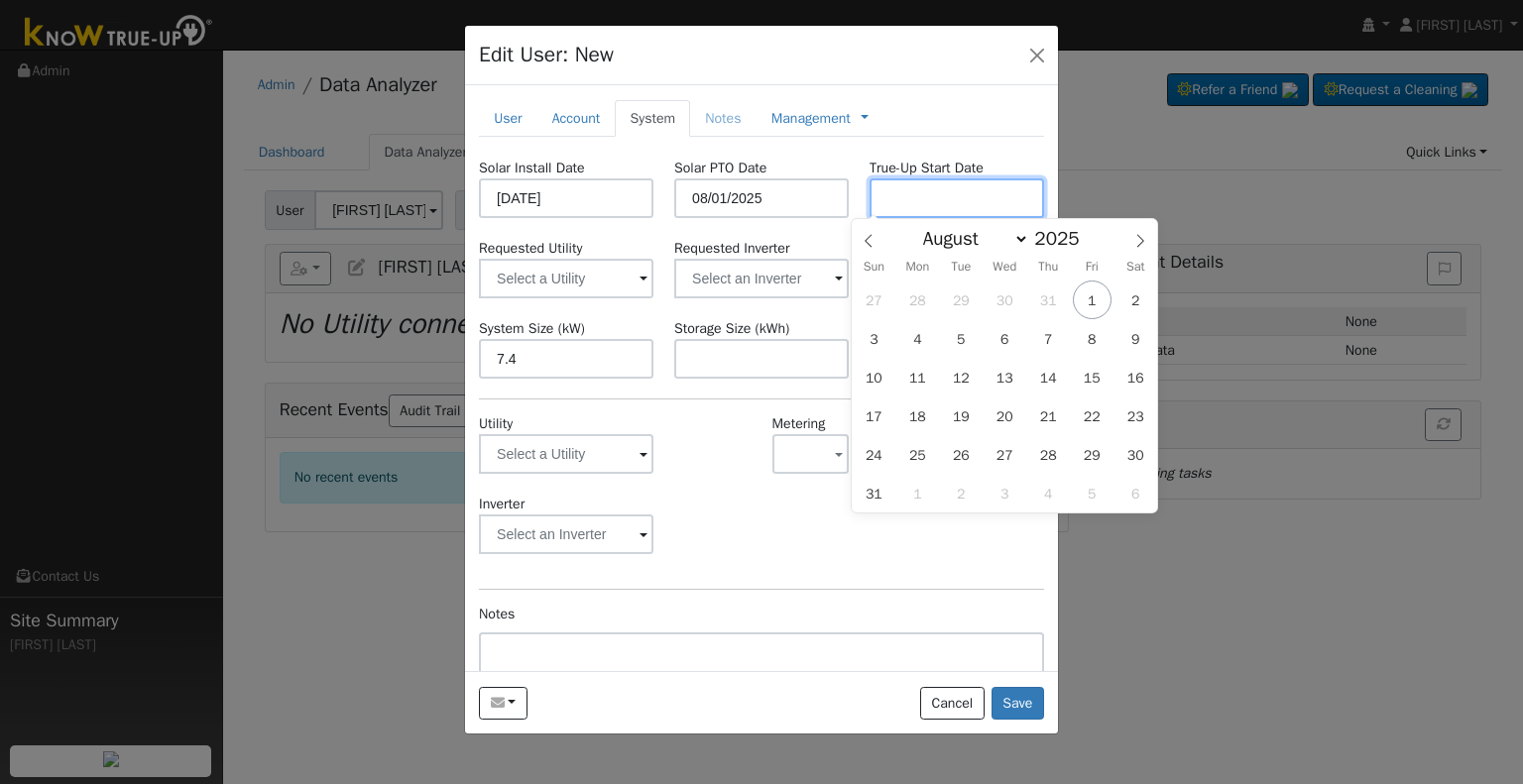 click at bounding box center (957, 198) 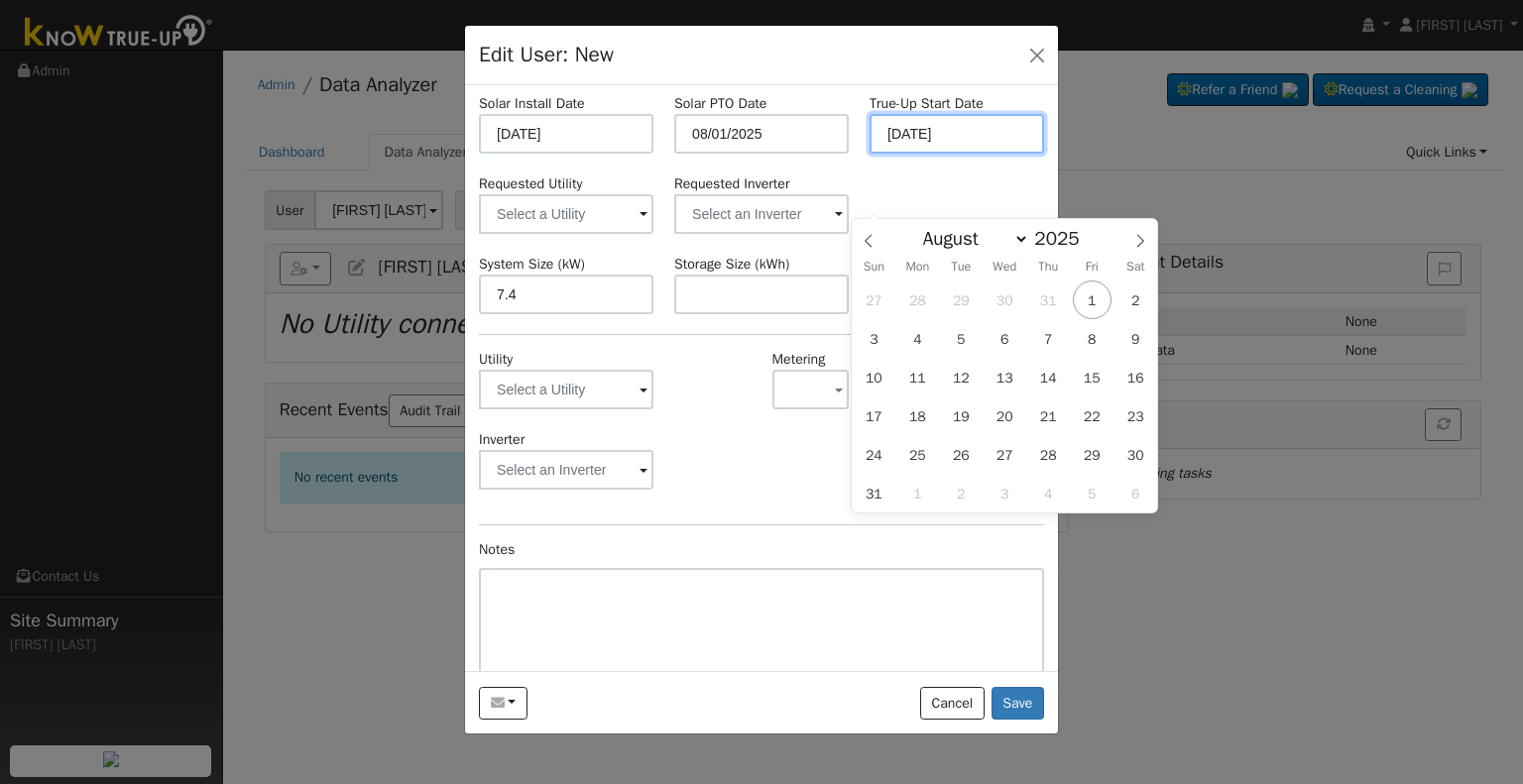 scroll, scrollTop: 99, scrollLeft: 0, axis: vertical 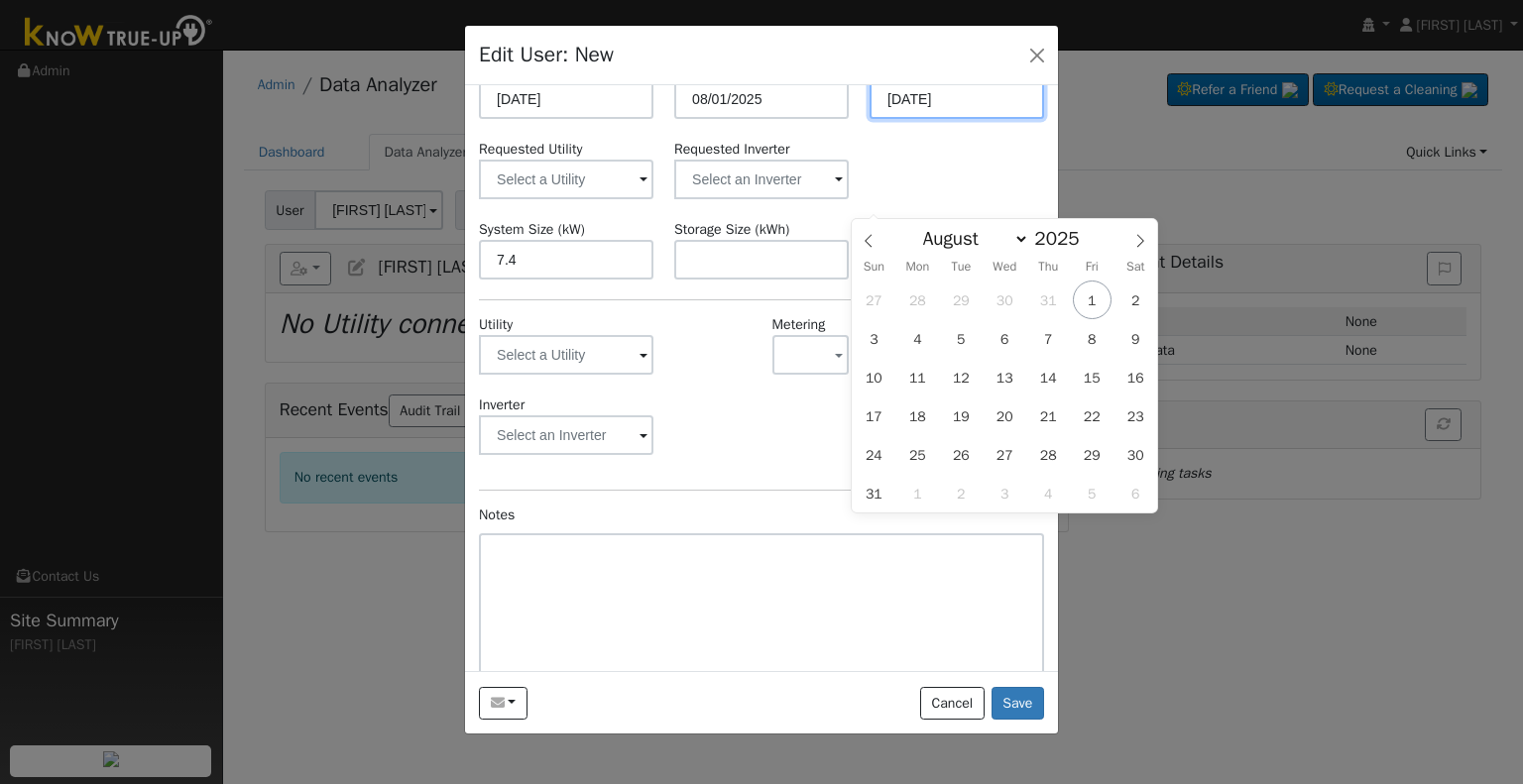 type on "08/01/2025" 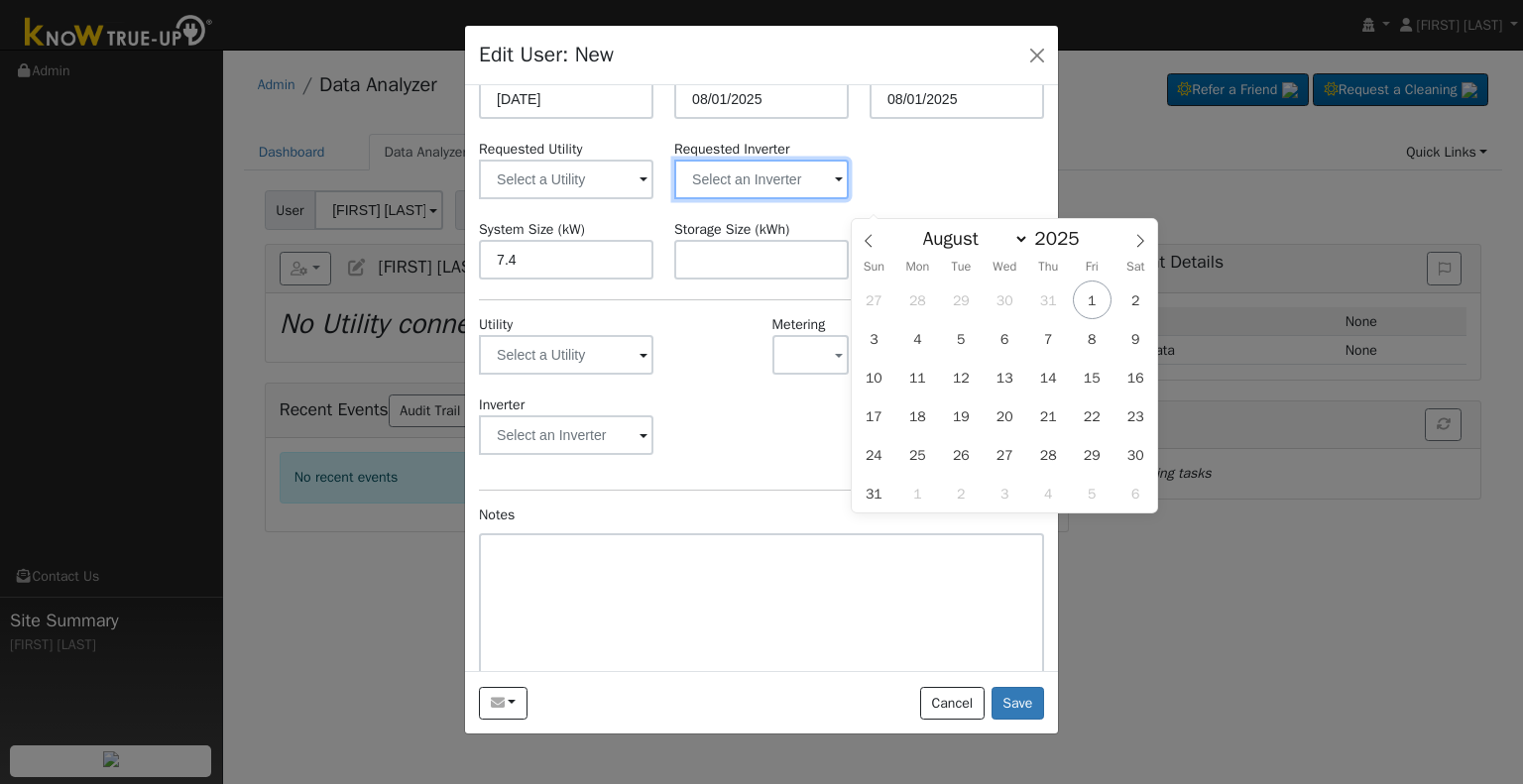 click at bounding box center [566, 179] 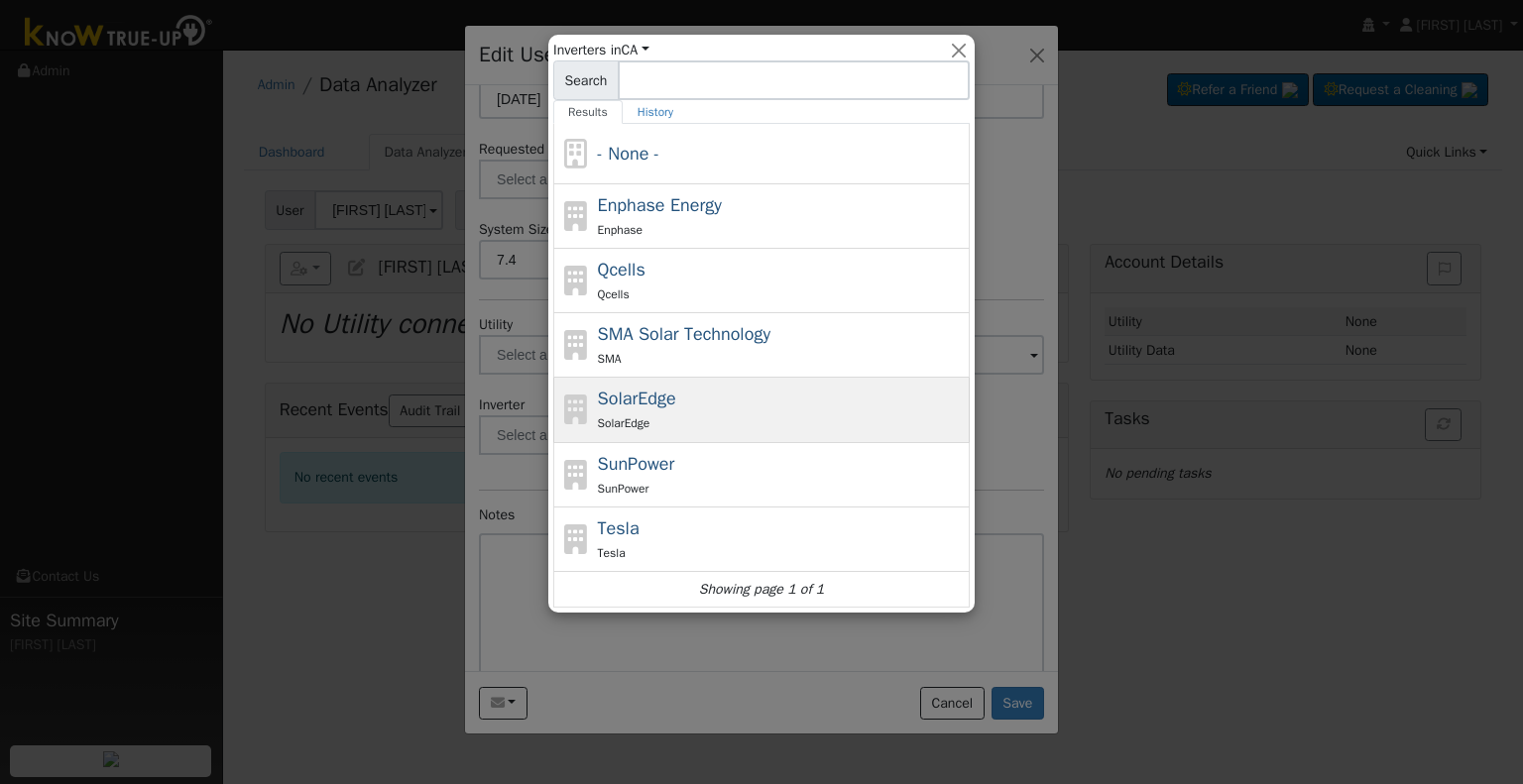 click on "SolarEdge SolarEdge" at bounding box center [781, 409] 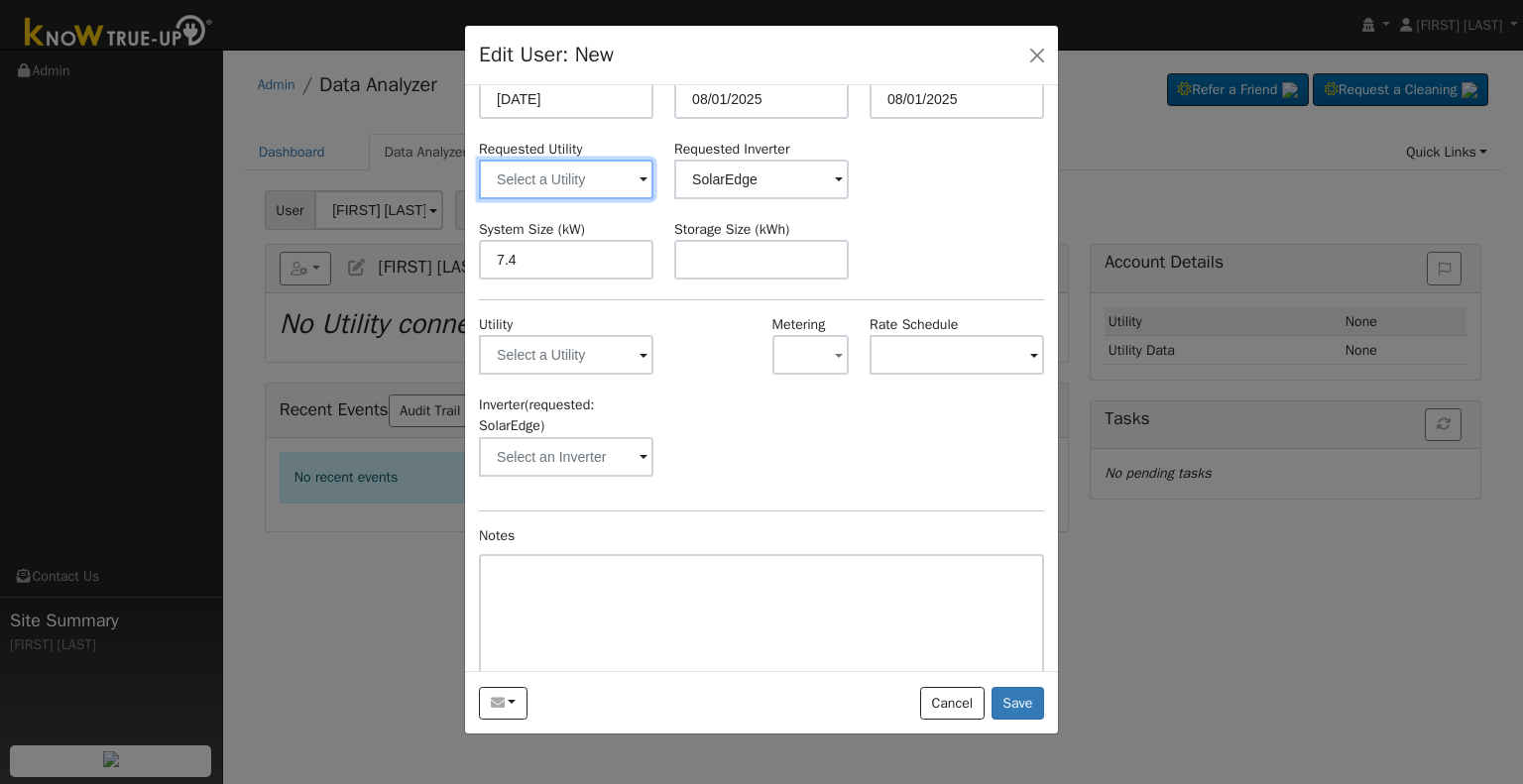 click at bounding box center (566, 179) 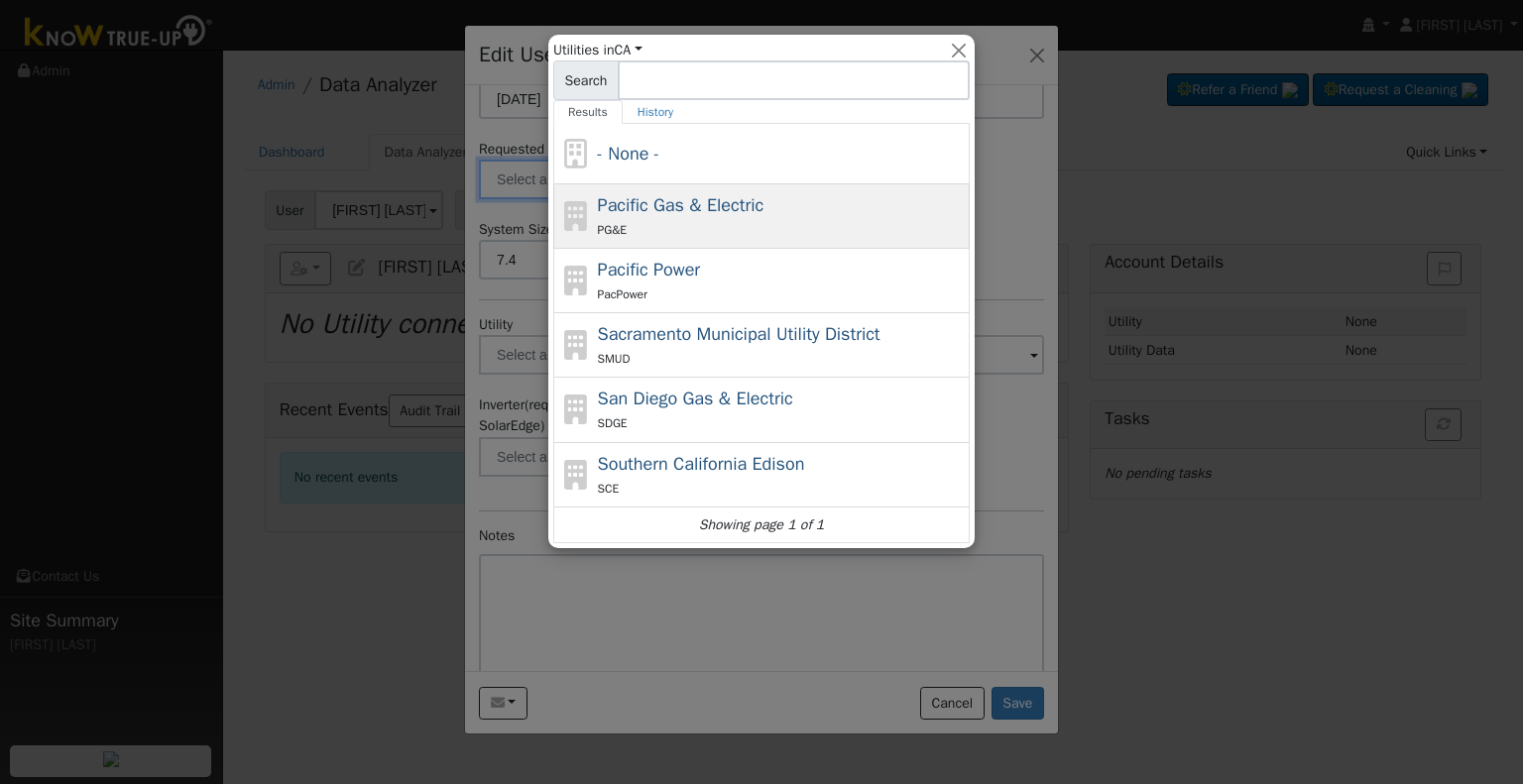 click on "PG&E" at bounding box center (781, 229) 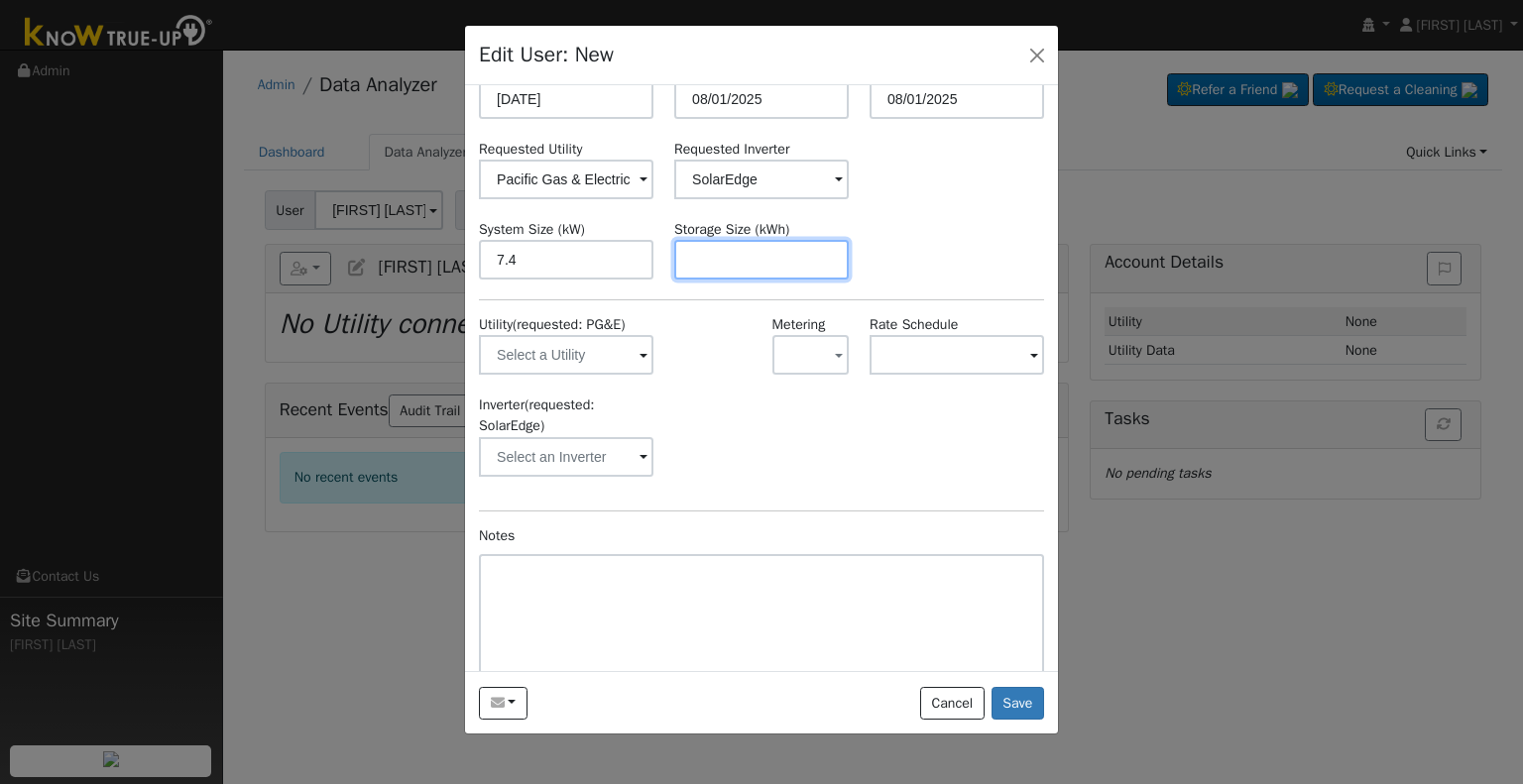 click at bounding box center [762, 260] 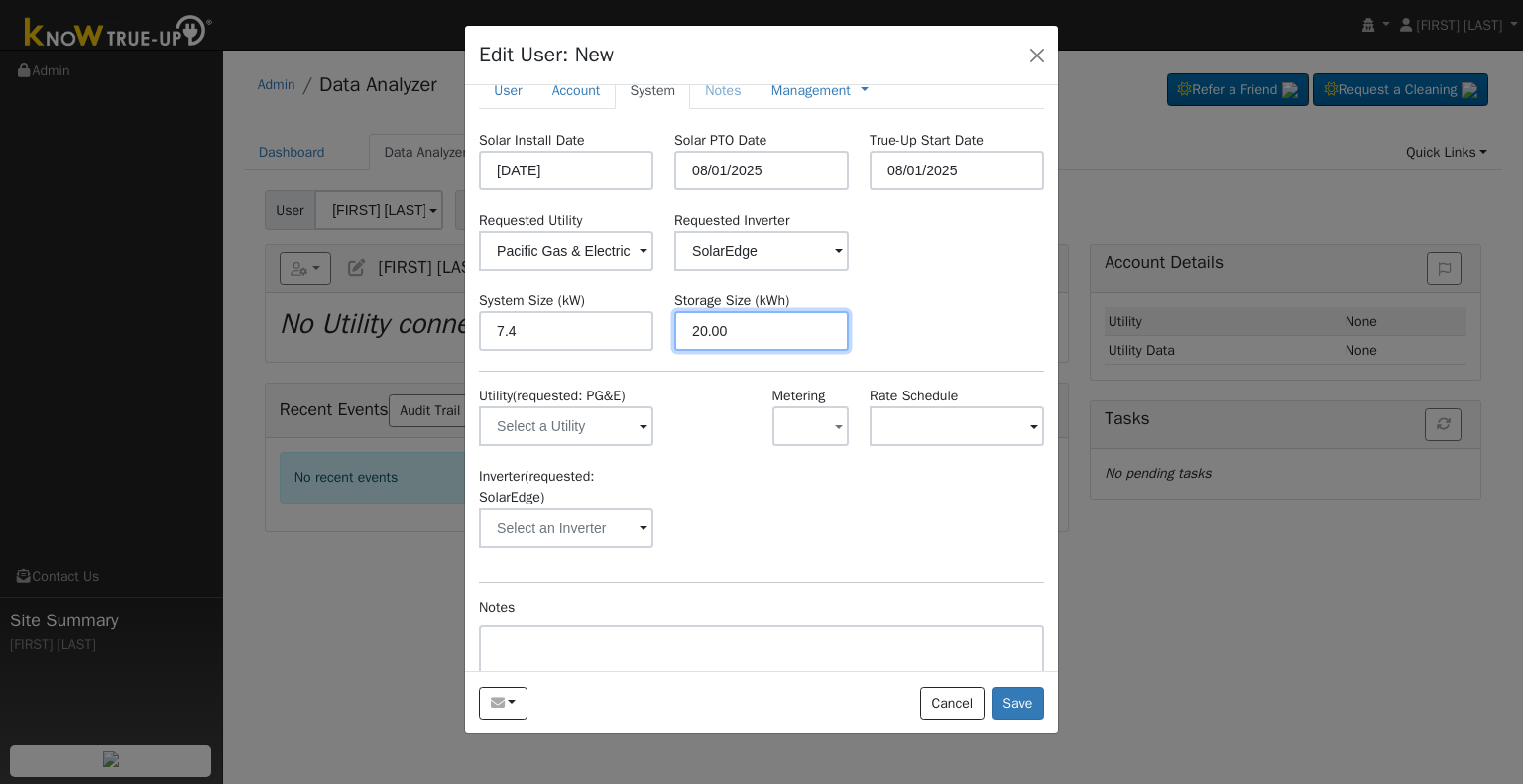 scroll, scrollTop: 0, scrollLeft: 0, axis: both 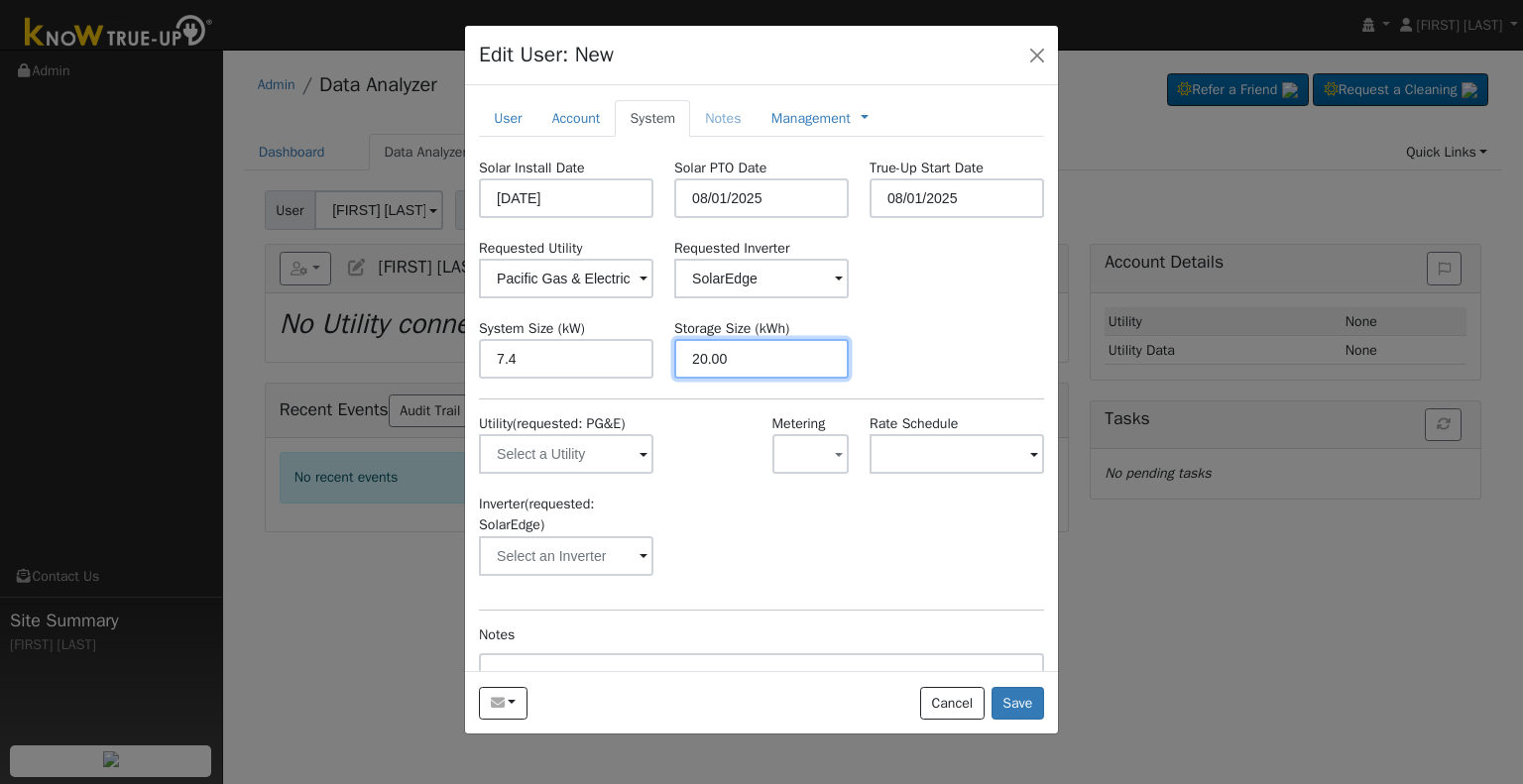 type on "20" 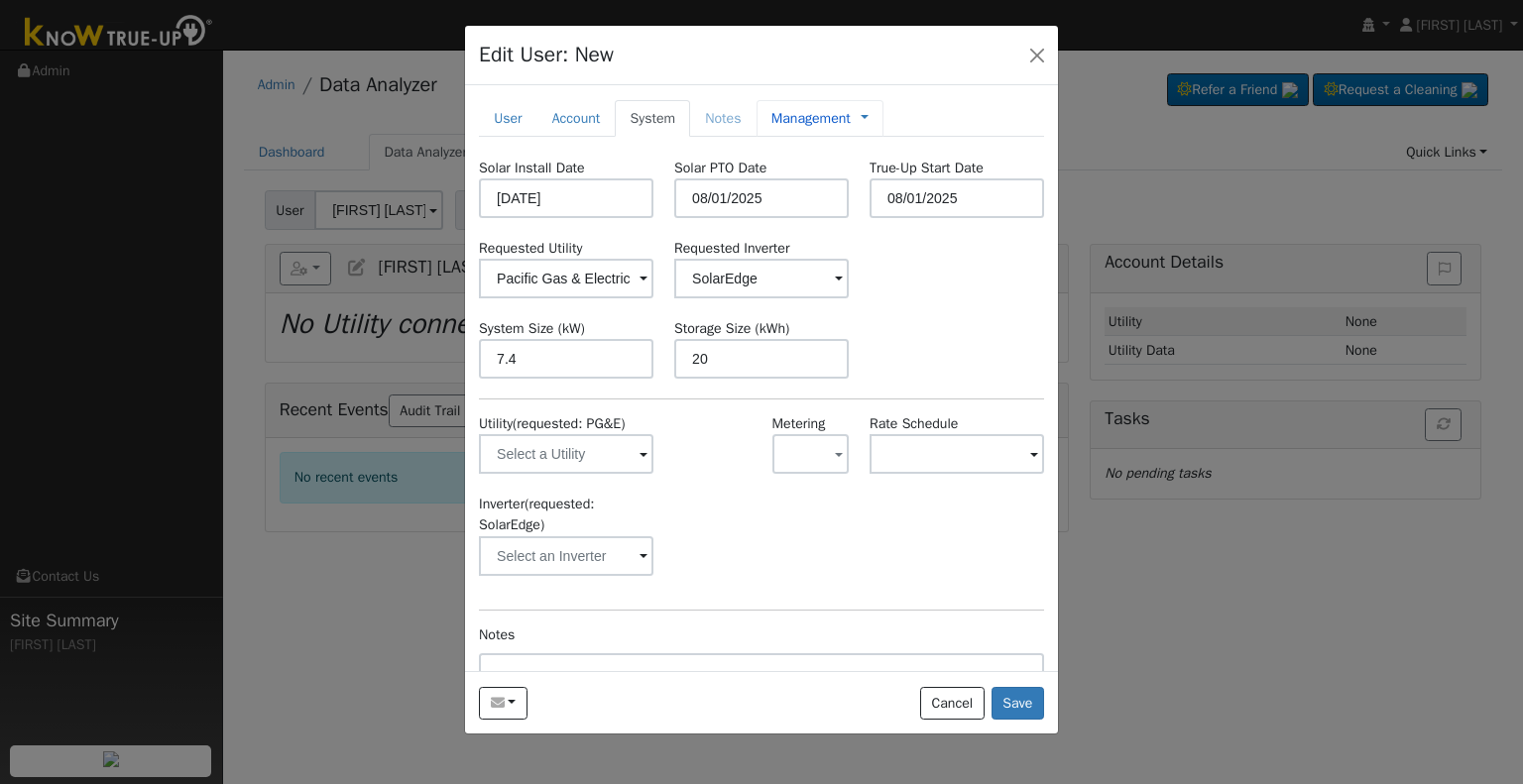 click on "Management" at bounding box center [811, 118] 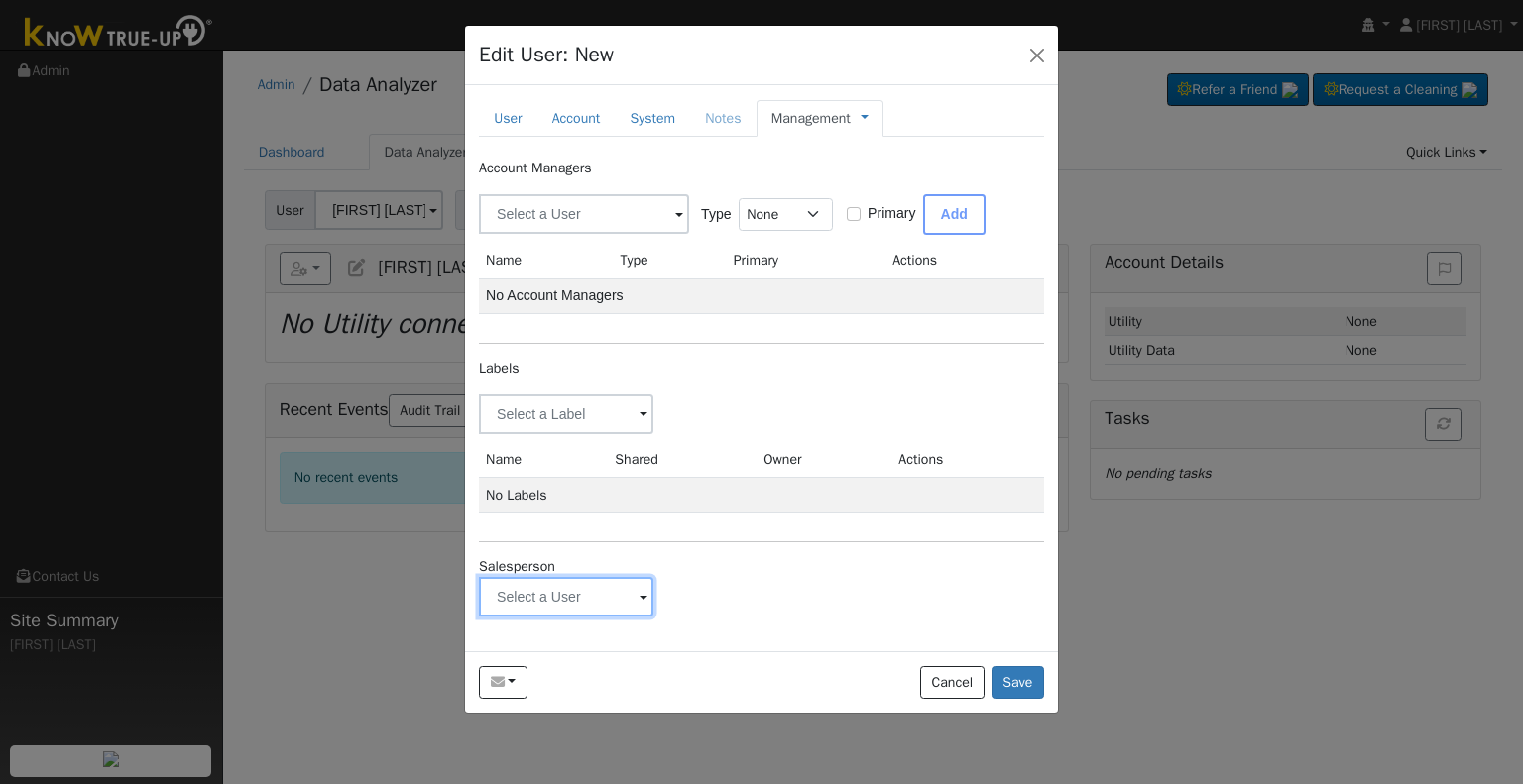 click at bounding box center (566, 414) 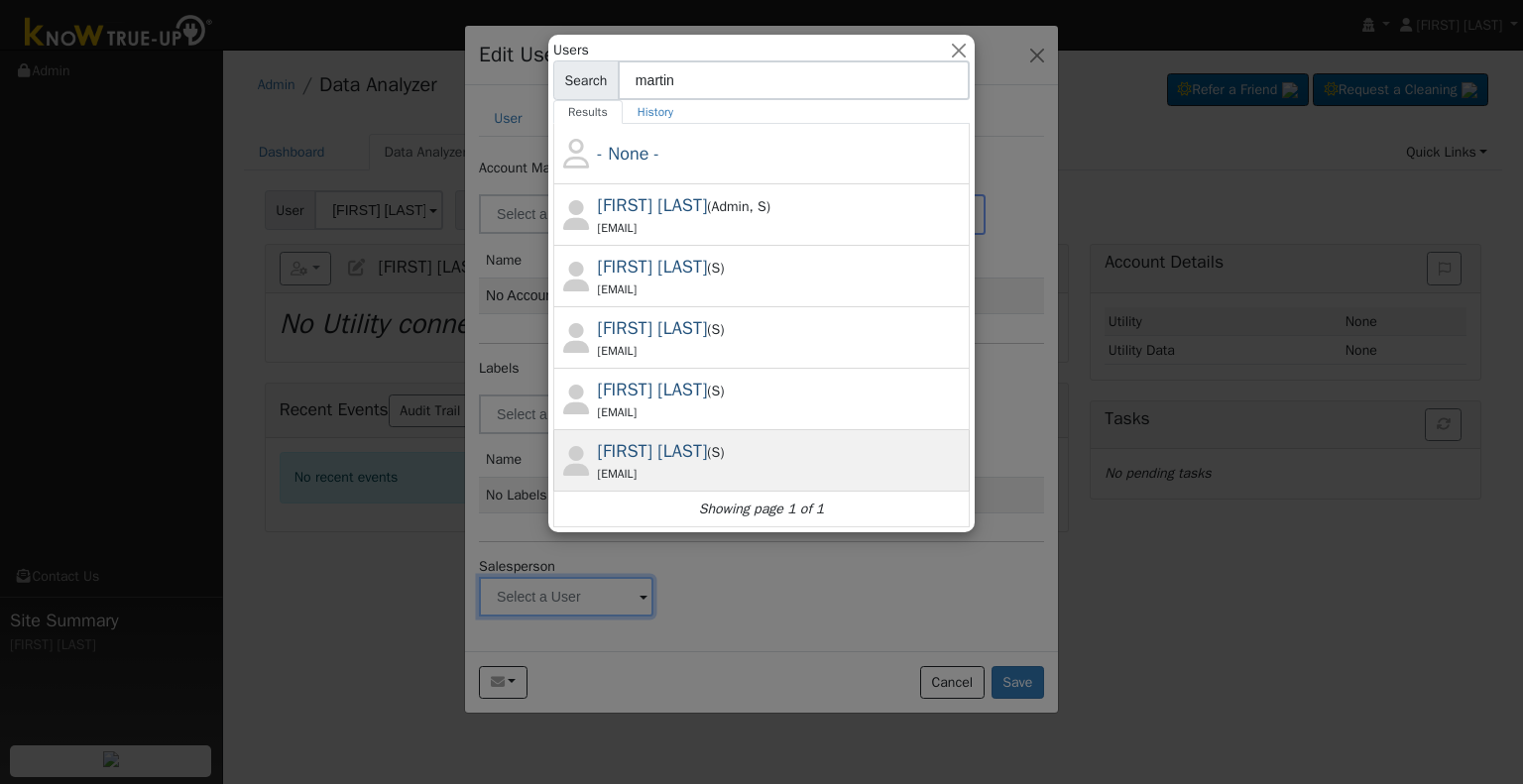 type on "martin" 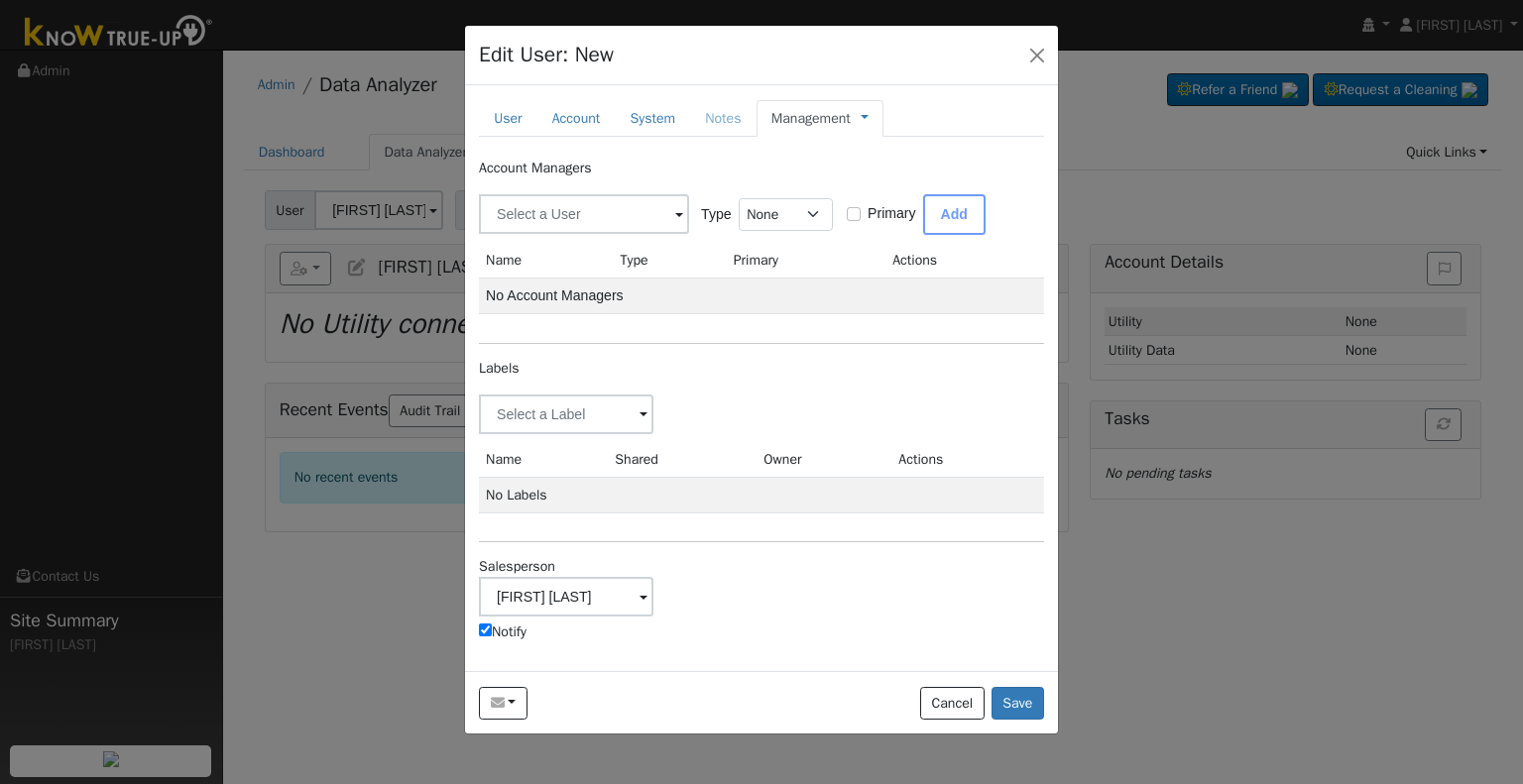 click on "Notify" at bounding box center (503, 631) 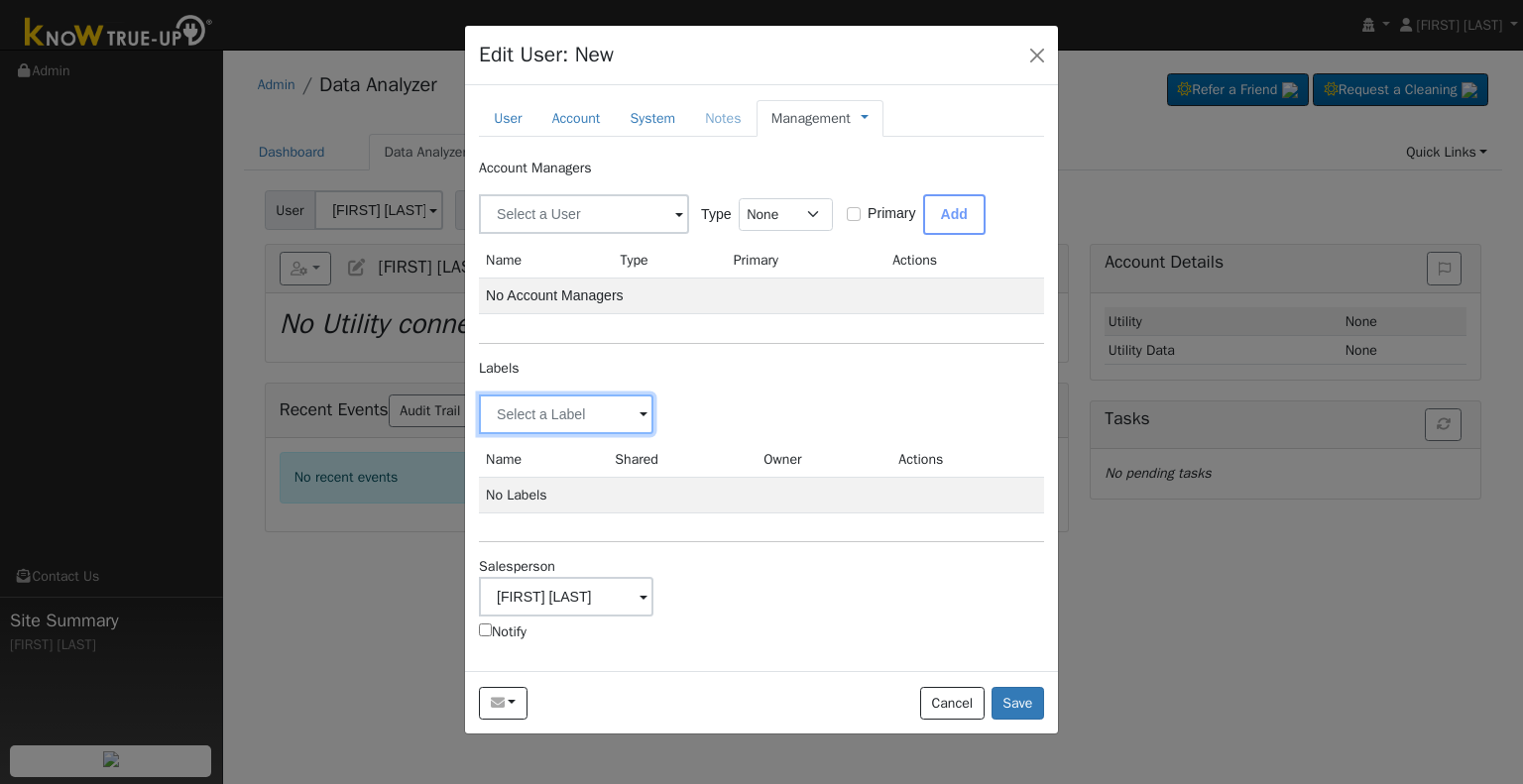 click at bounding box center [566, 414] 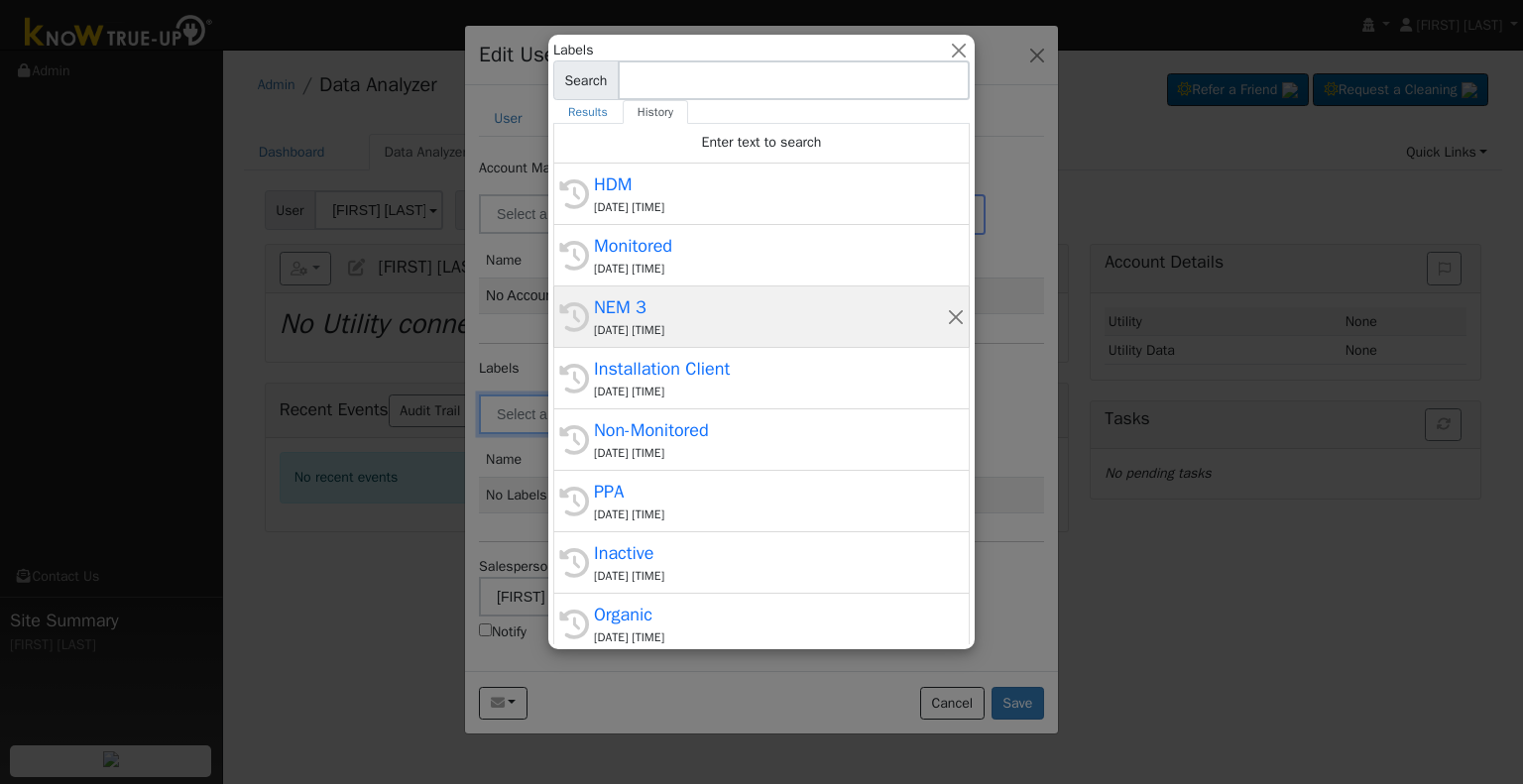 click on "NEM 3" at bounding box center [770, 307] 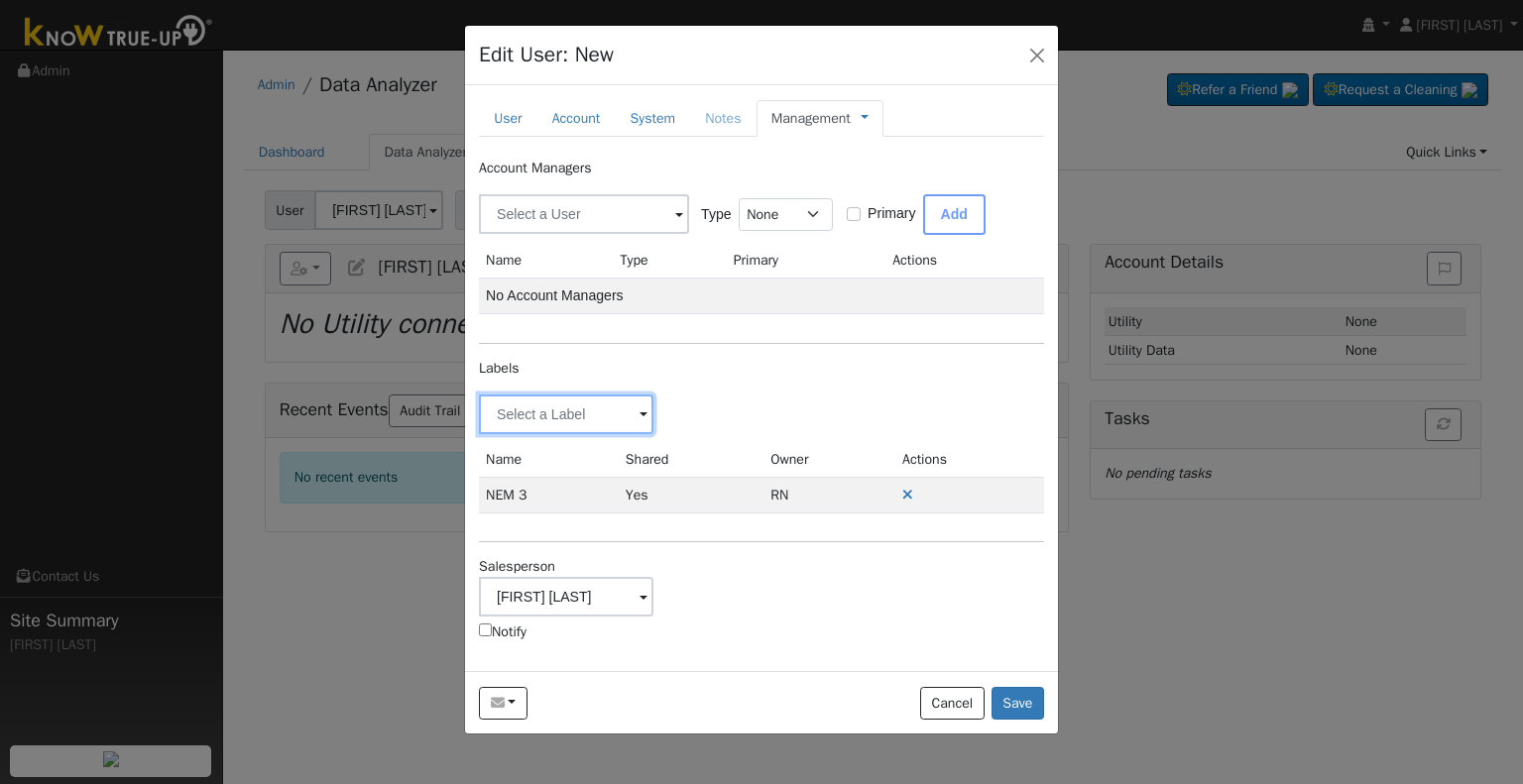 click at bounding box center (566, 414) 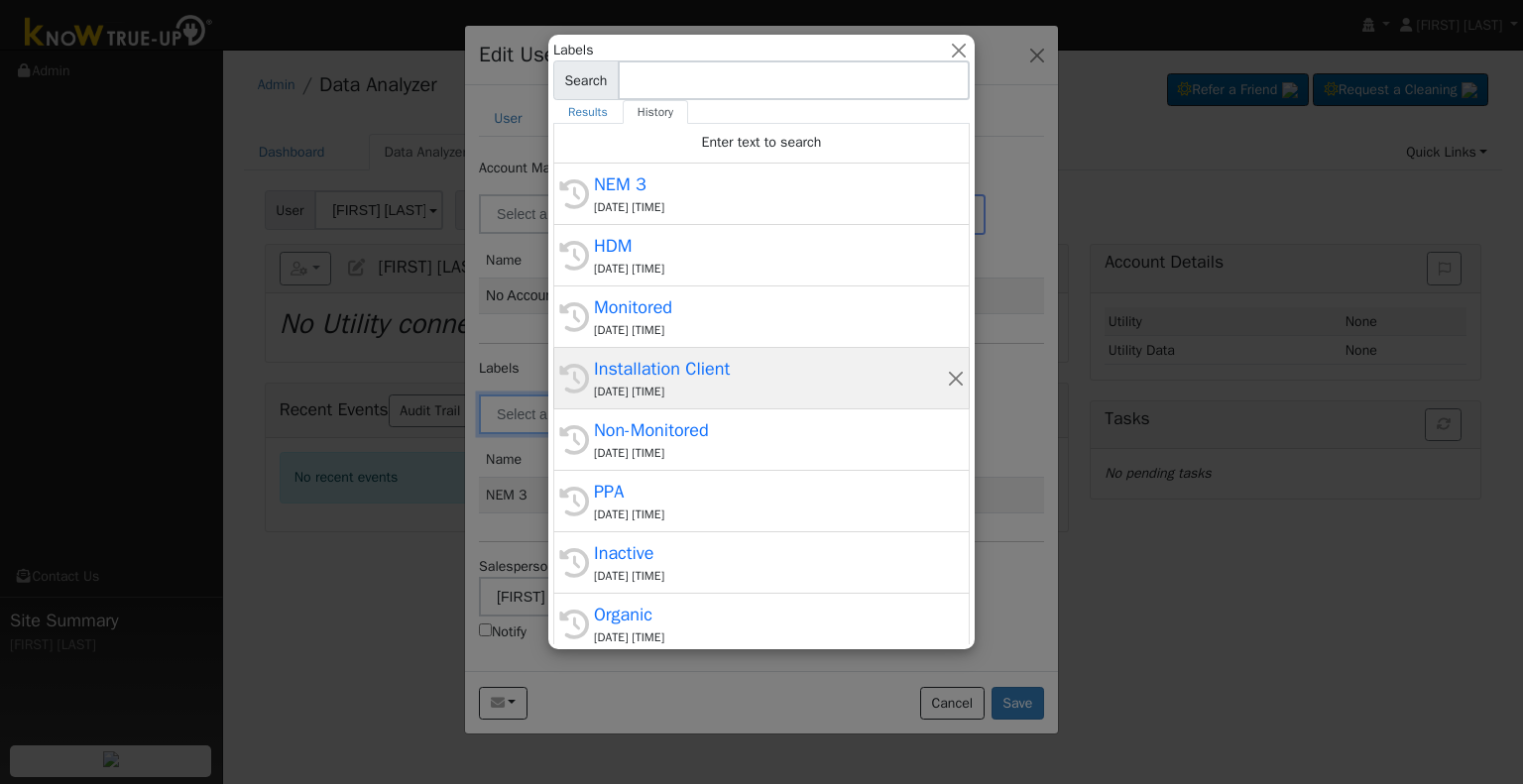 click on "Installation Client" at bounding box center (770, 369) 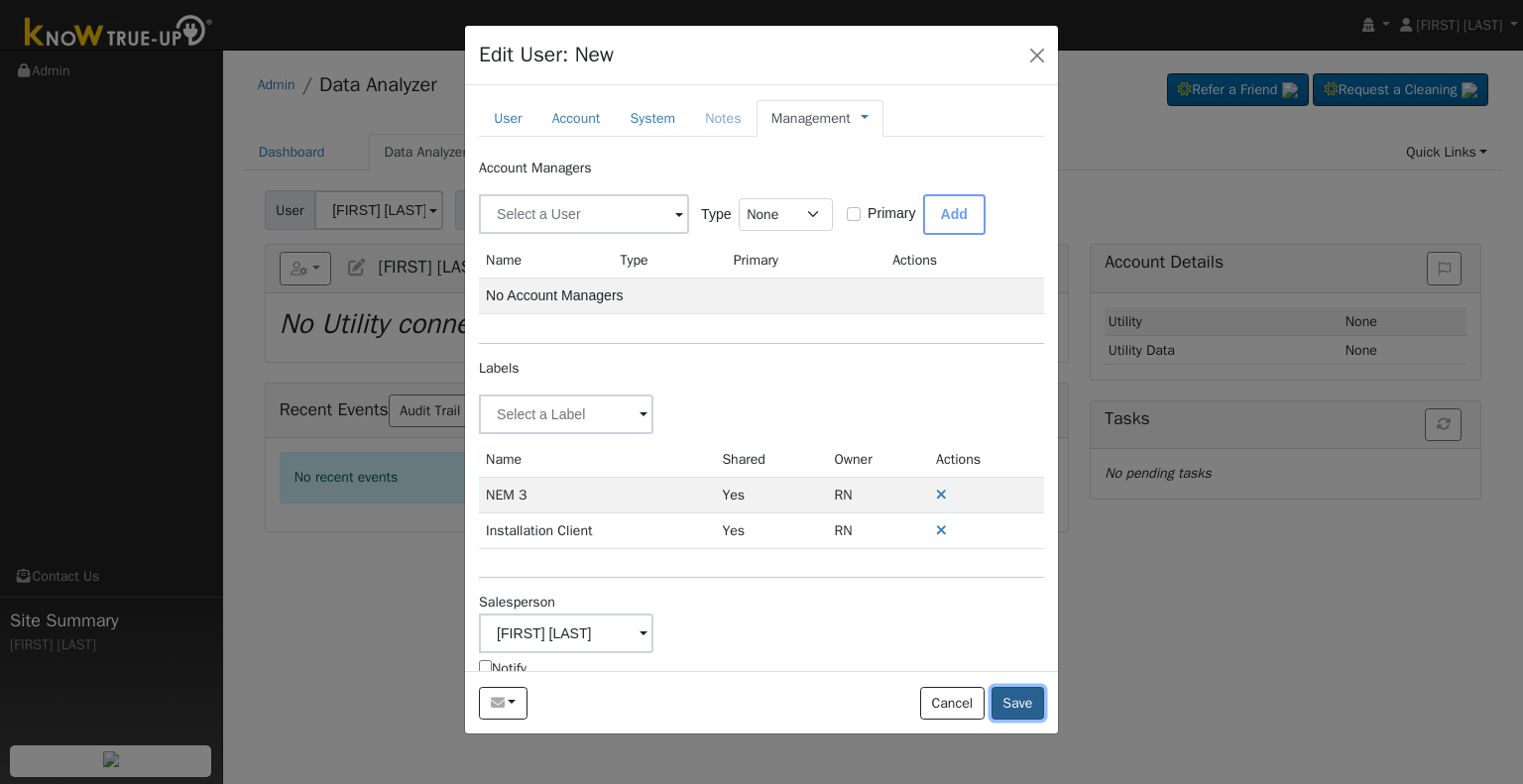 click on "Save" at bounding box center [1017, 704] 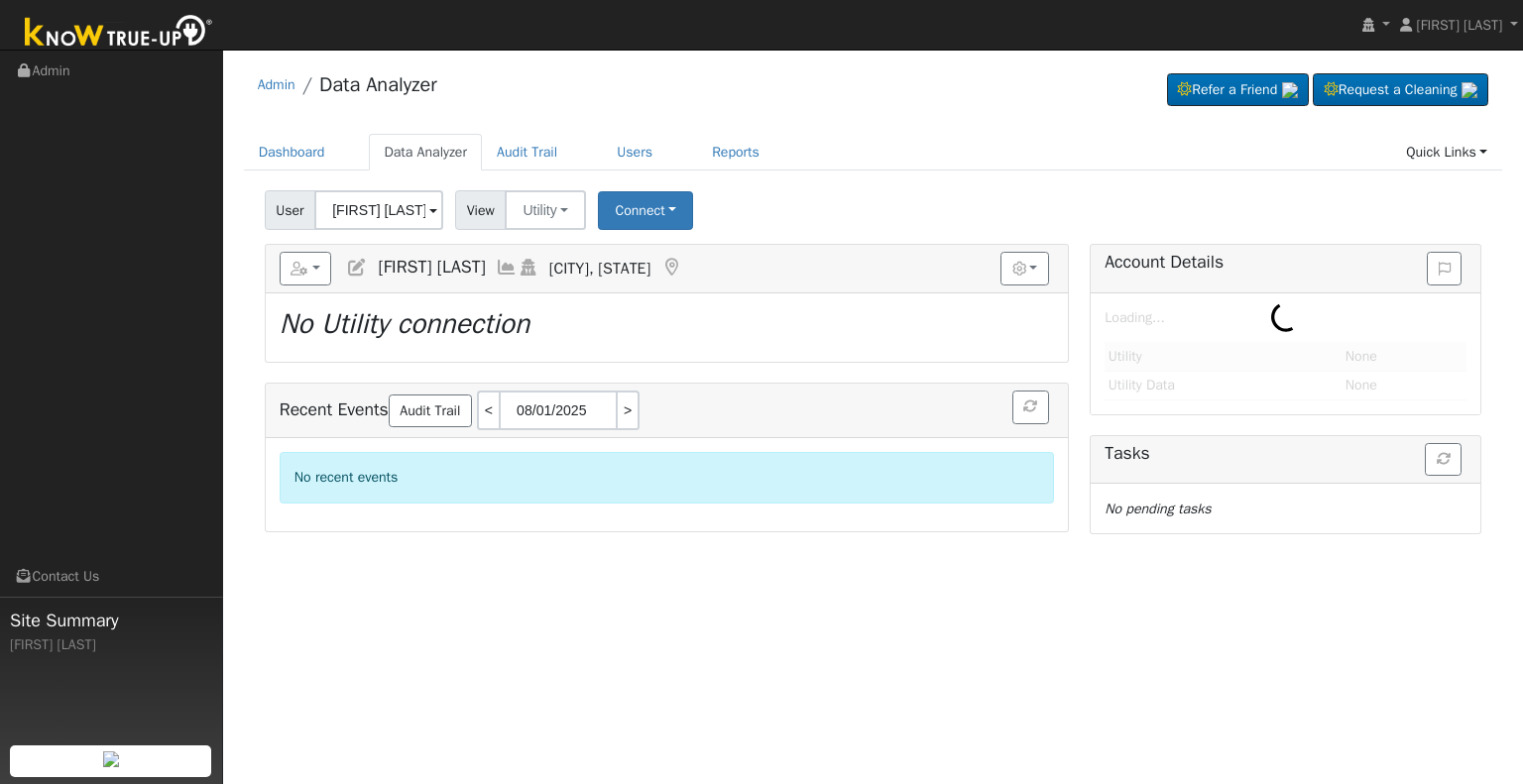 type on "[FIRST] [LAST]" 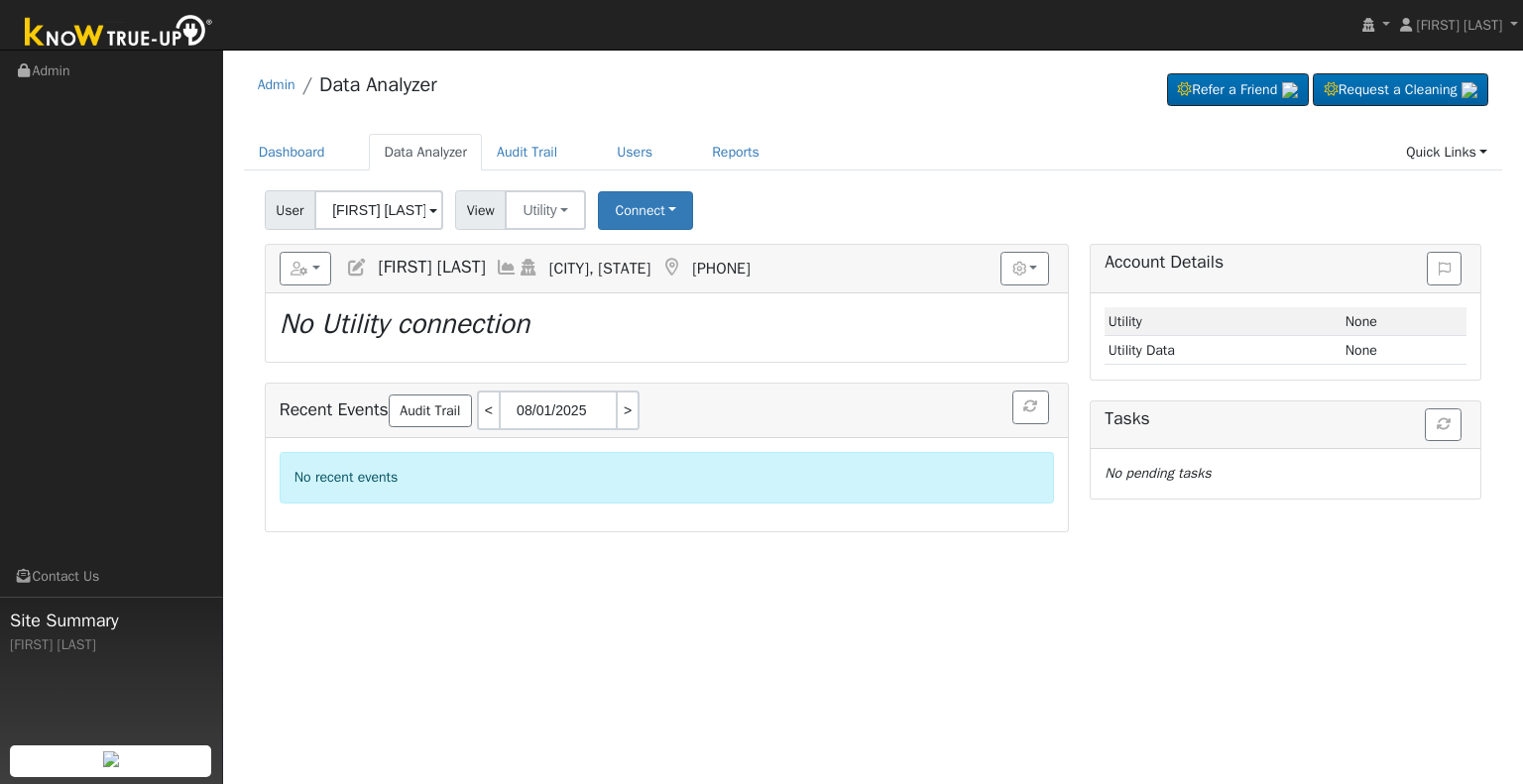 click at bounding box center [357, 268] 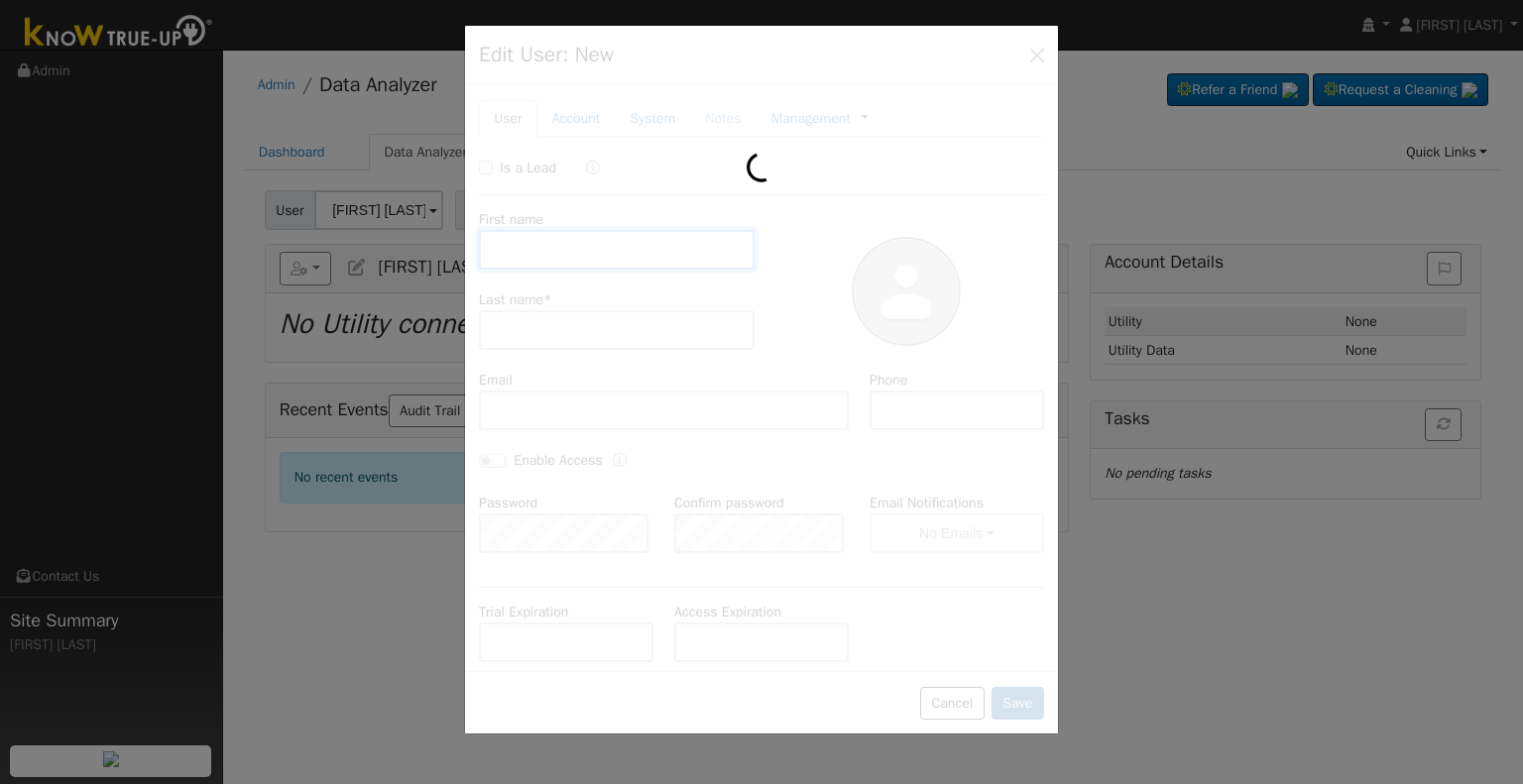 type on "Rosa" 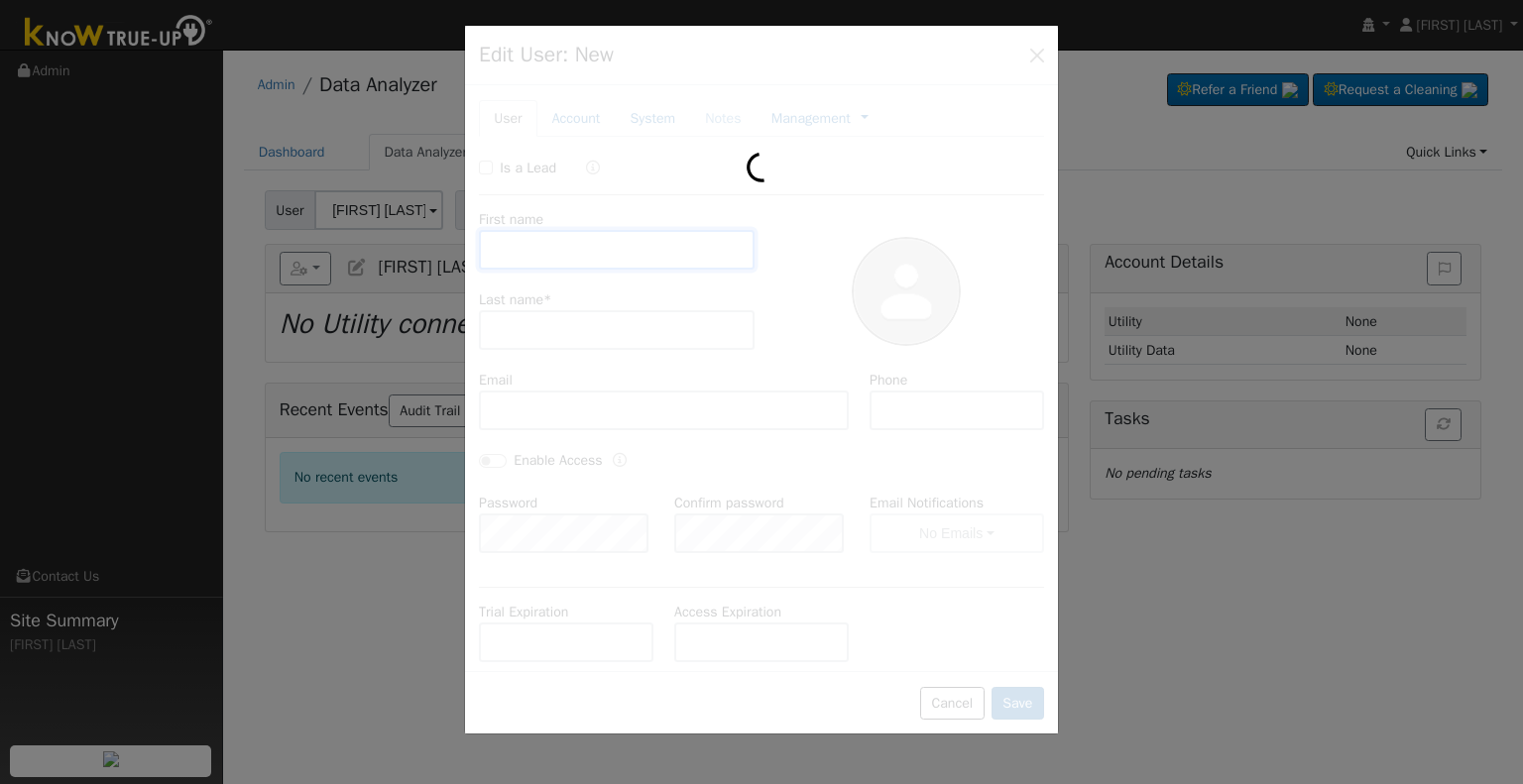 type on "Arroyo" 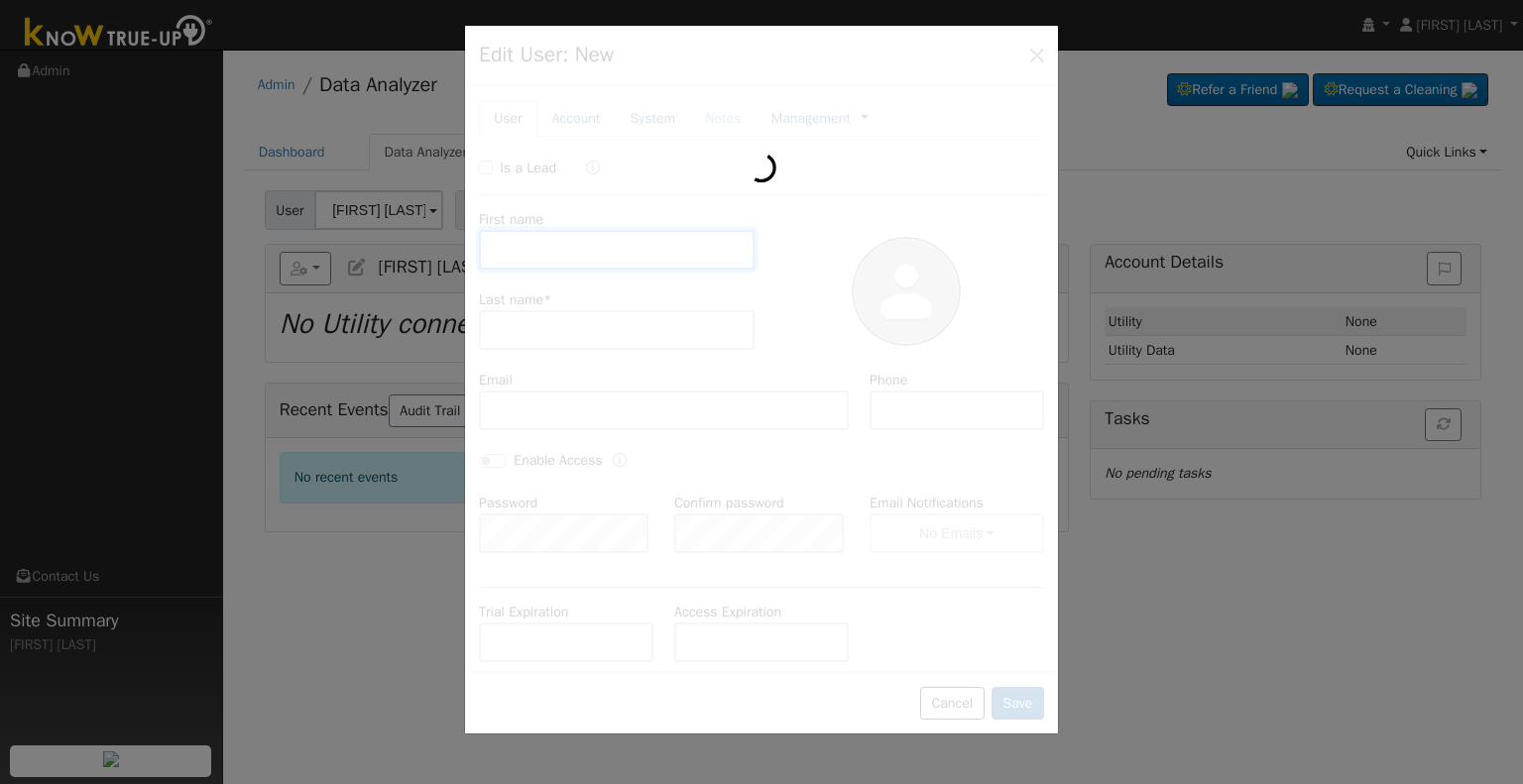 type on "rosaarroyo5503@gmail.com" 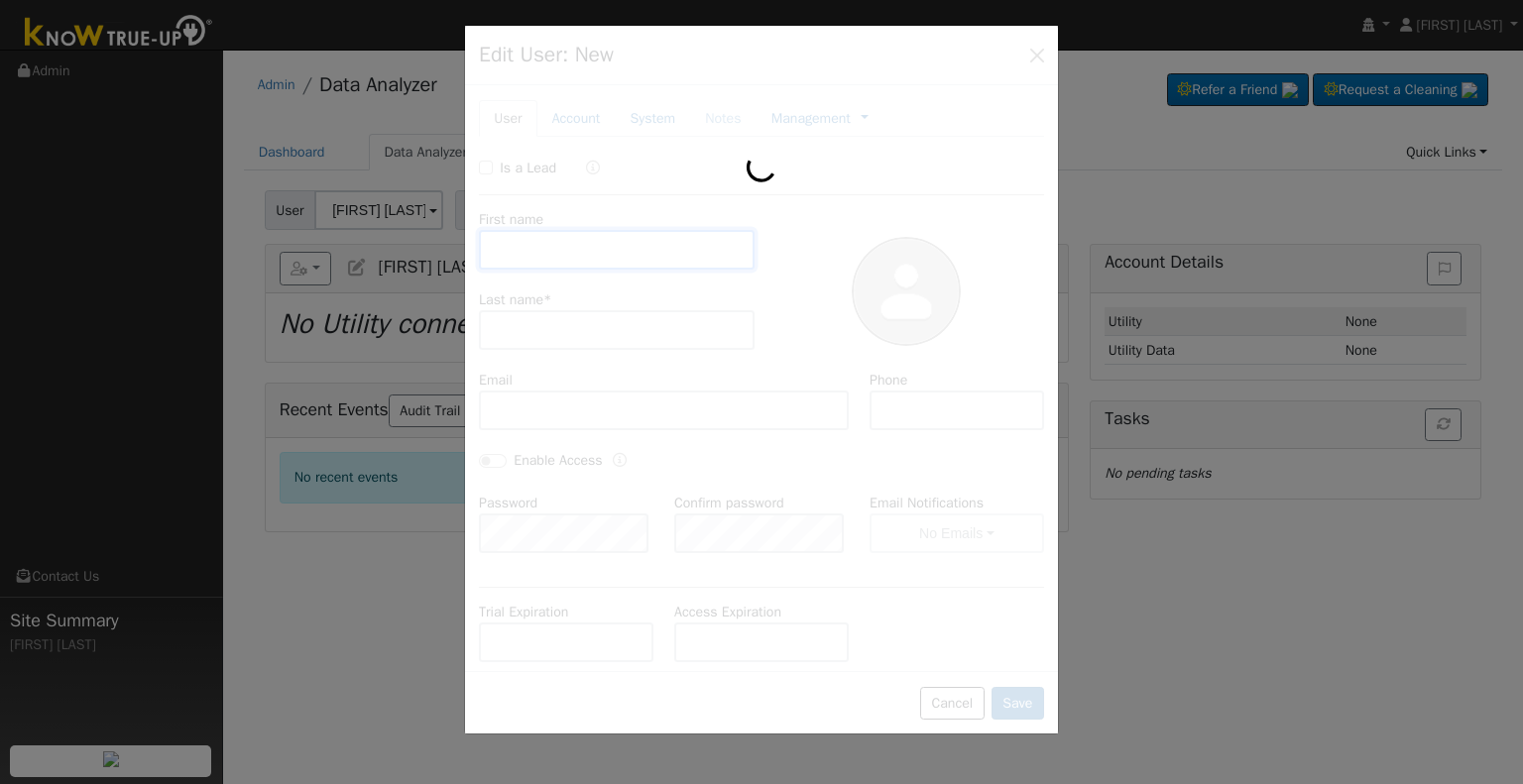 type on "(209) 618-7271" 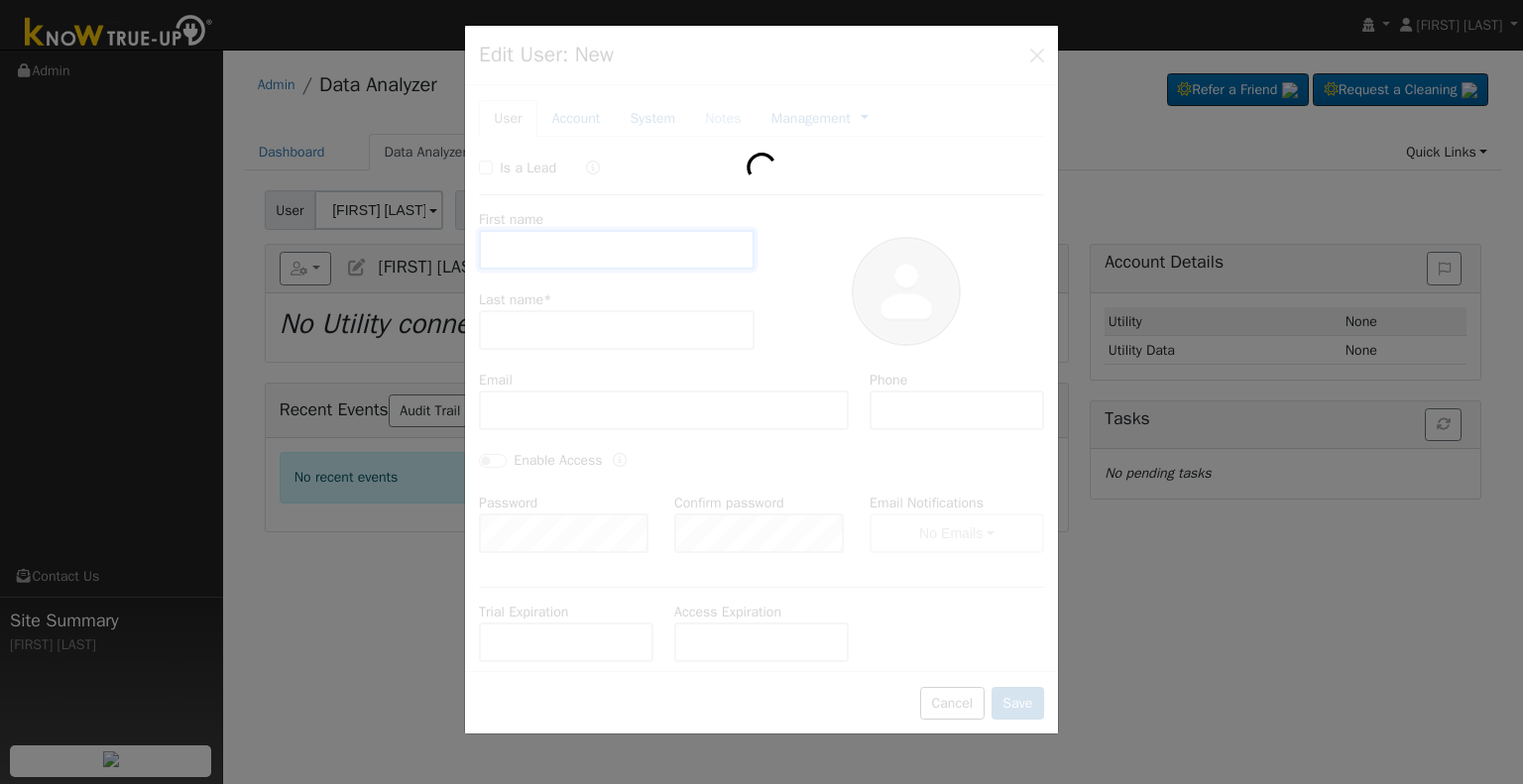 type on "Martin Sandoval" 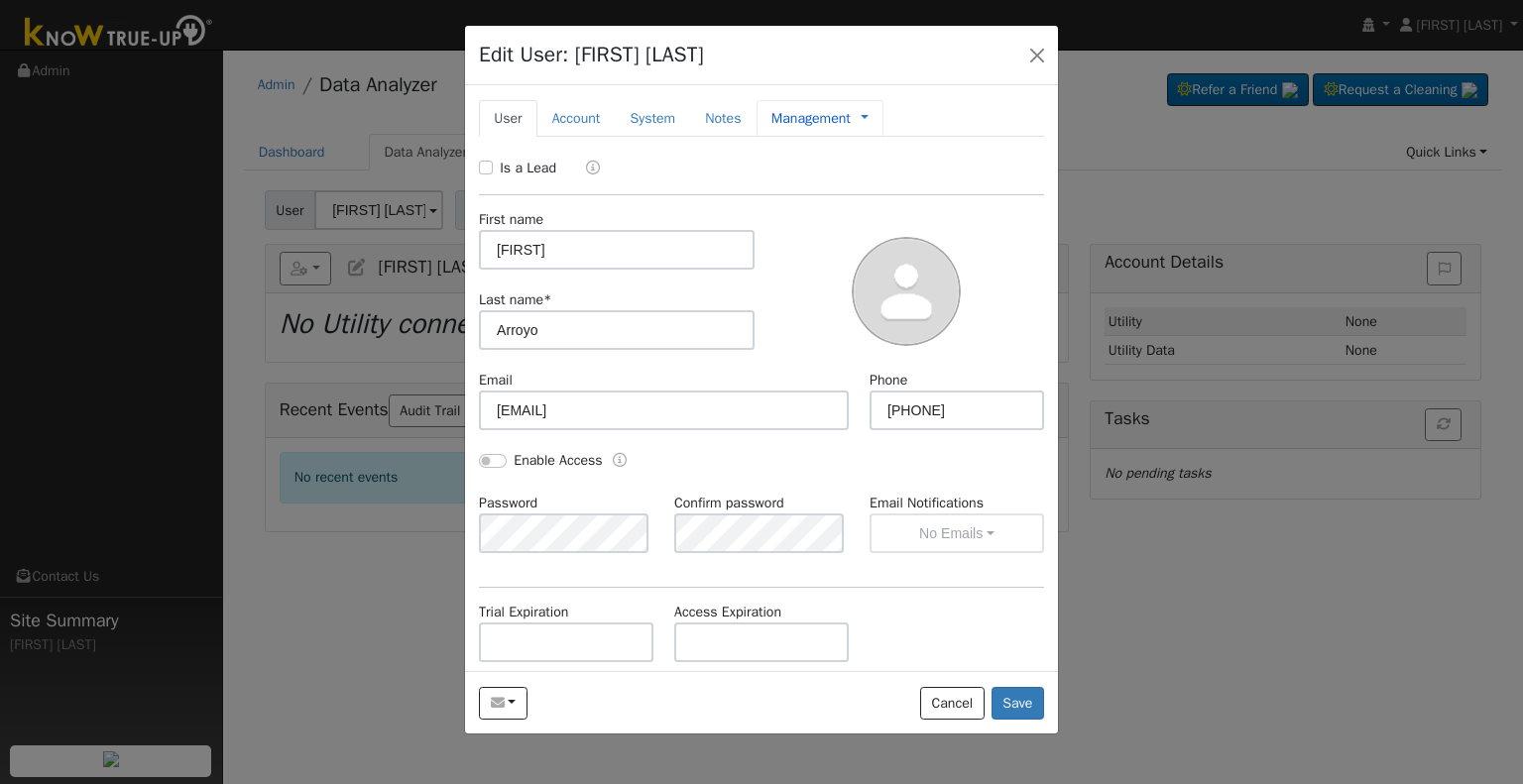 click on "Management" at bounding box center (811, 118) 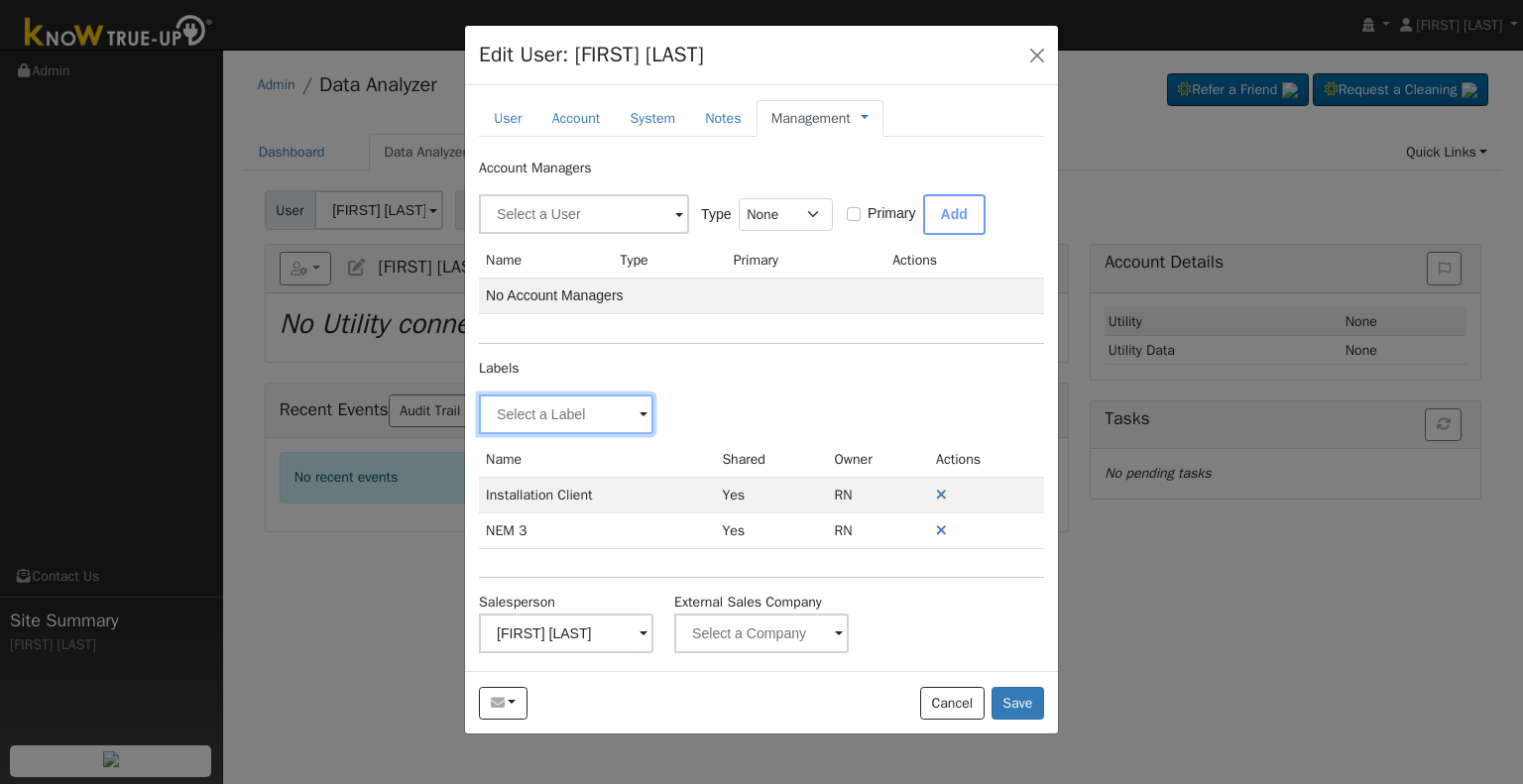 click at bounding box center [566, 414] 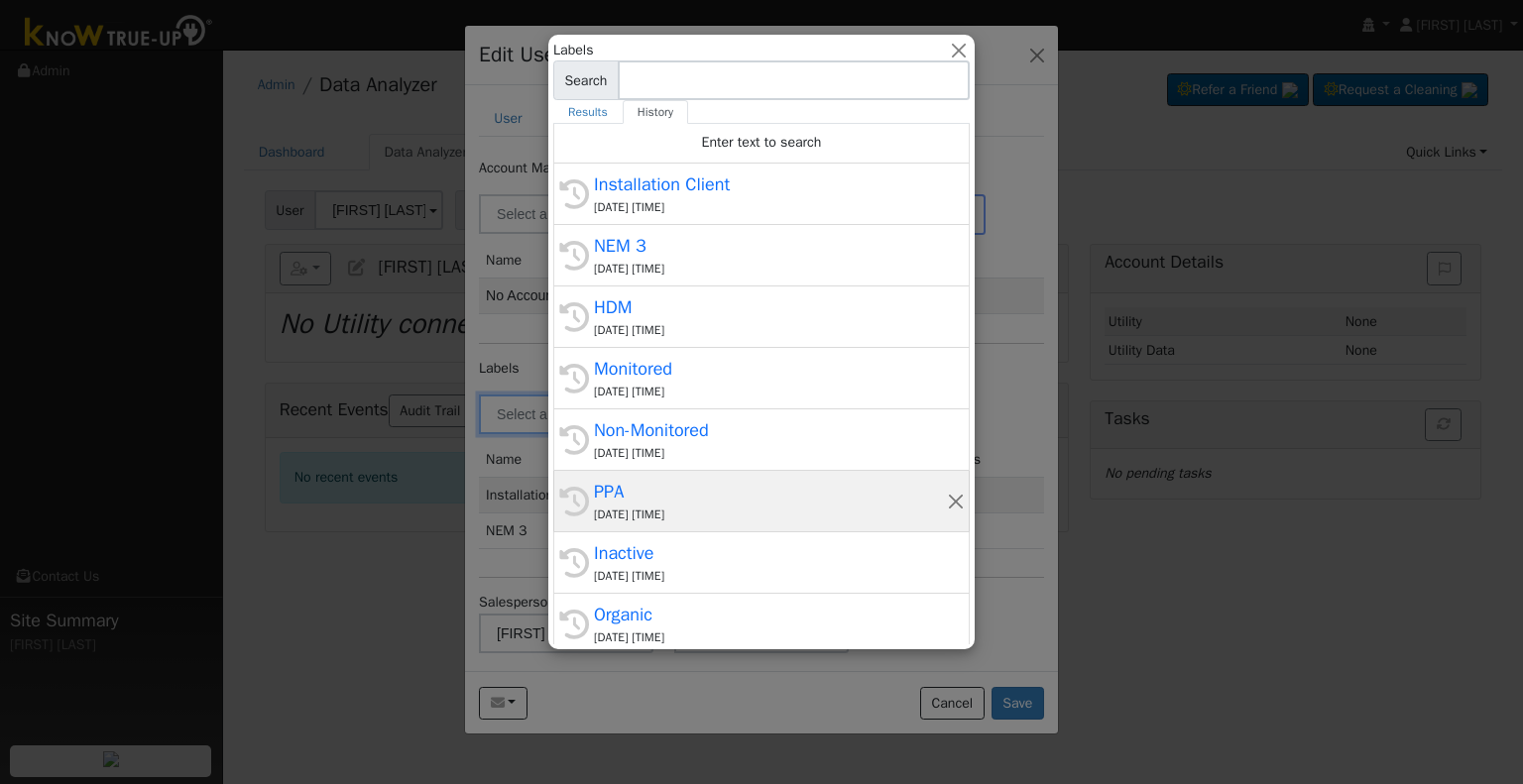 click on "PPA" at bounding box center [770, 492] 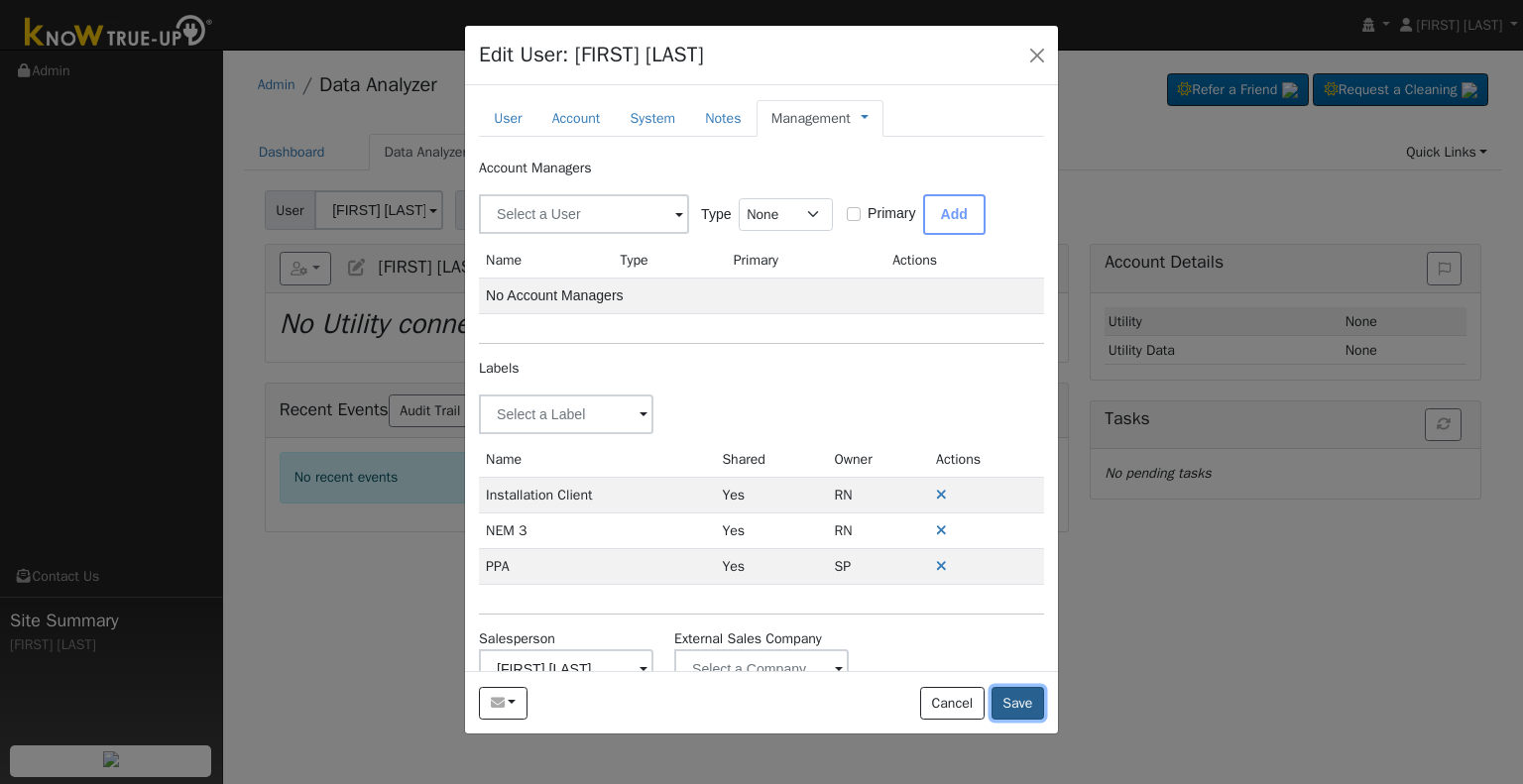 click on "Save" at bounding box center (1017, 704) 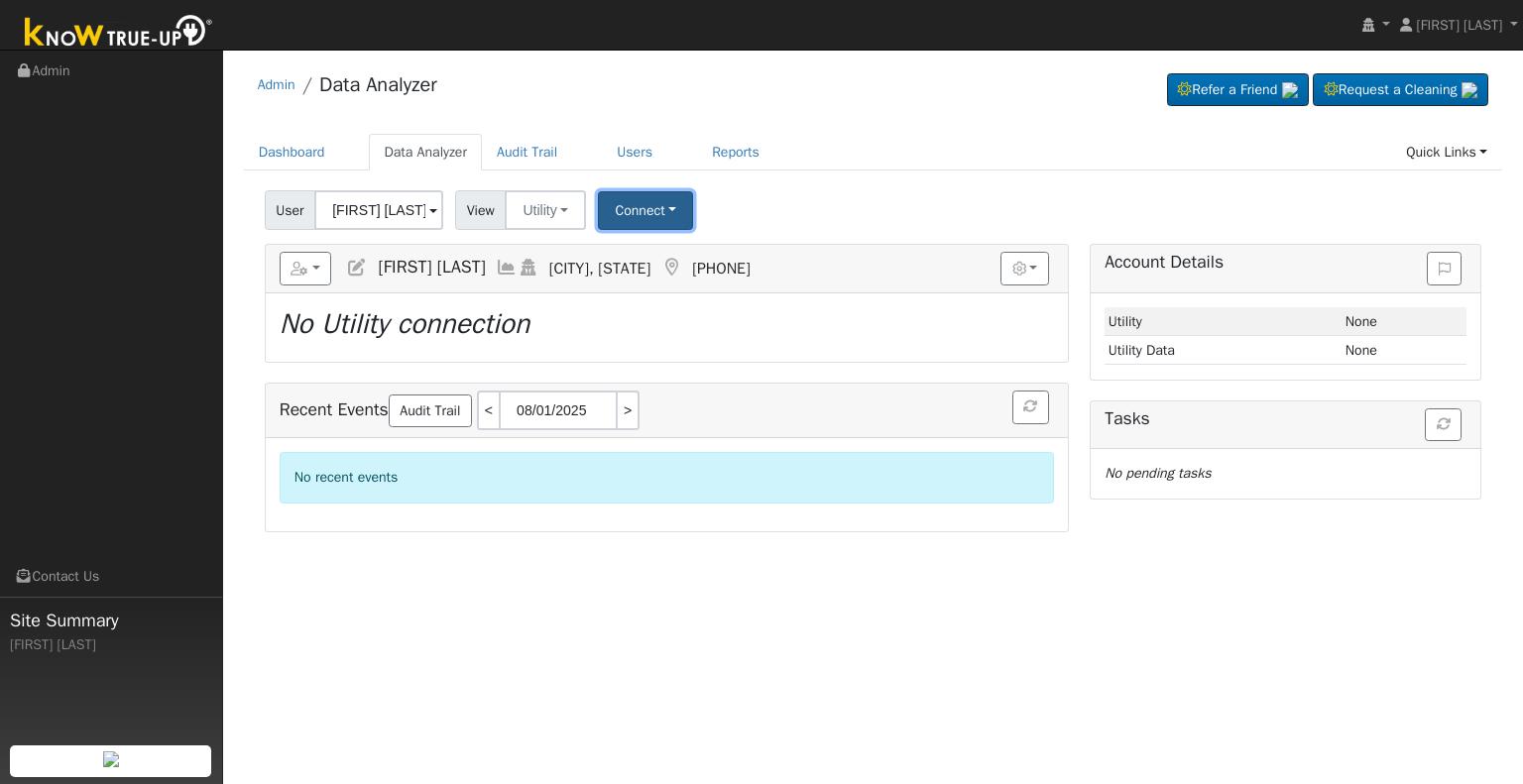 click on "Connect" at bounding box center (645, 210) 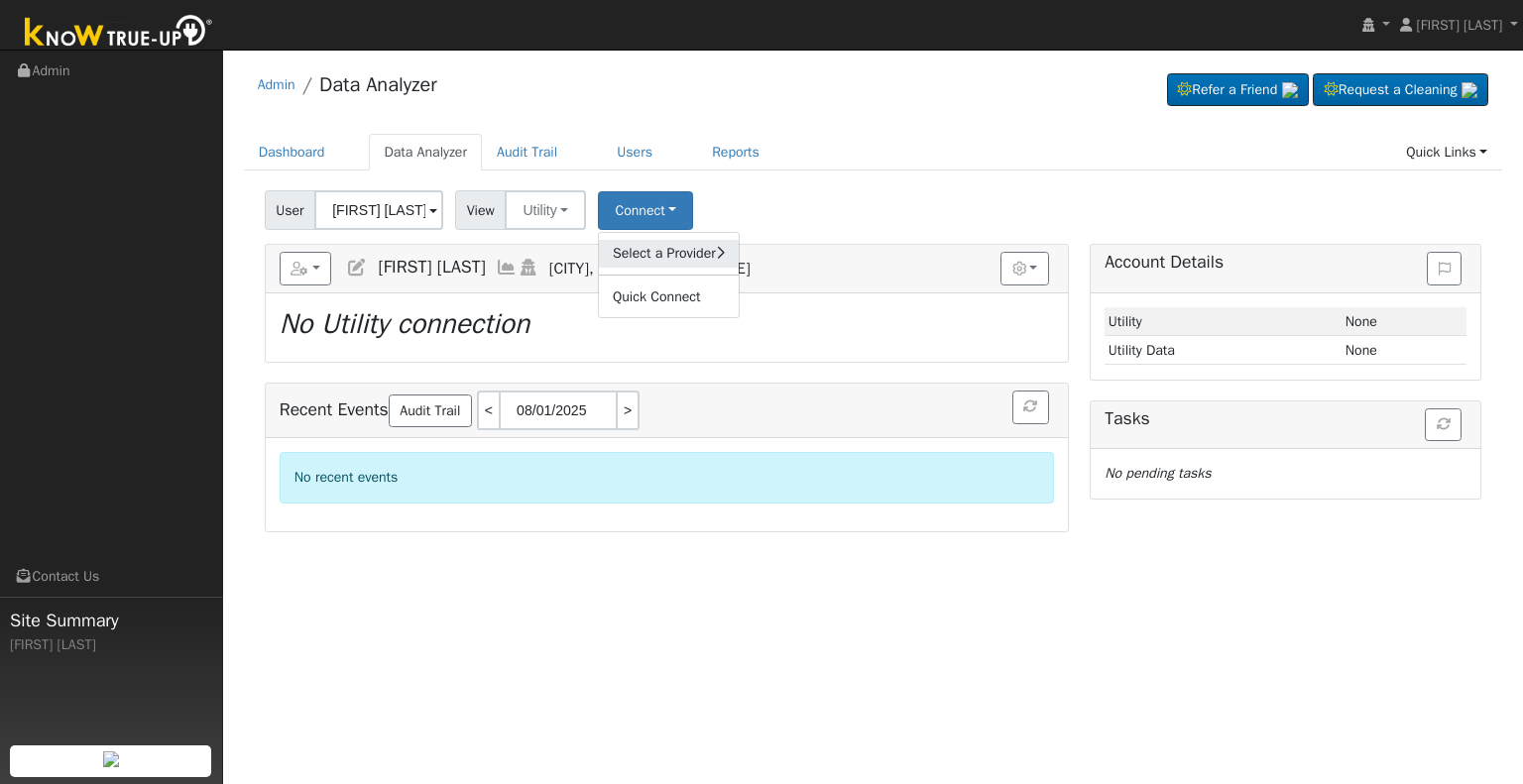 click on "Select a Provider" 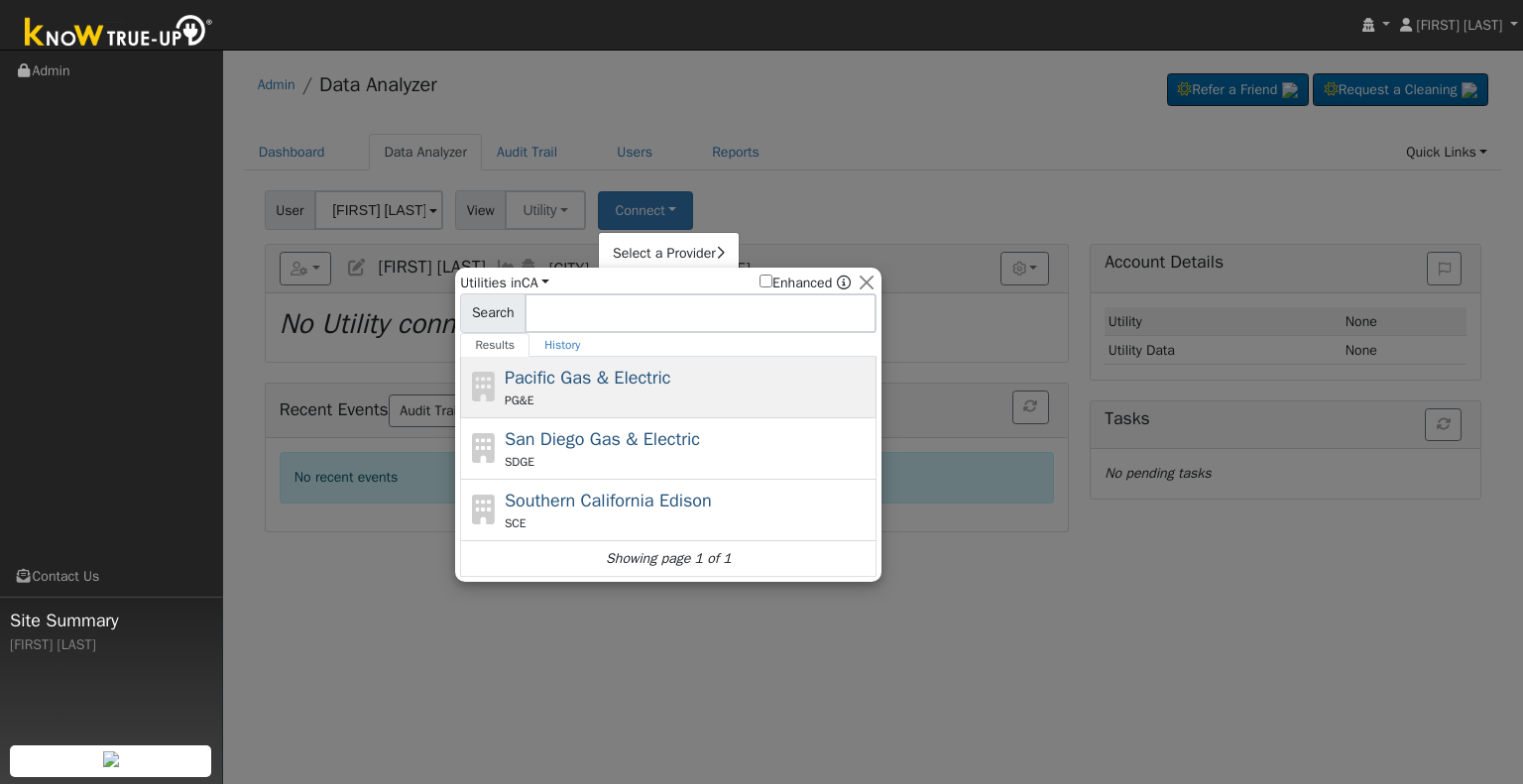 click on "PG&E" at bounding box center [688, 400] 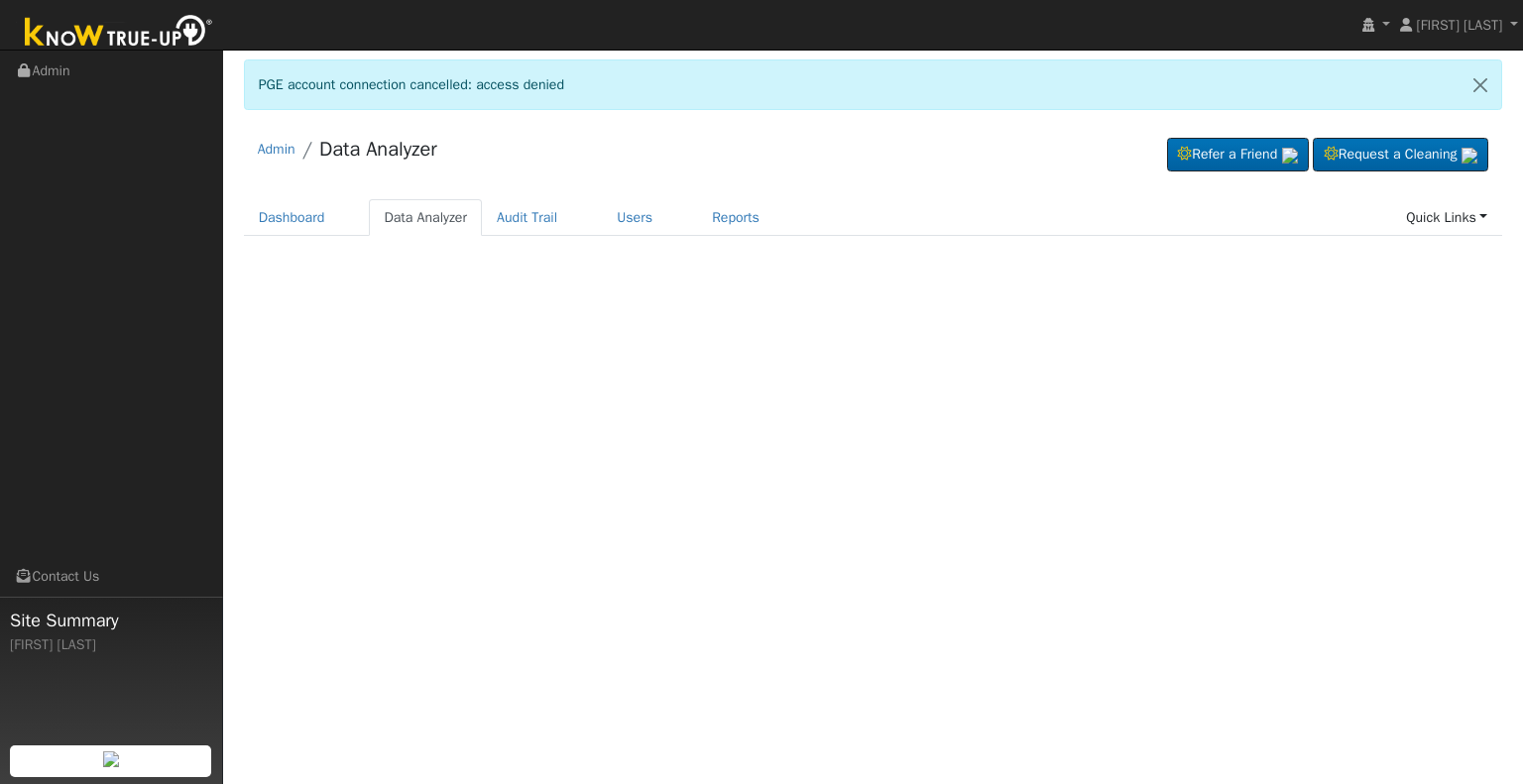 scroll, scrollTop: 0, scrollLeft: 0, axis: both 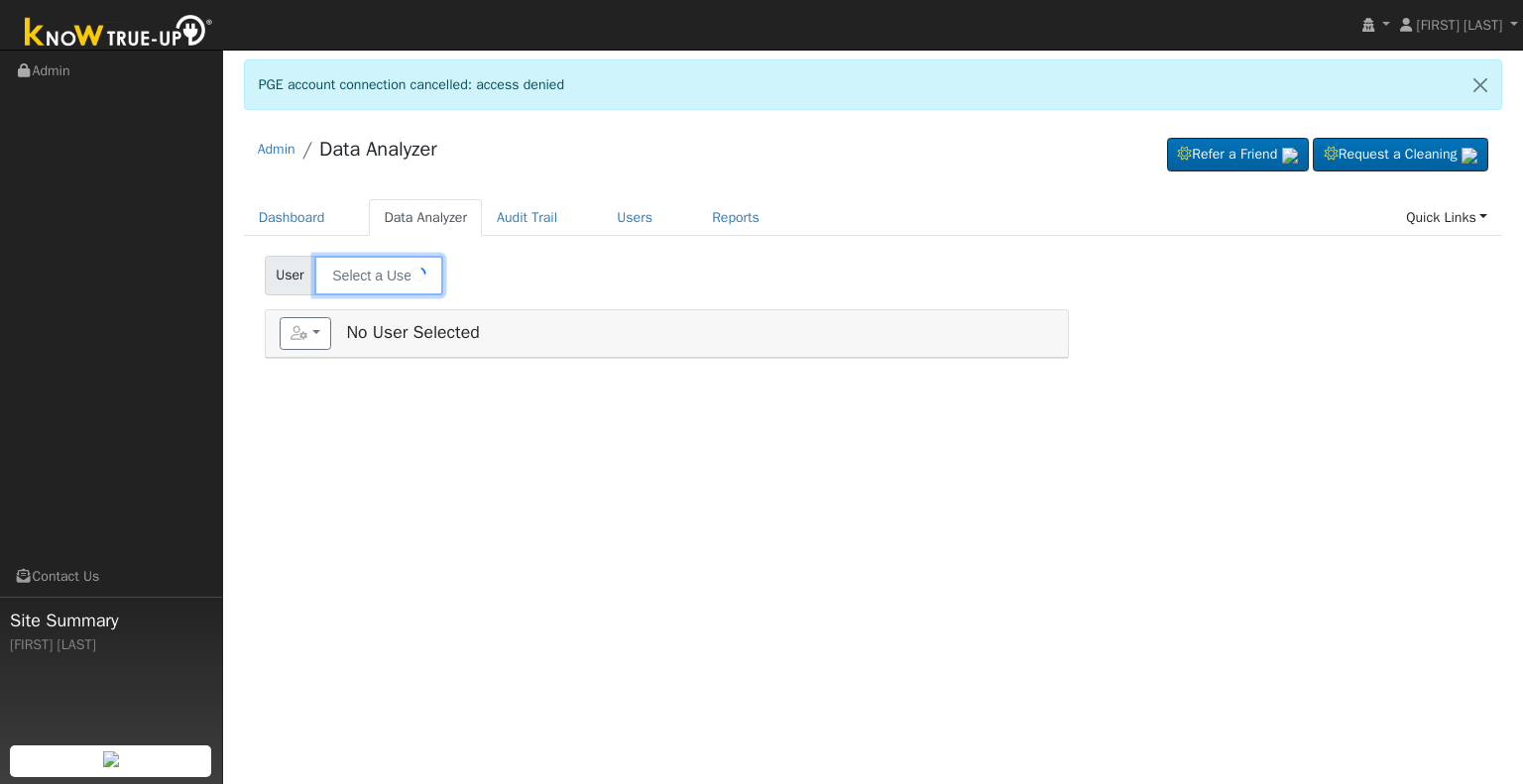 type on "[FIRST] [LAST]" 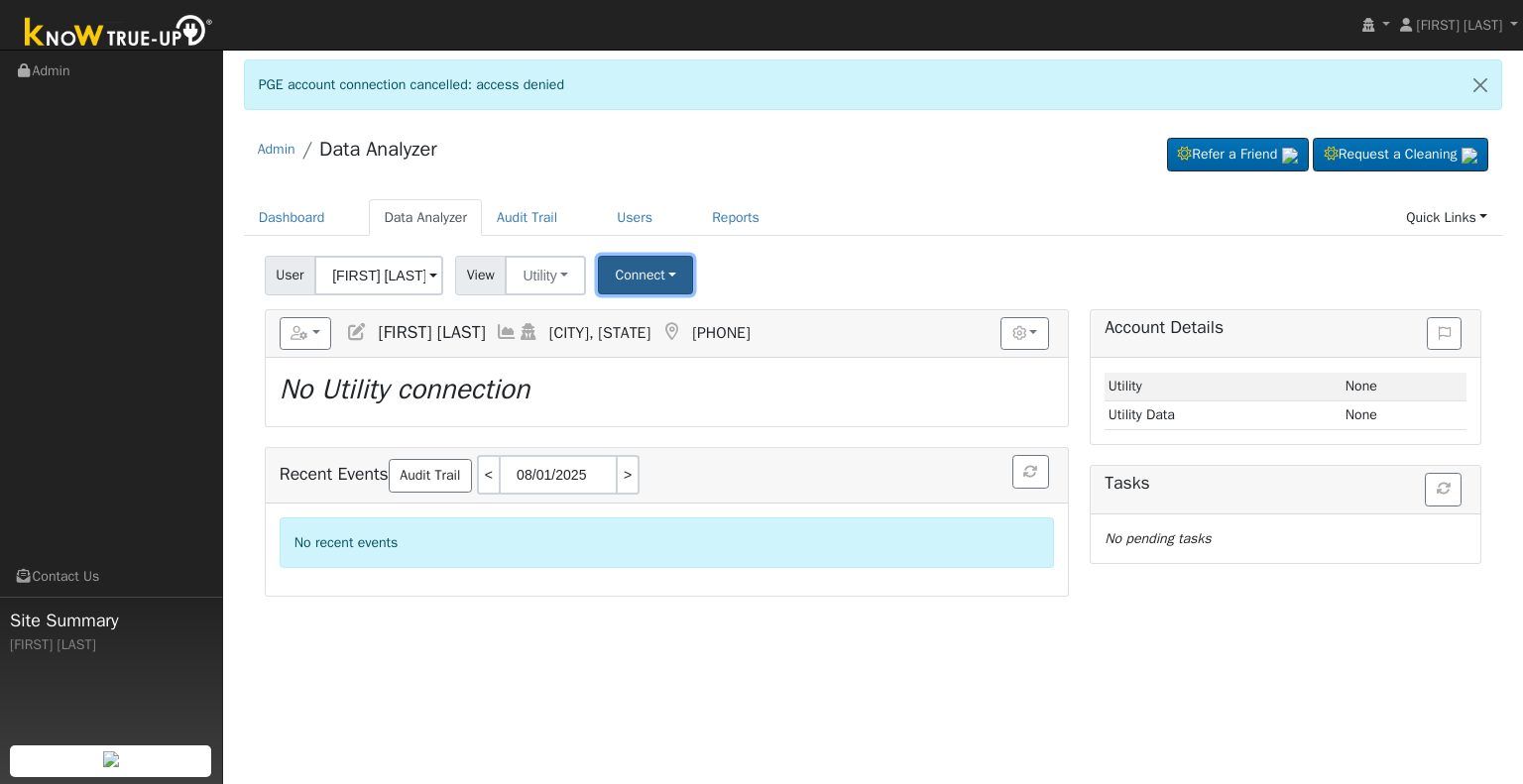 click on "Connect" at bounding box center [645, 275] 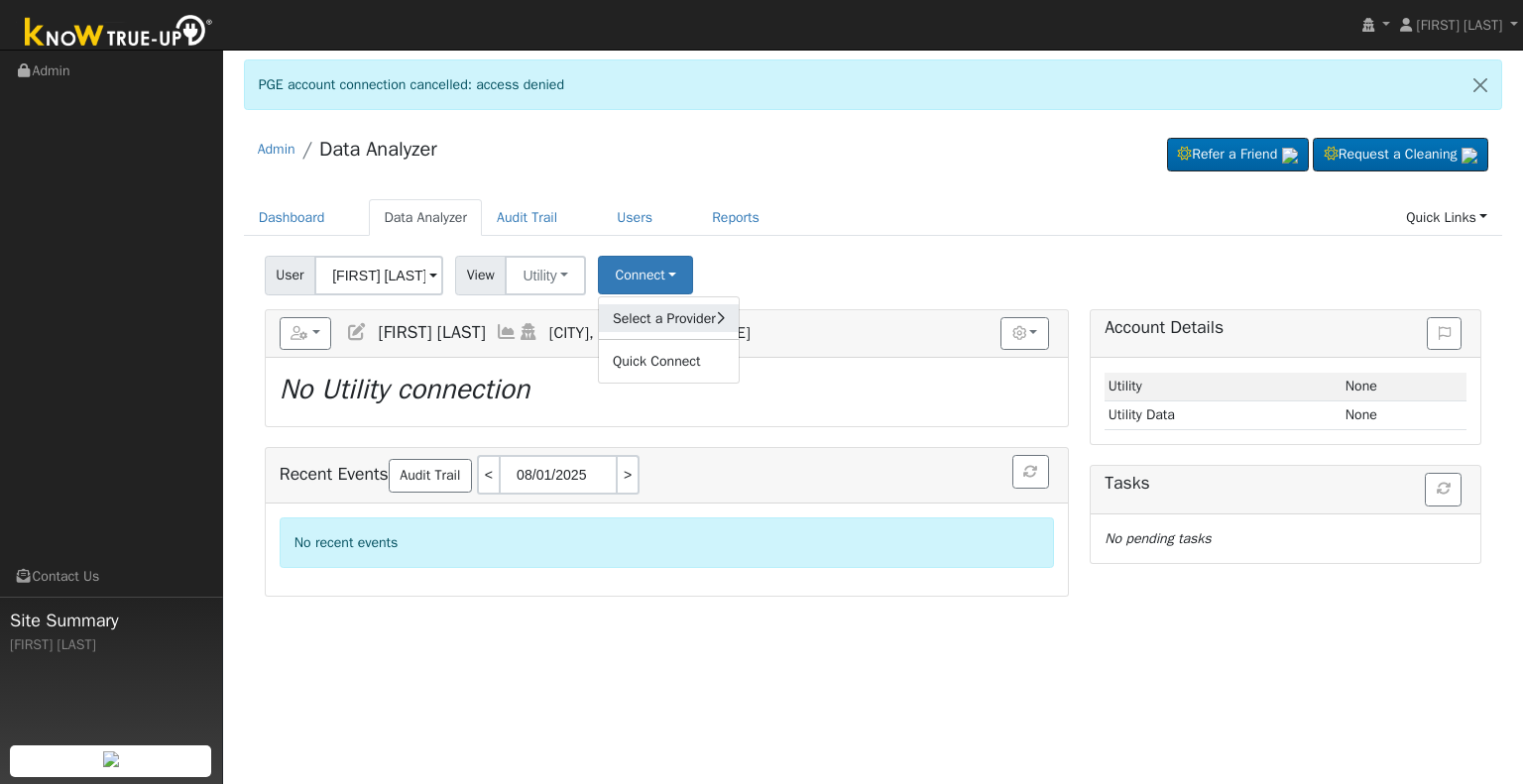 click on "Select a Provider" 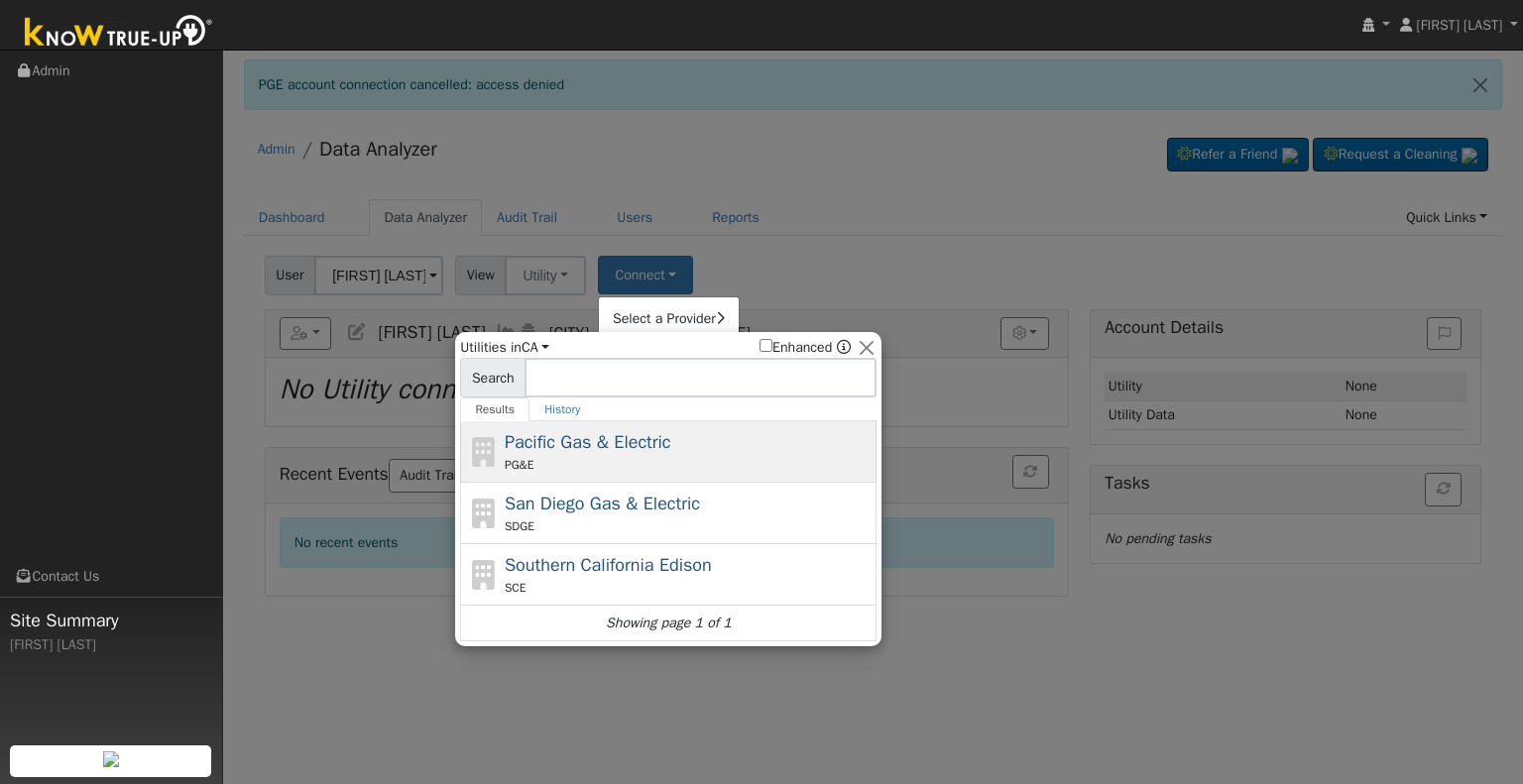 click on "Pacific Gas & Electric" at bounding box center [588, 442] 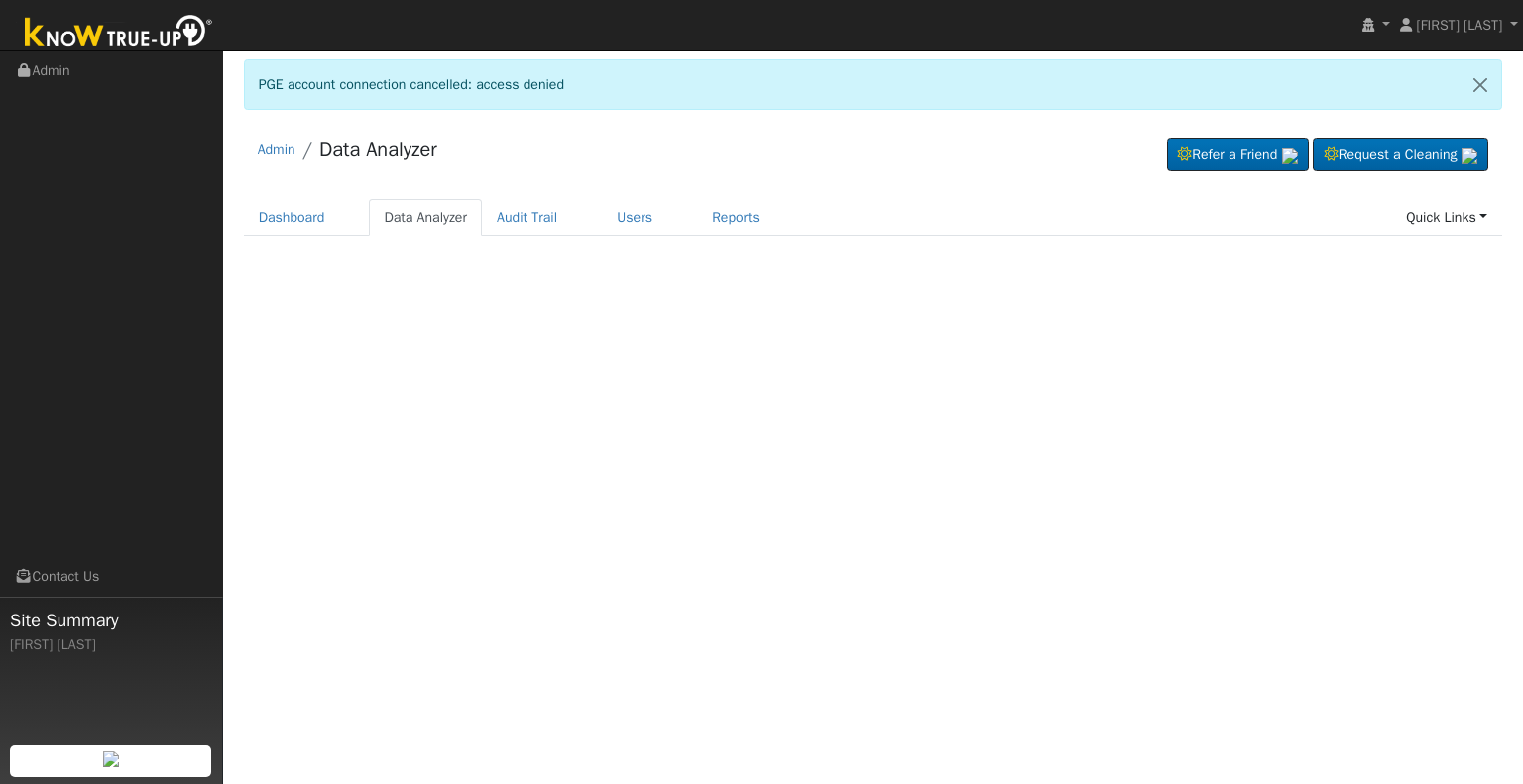 scroll, scrollTop: 0, scrollLeft: 0, axis: both 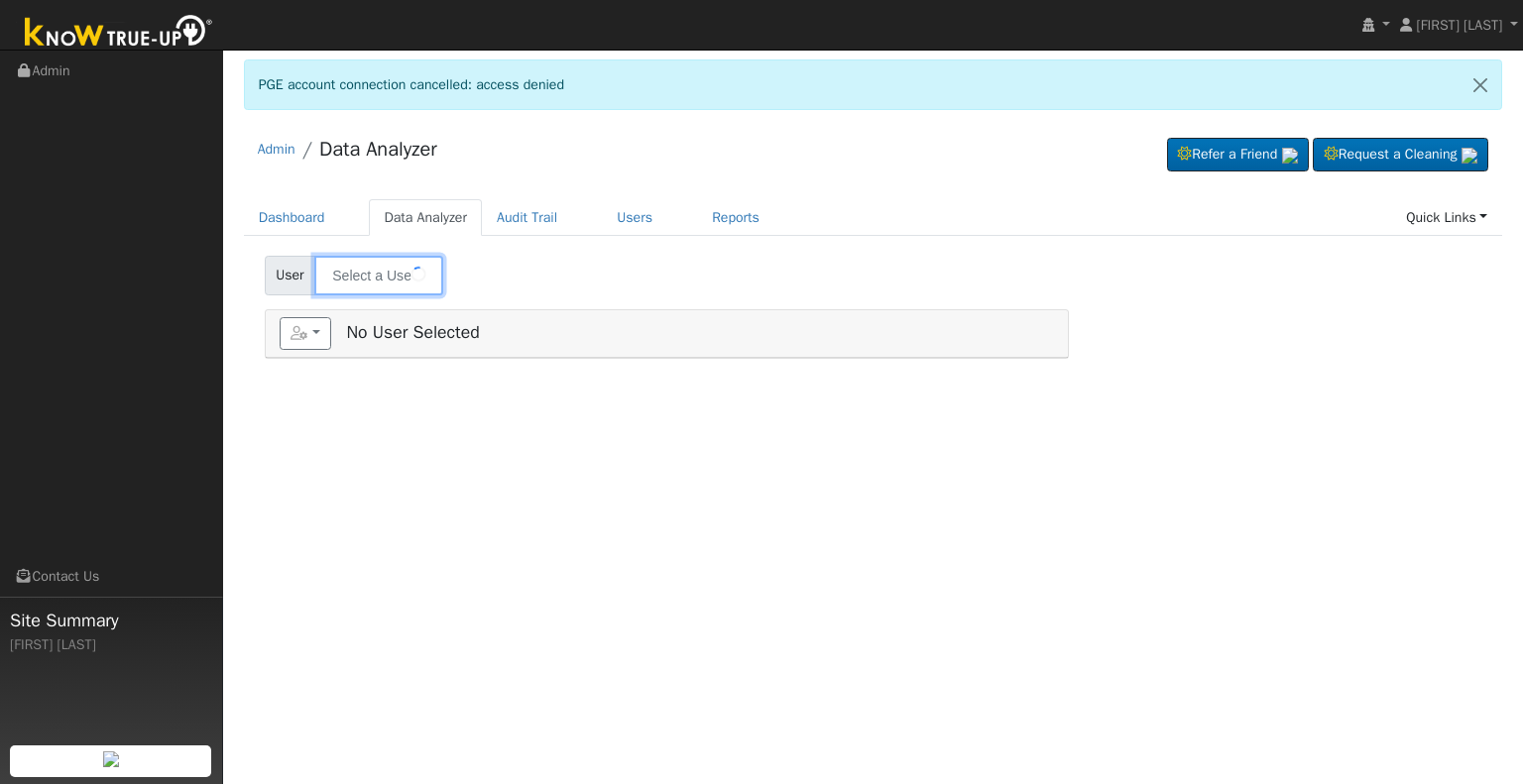 type on "[FIRST] [LAST]" 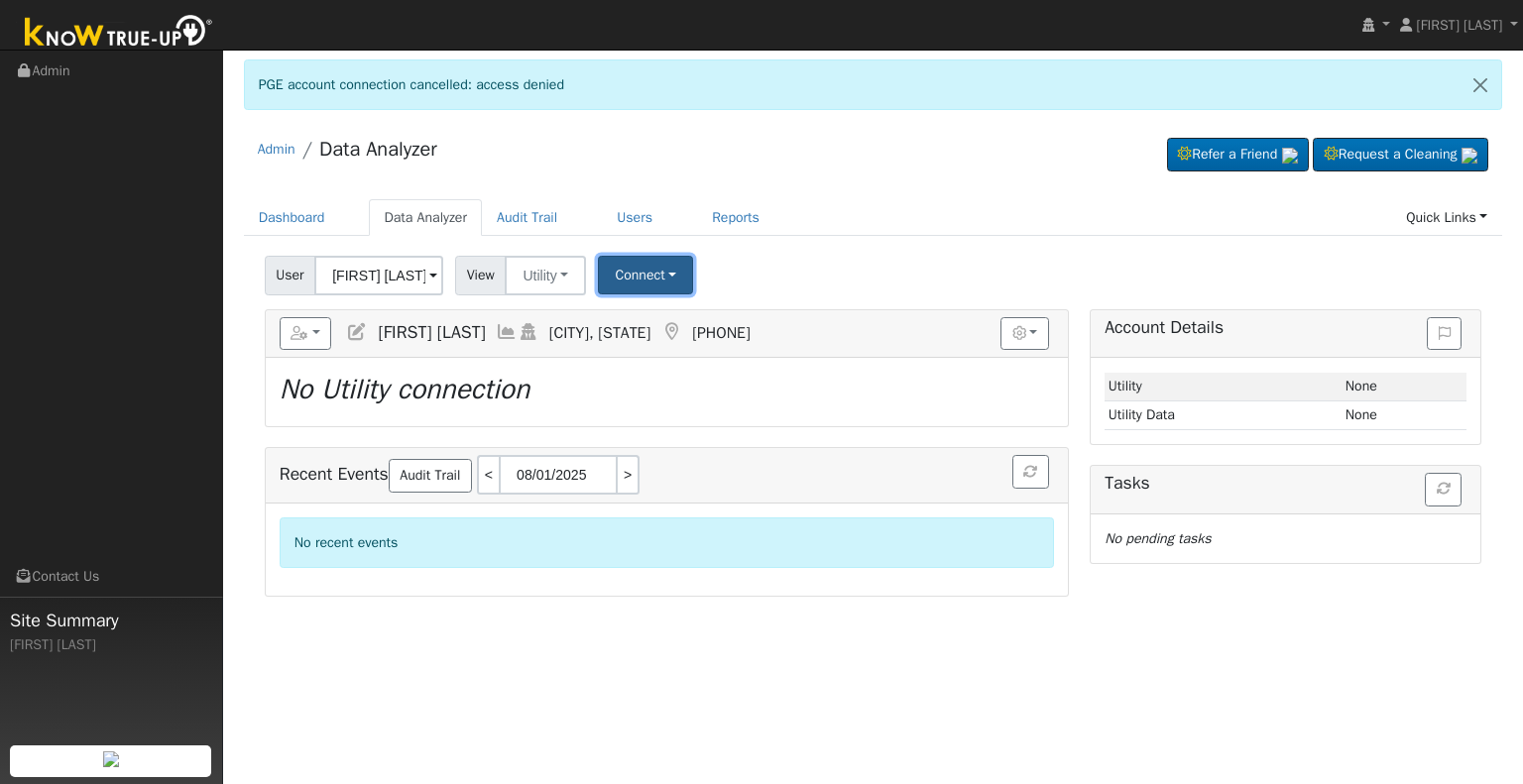 click on "Connect" at bounding box center [645, 275] 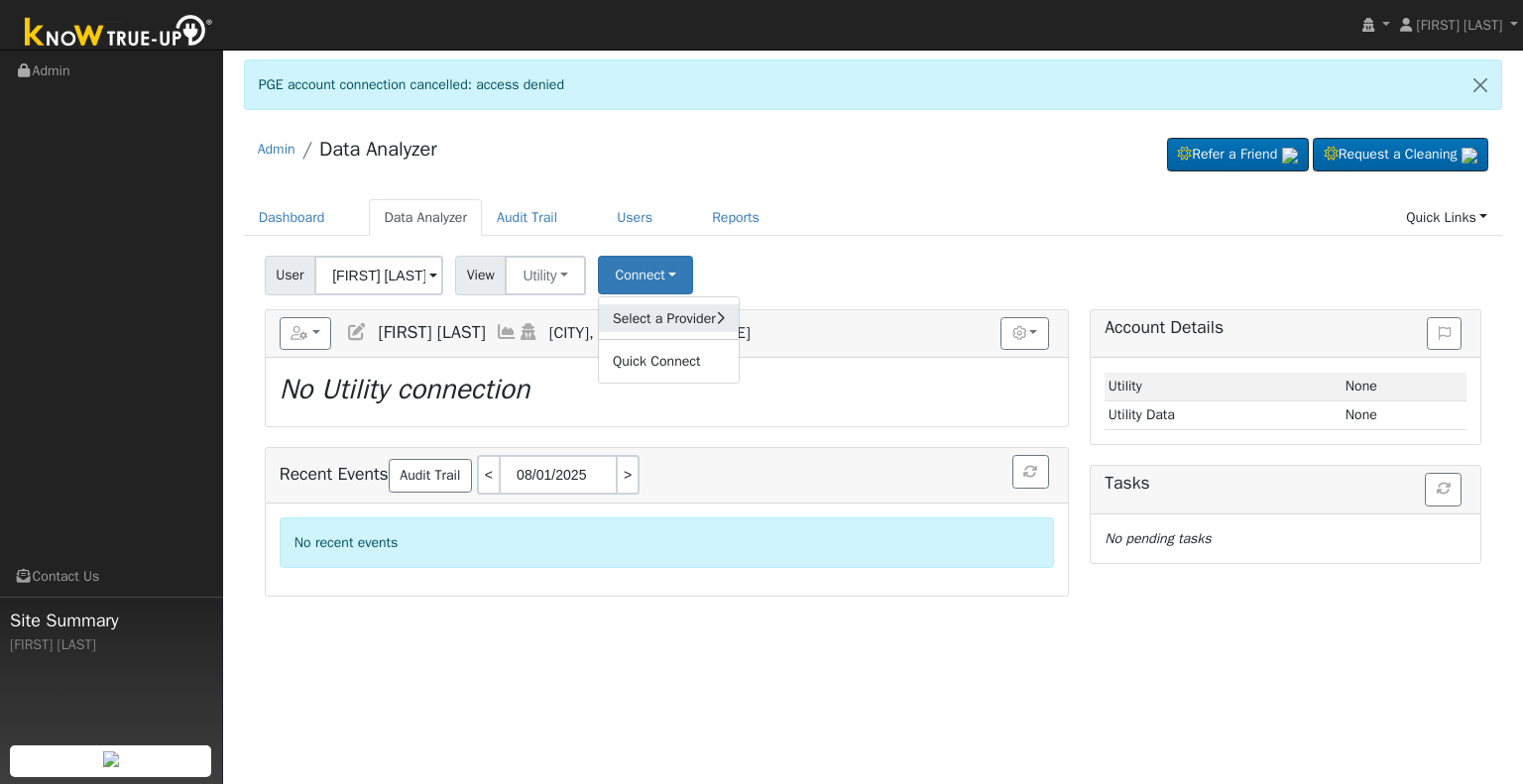 click on "Select a Provider" 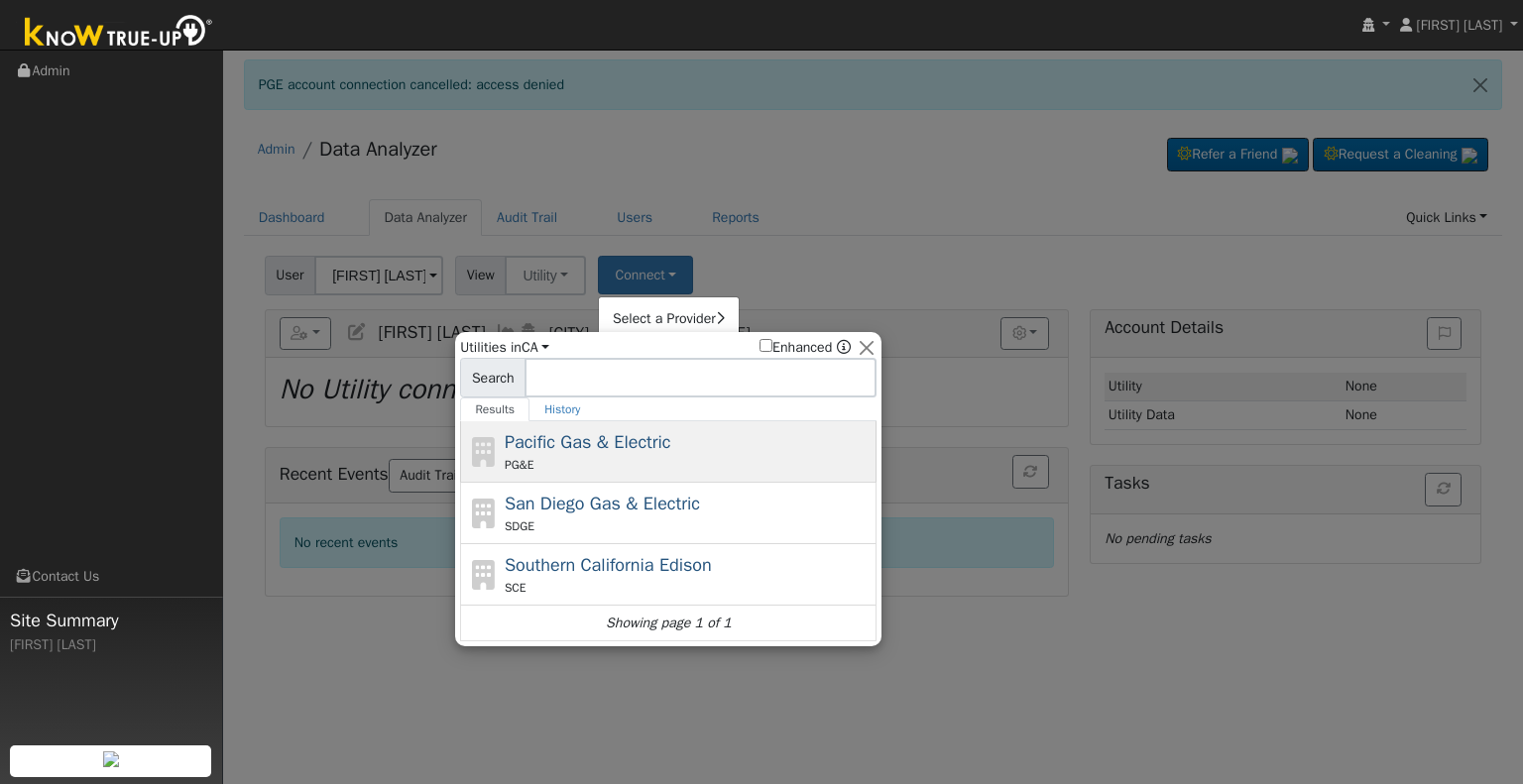 click on "Pacific Gas & Electric PG&E" at bounding box center [688, 451] 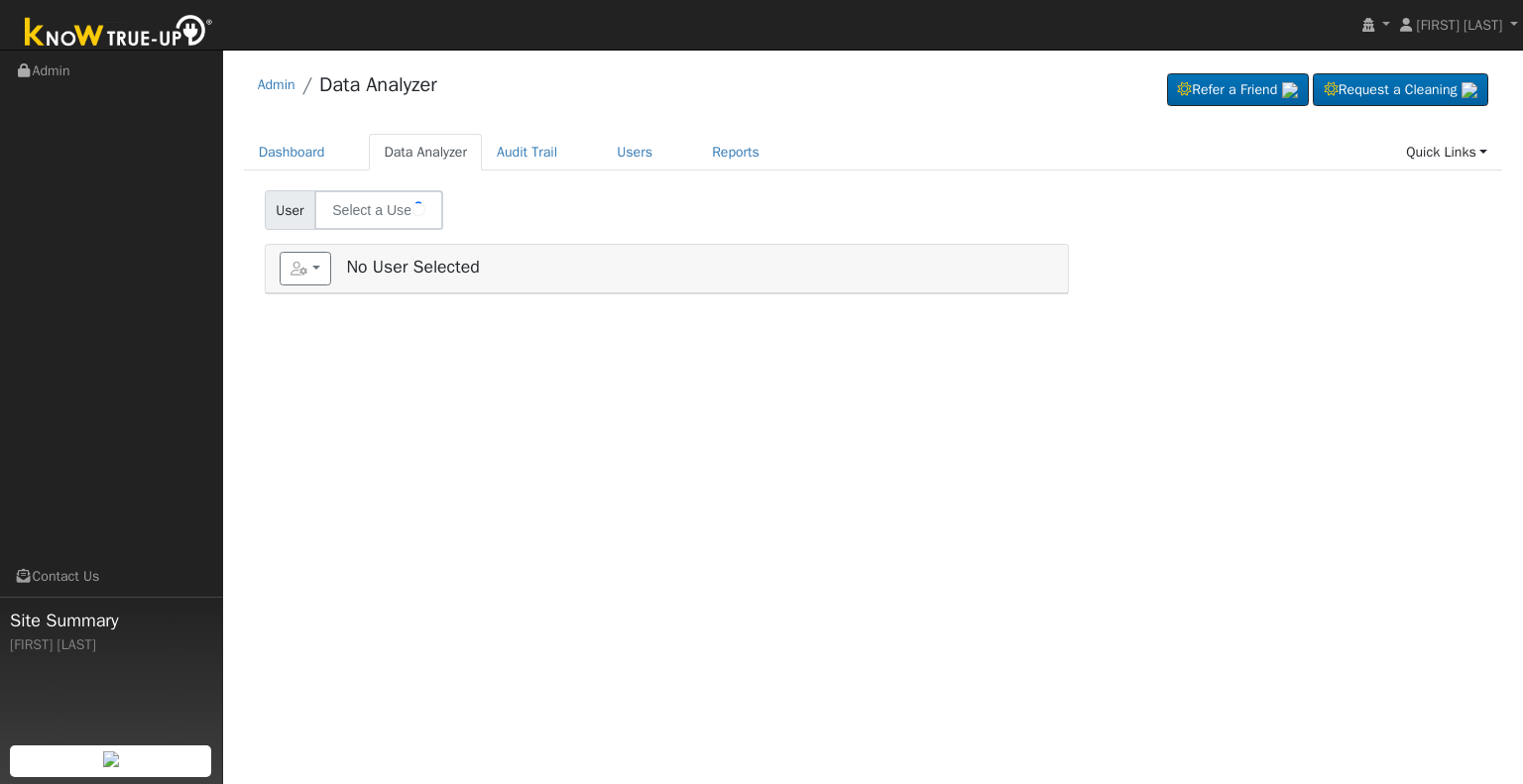 scroll, scrollTop: 0, scrollLeft: 0, axis: both 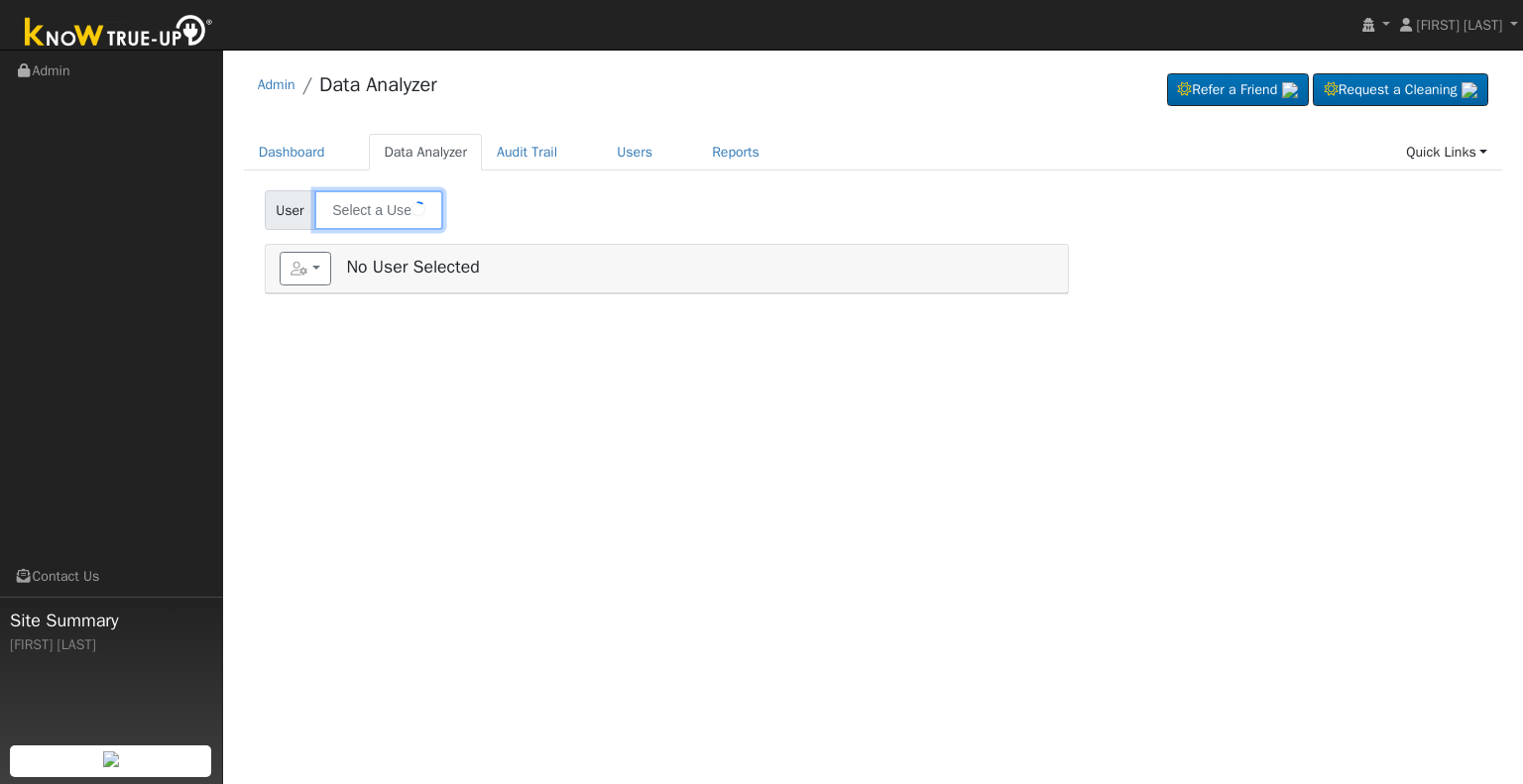 type on "[FIRST] [LAST]" 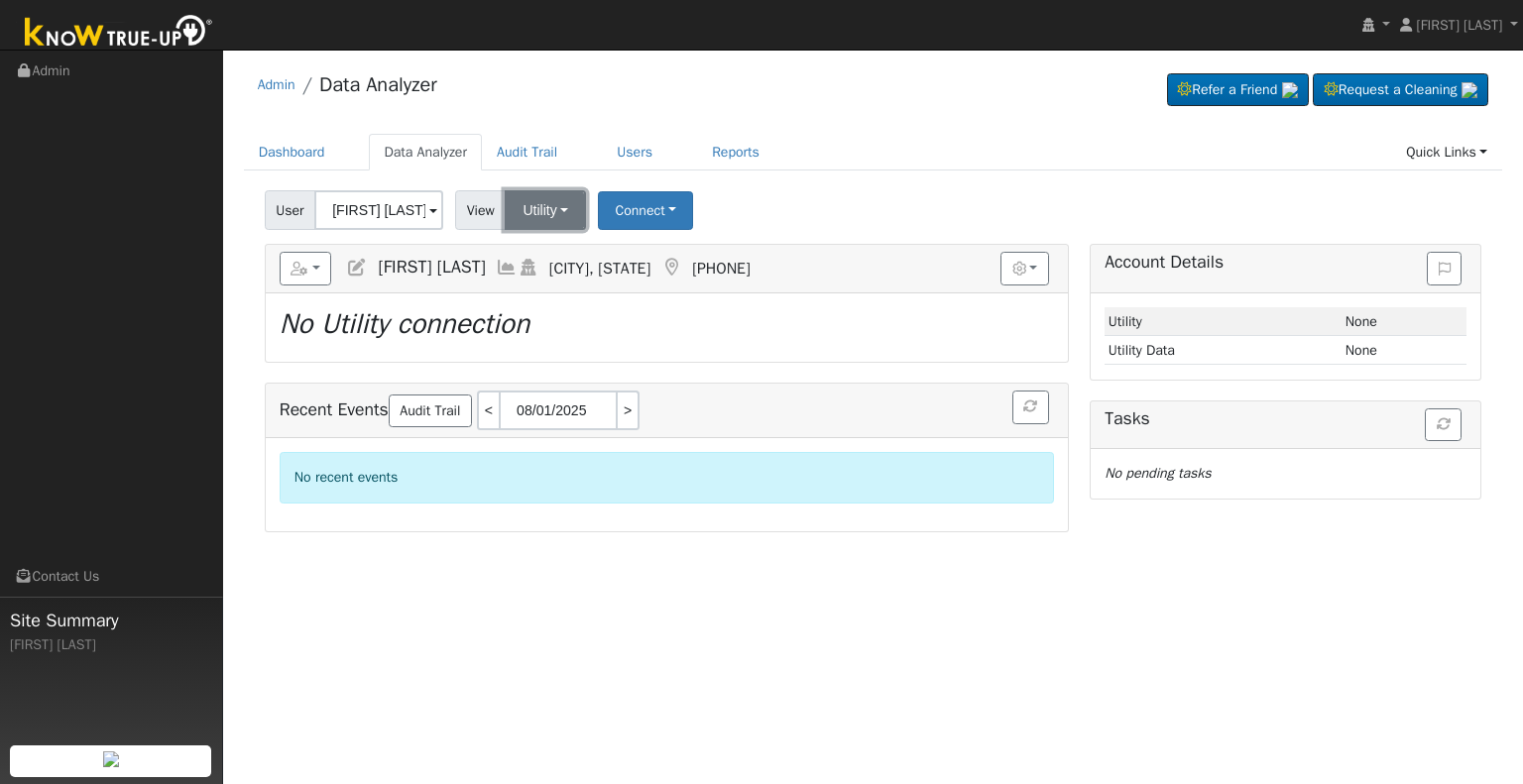 click on "Utility" at bounding box center [545, 210] 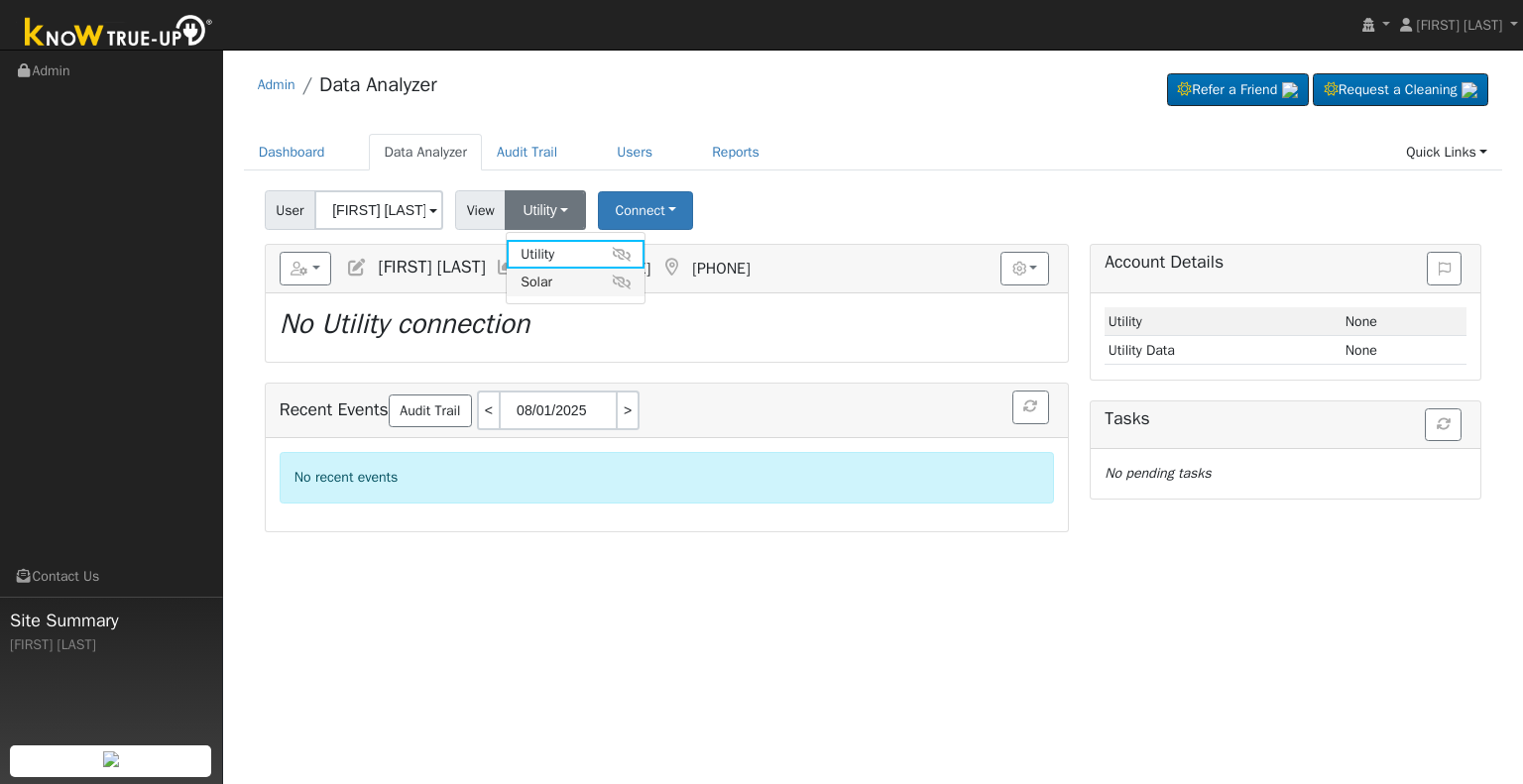 click on "Solar" at bounding box center (575, 282) 